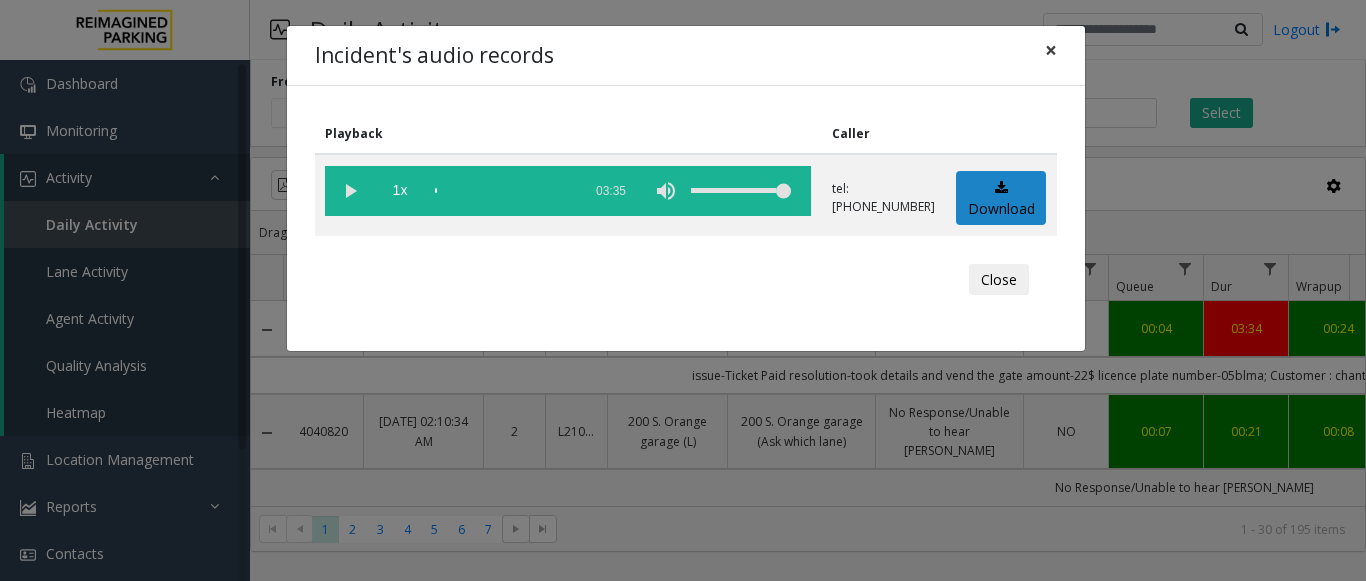 scroll, scrollTop: 0, scrollLeft: 0, axis: both 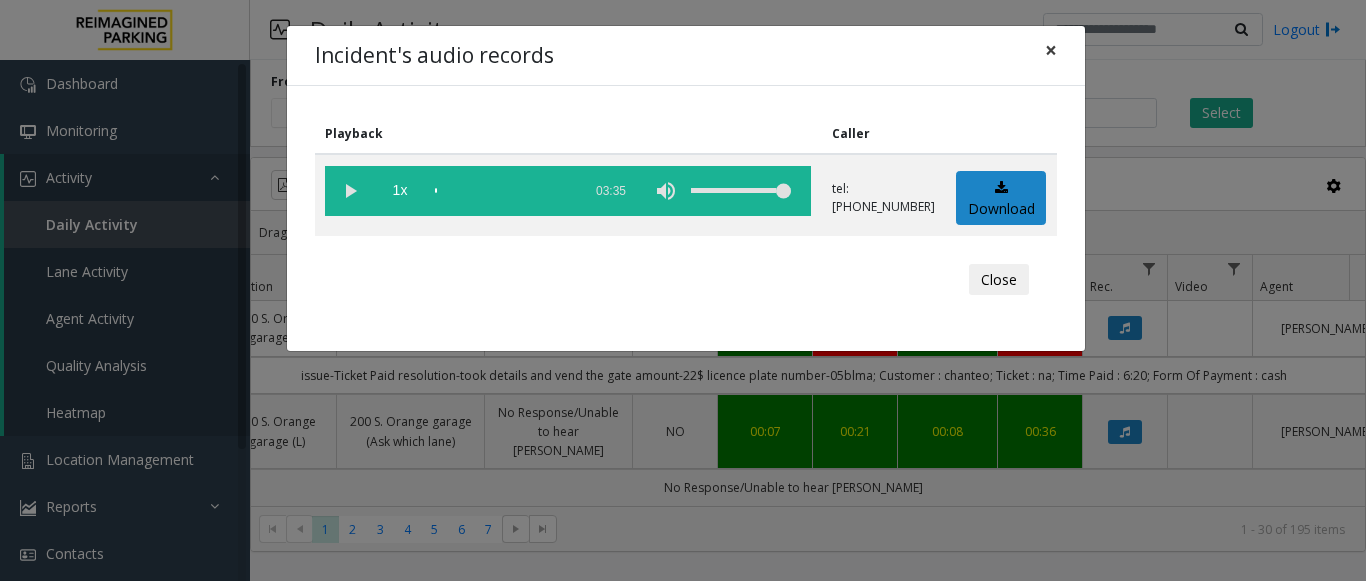 click on "×" 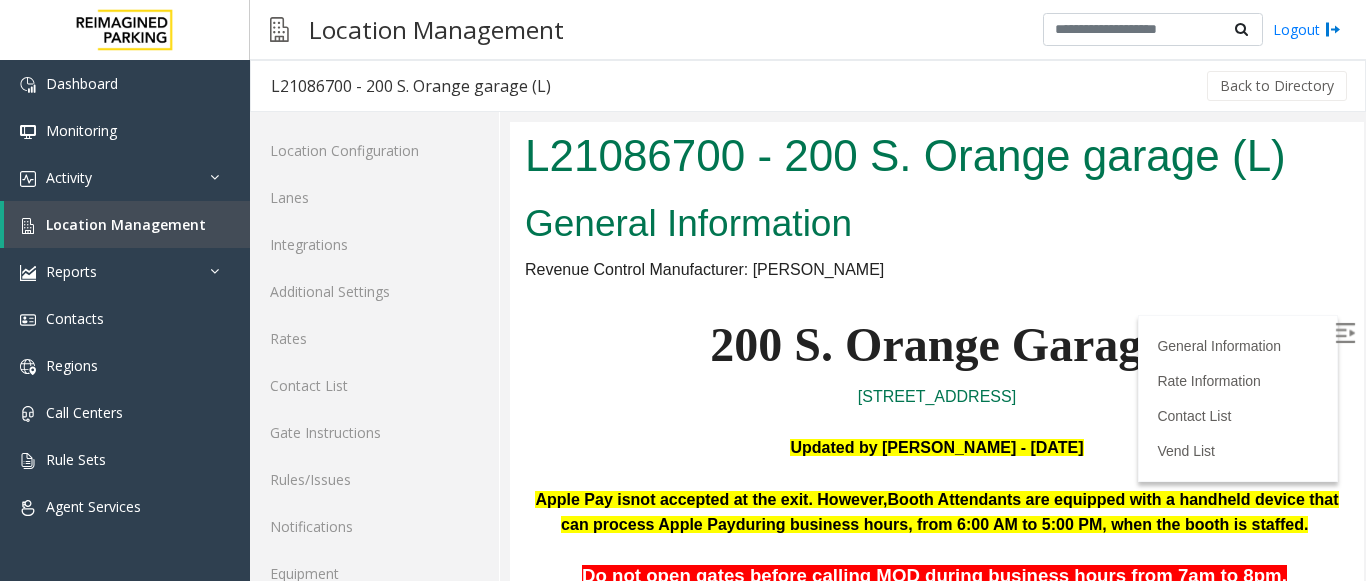 scroll, scrollTop: 300, scrollLeft: 0, axis: vertical 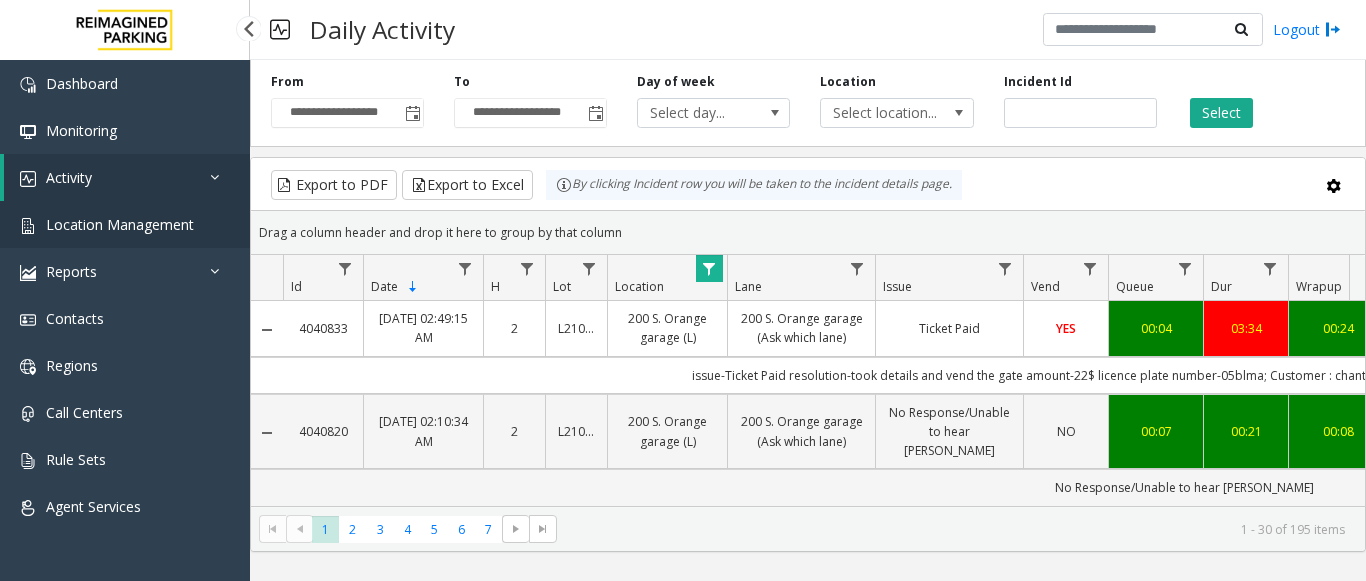 click on "Location Management" at bounding box center (125, 224) 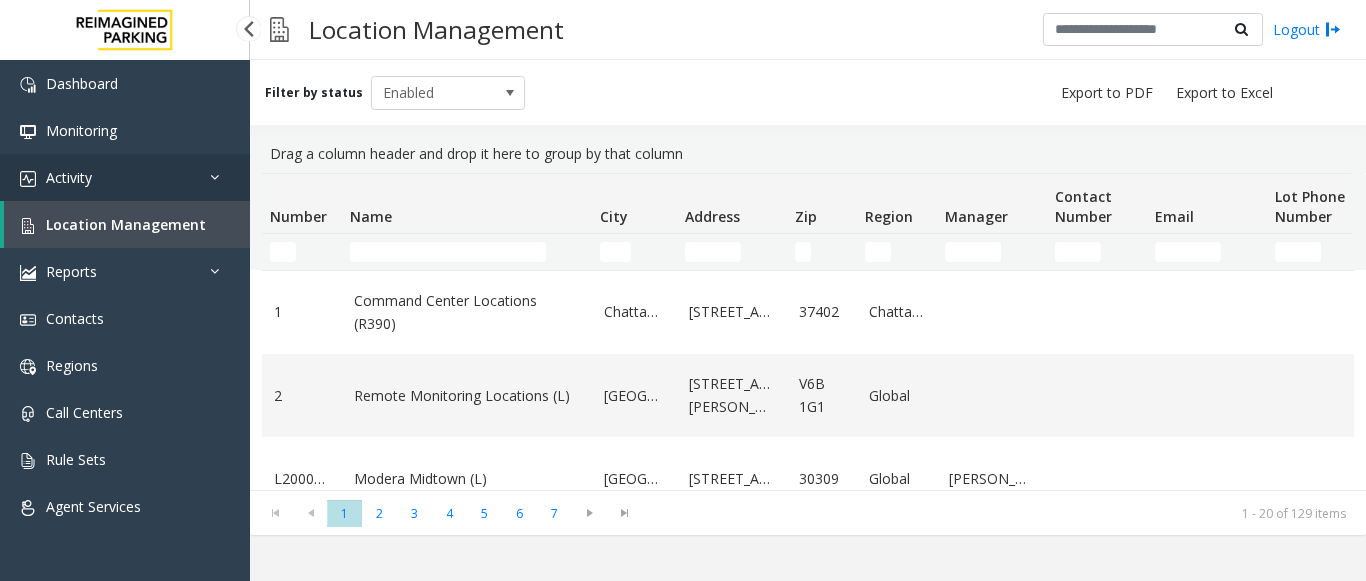 click at bounding box center [220, 177] 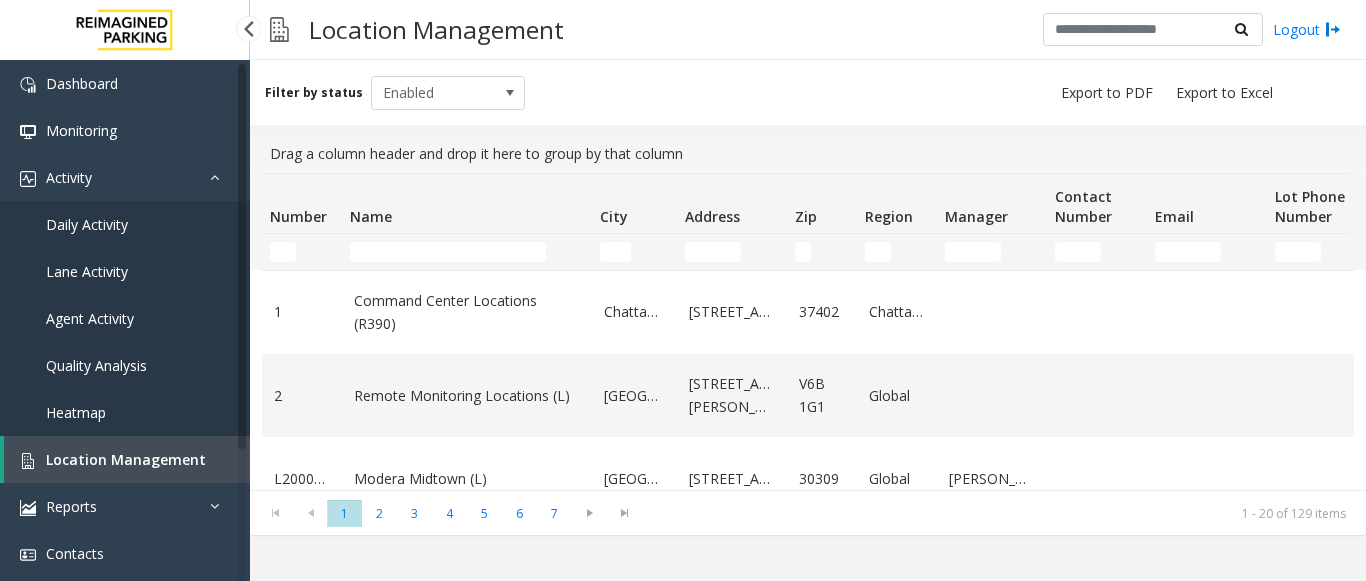 click on "Daily Activity" at bounding box center (125, 224) 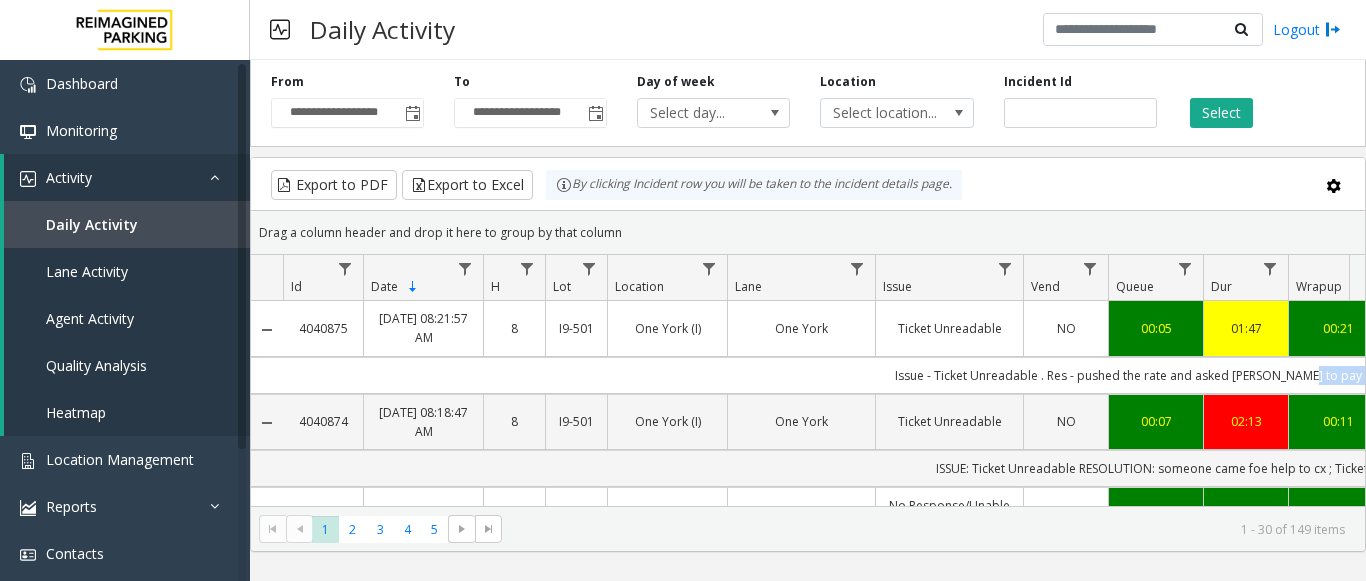 scroll, scrollTop: 0, scrollLeft: 106, axis: horizontal 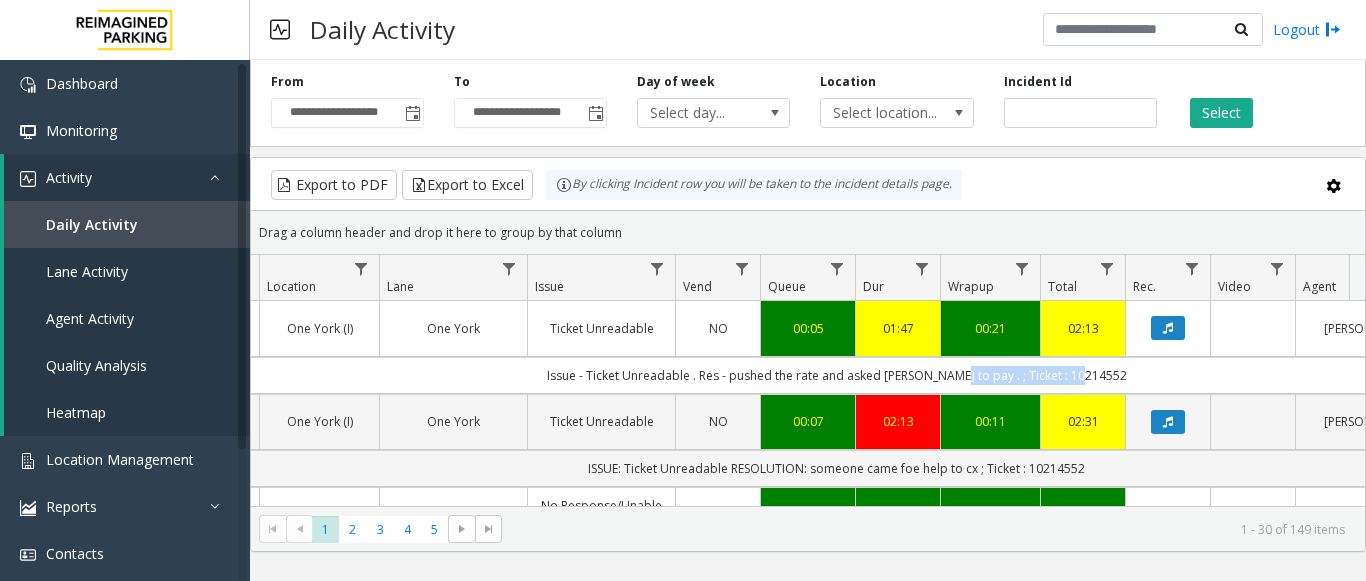 drag, startPoint x: 1322, startPoint y: 379, endPoint x: 1349, endPoint y: 378, distance: 27.018513 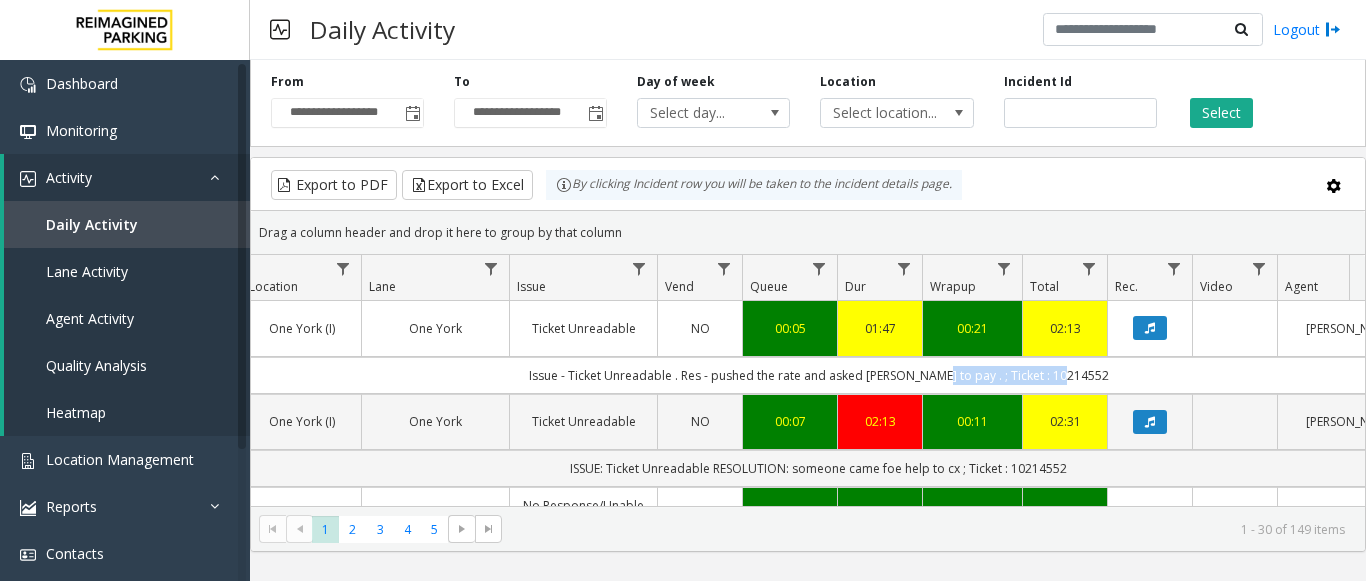 click on "Issue - Ticket Unreadable .
Res - pushed the rate and asked parker to pay .
; Ticket : 10214552" 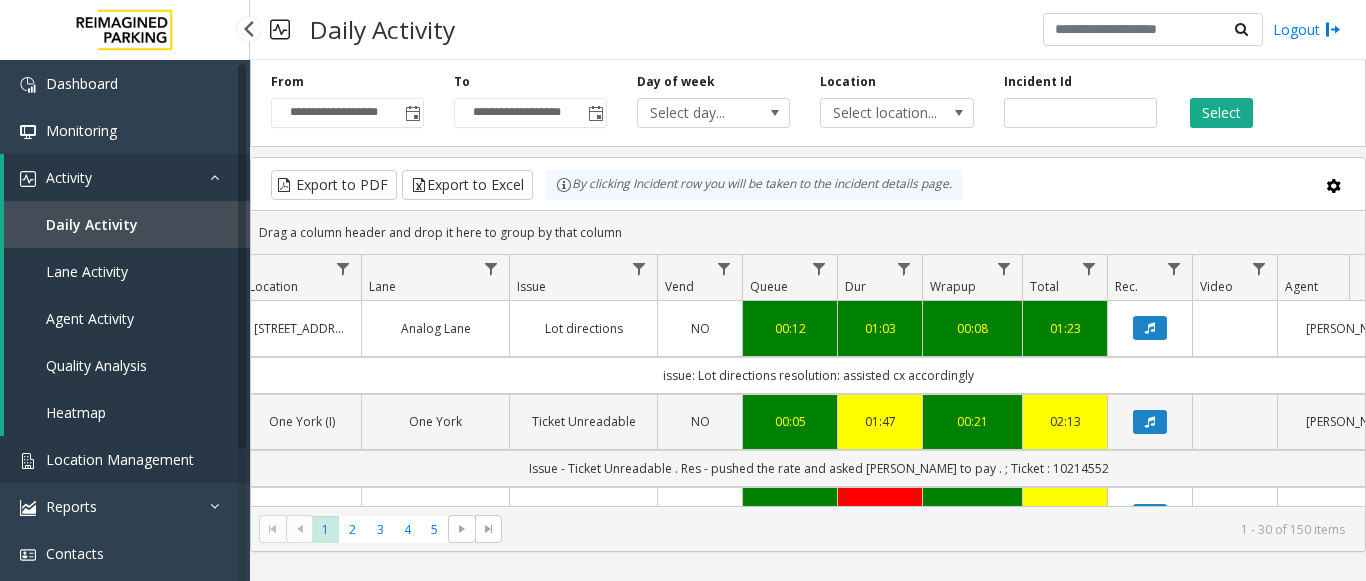 click on "Location Management" at bounding box center [120, 459] 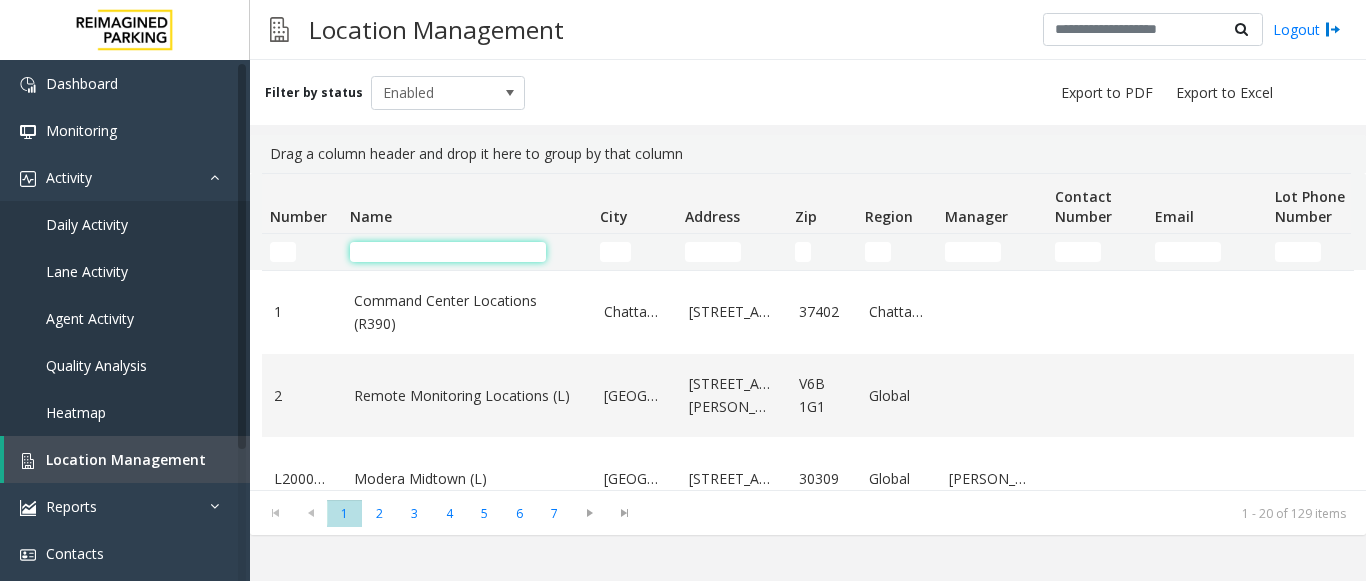 click 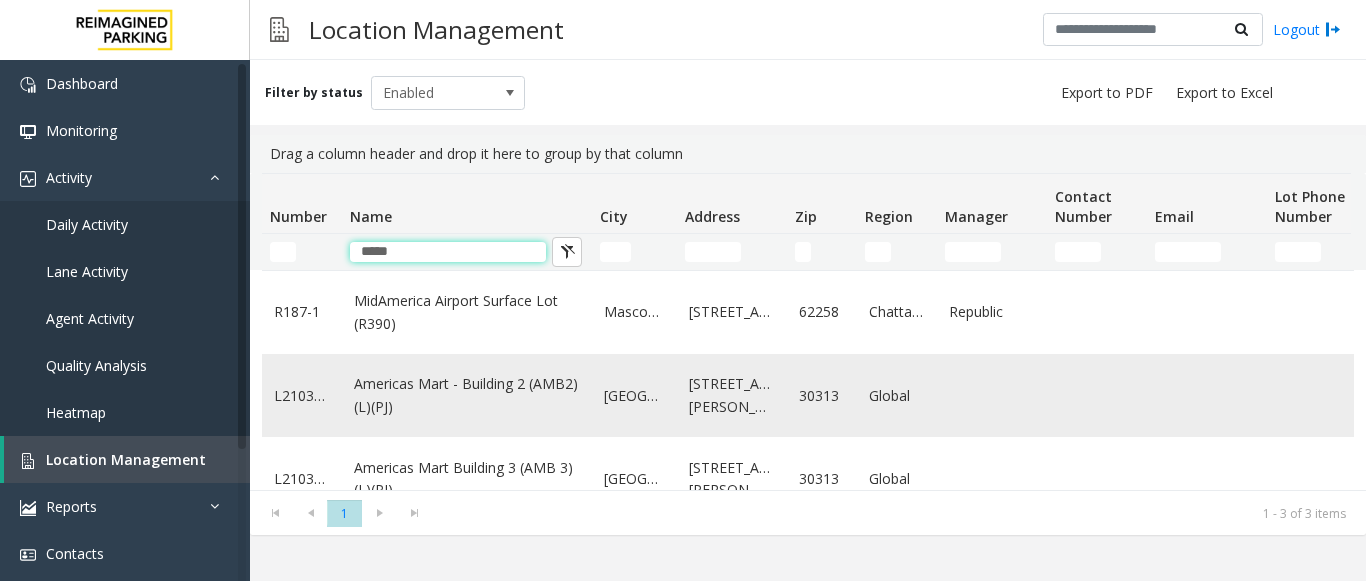 type on "*****" 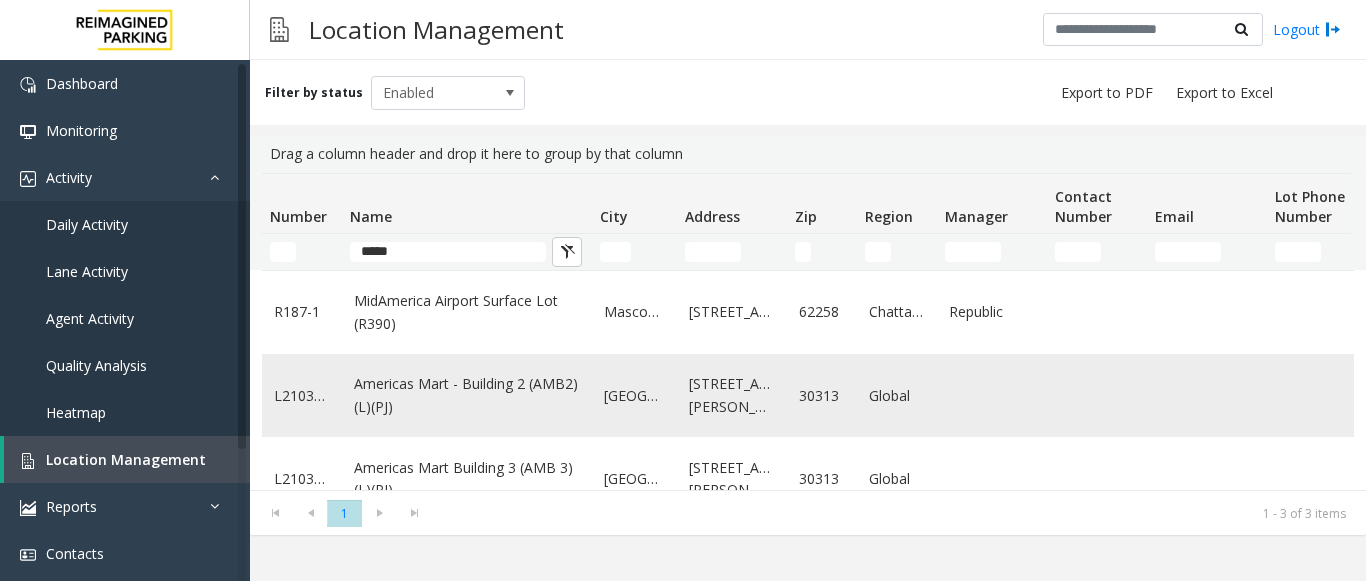 click on "Americas Mart - Building 2 (AMB2) (L)(PJ)" 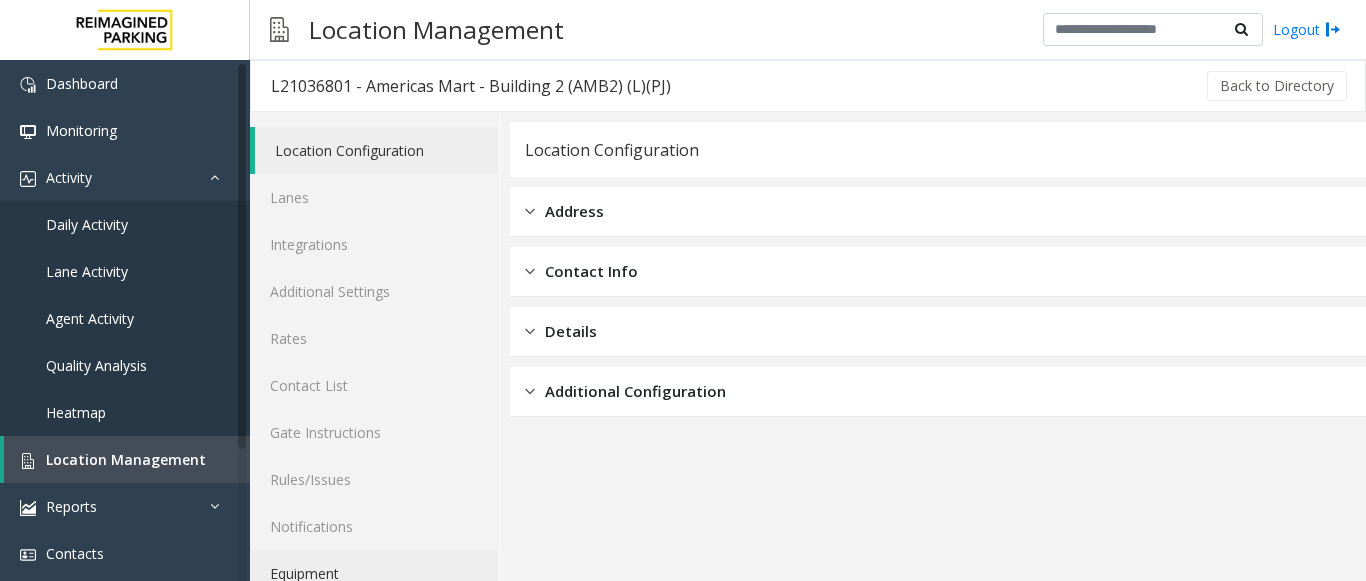 scroll, scrollTop: 78, scrollLeft: 0, axis: vertical 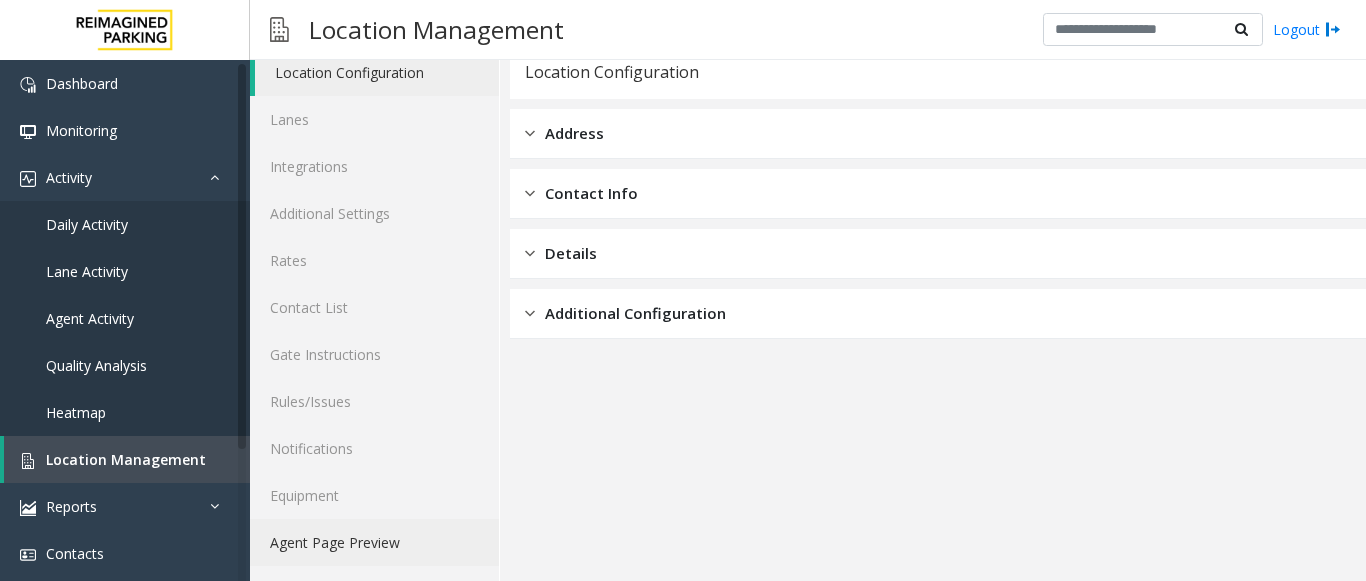 click on "Agent Page Preview" 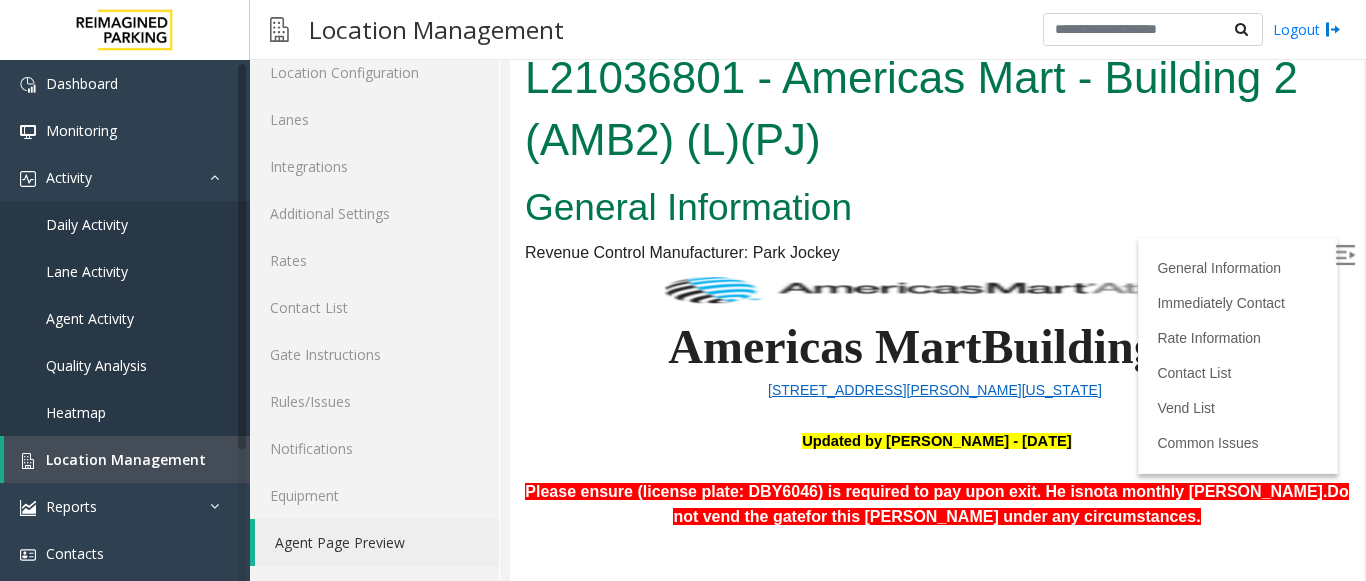 scroll, scrollTop: 0, scrollLeft: 0, axis: both 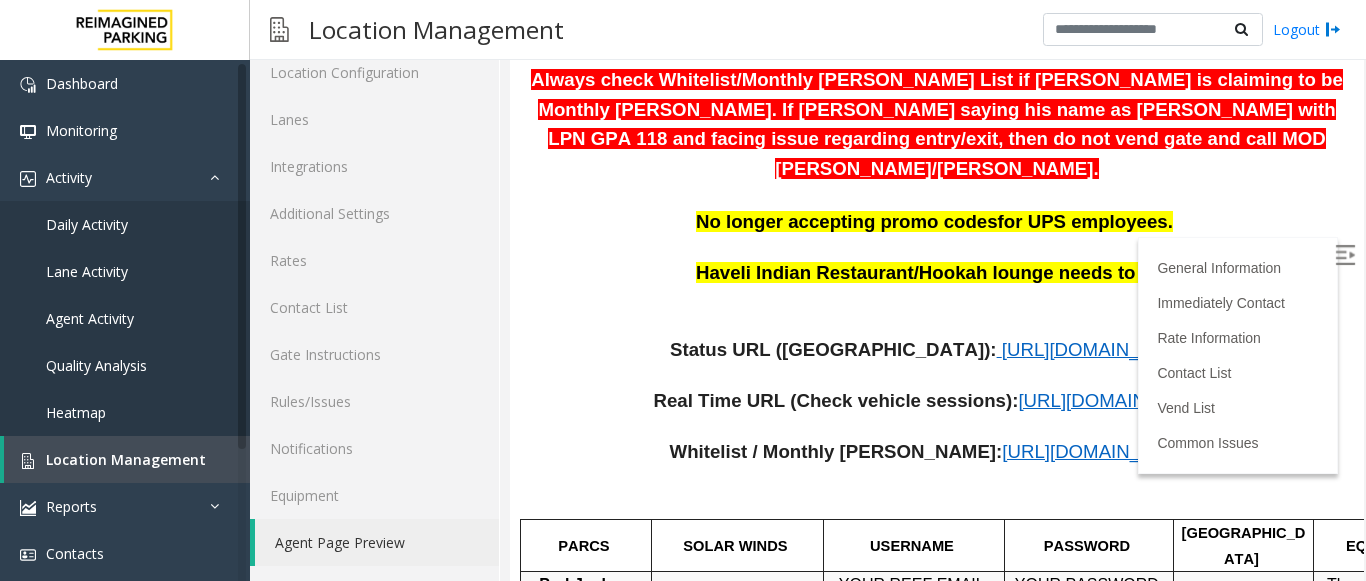 click on "https://www.parkjockey.com/en-us/manage/1633/status" at bounding box center [1100, 349] 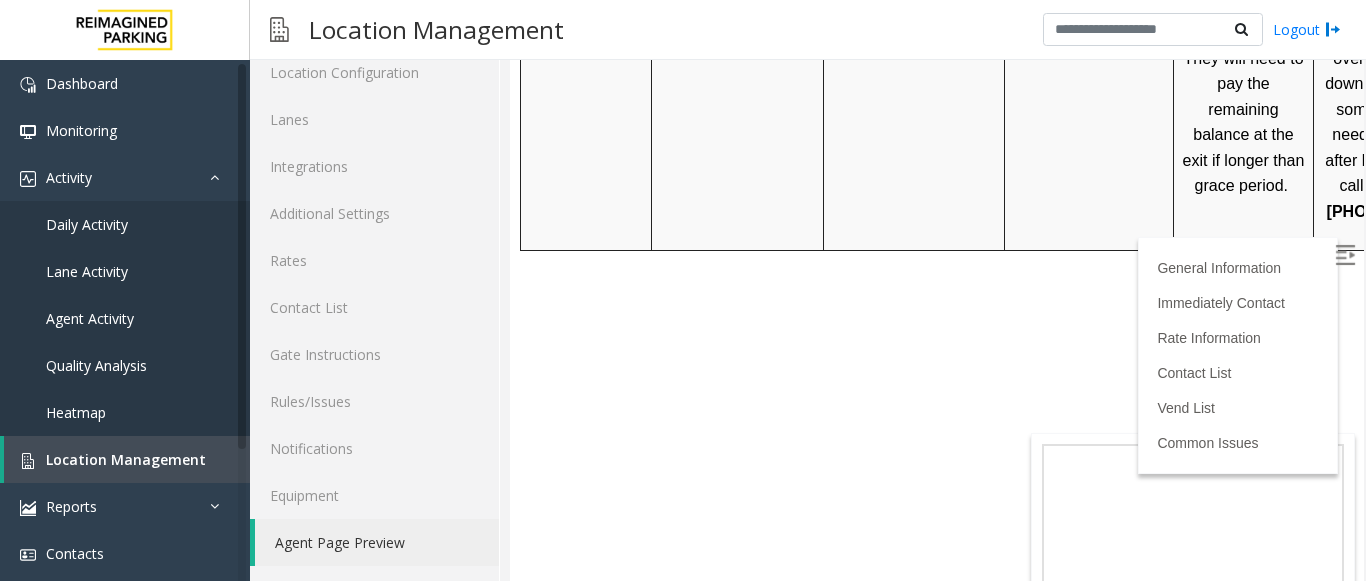 scroll, scrollTop: 2000, scrollLeft: 0, axis: vertical 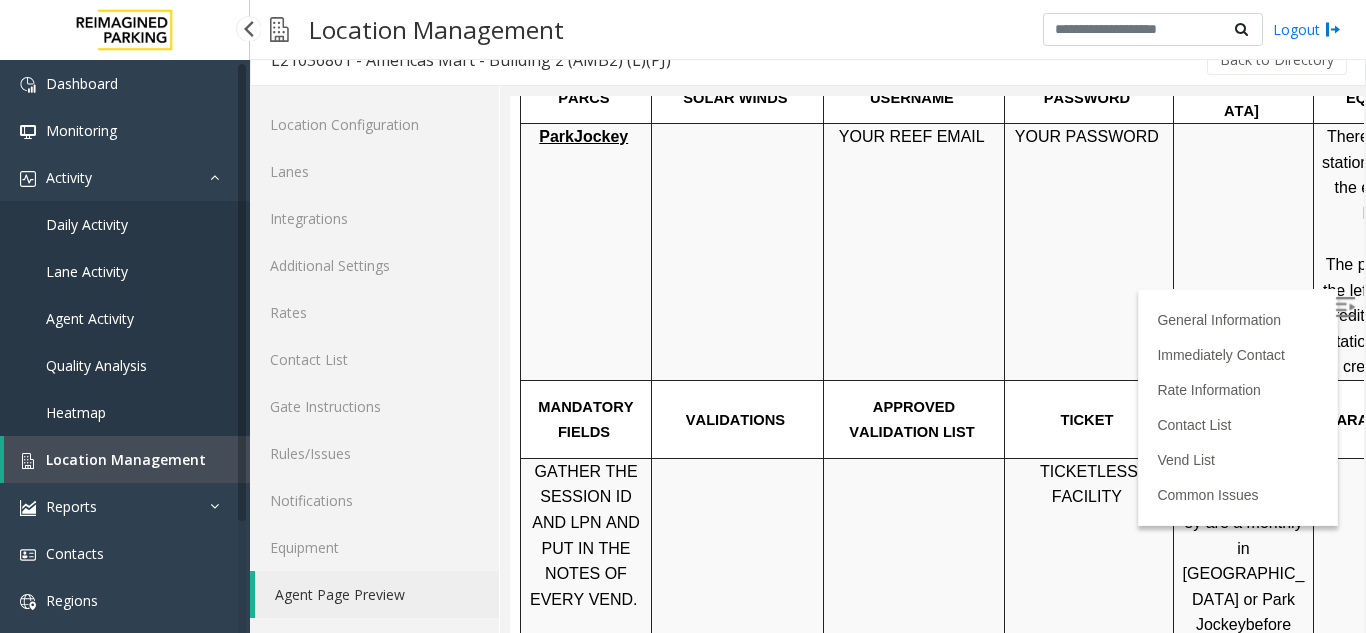 click on "Location Management" at bounding box center (127, 459) 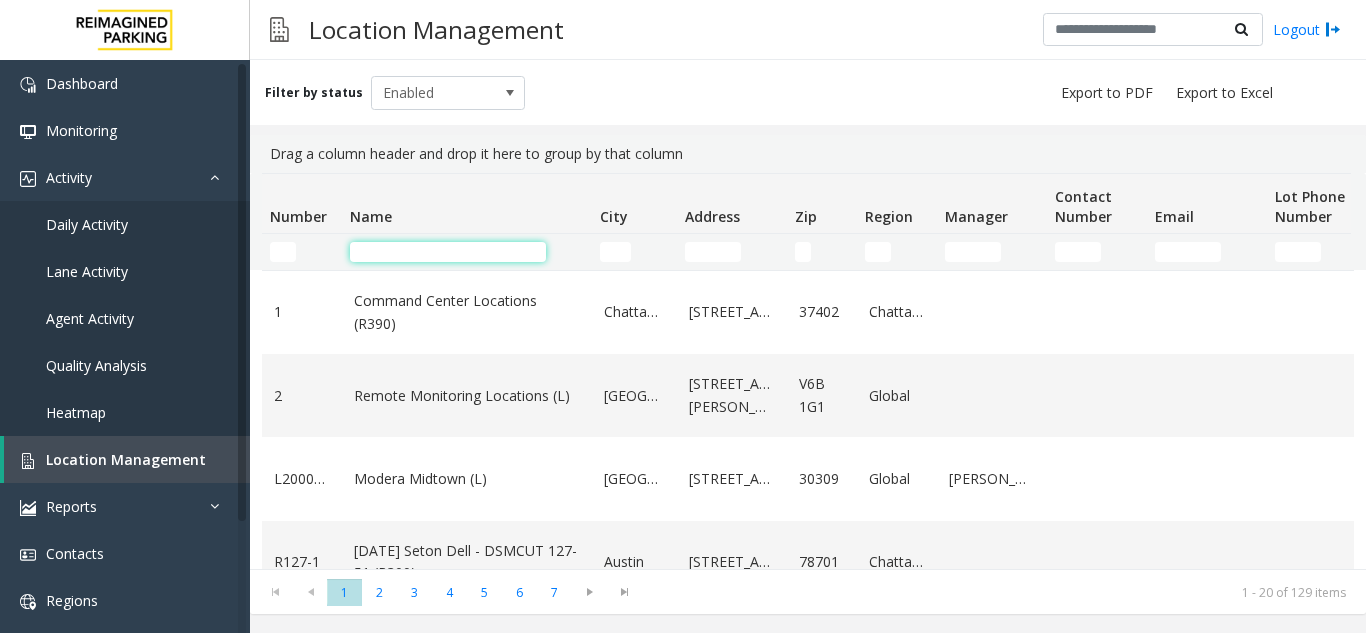 click 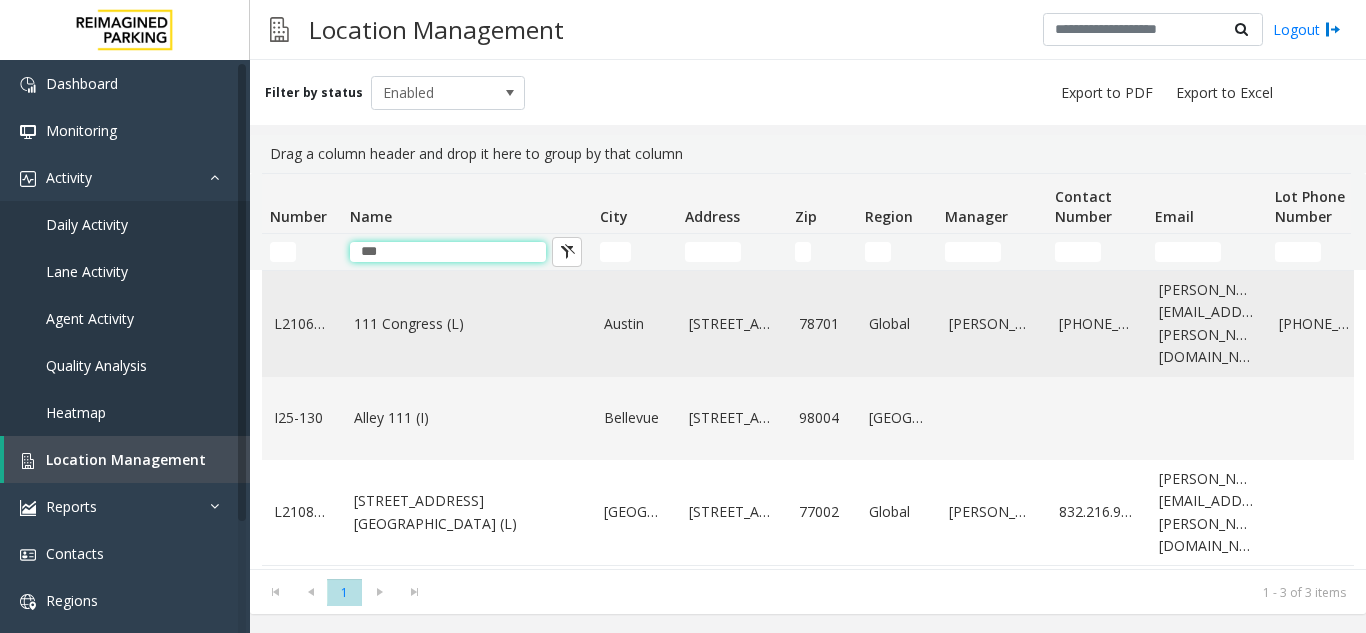 type on "***" 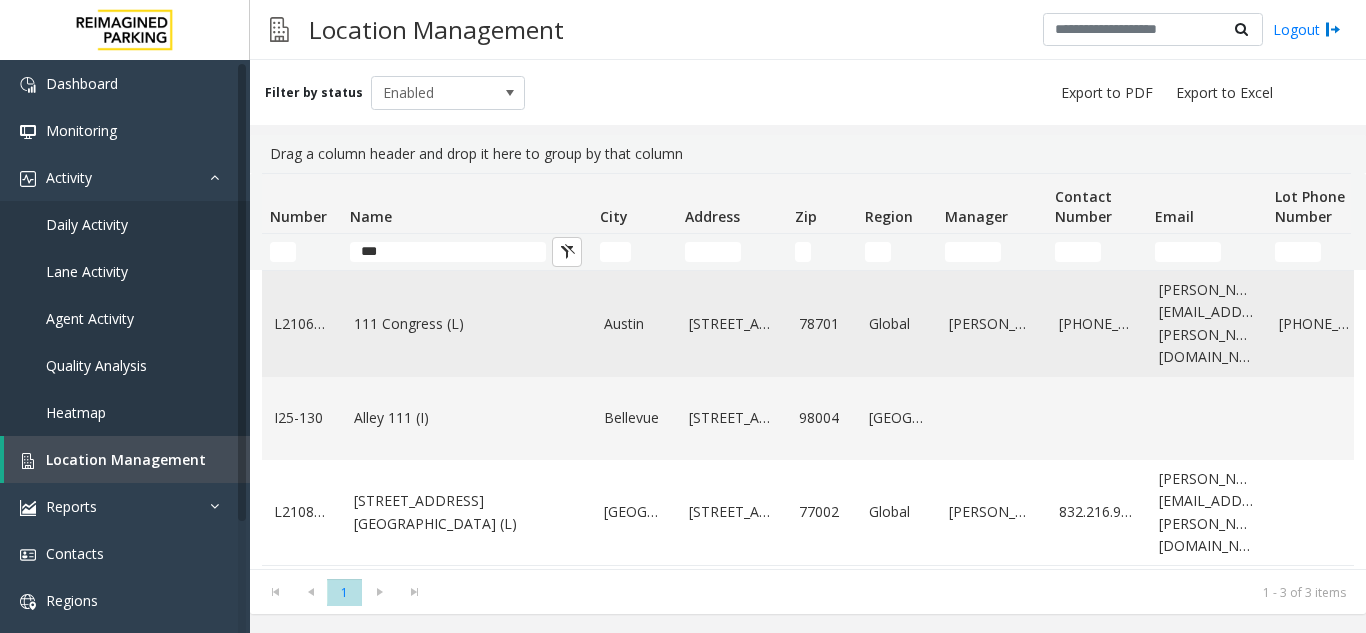 click on "111 Congress (L)" 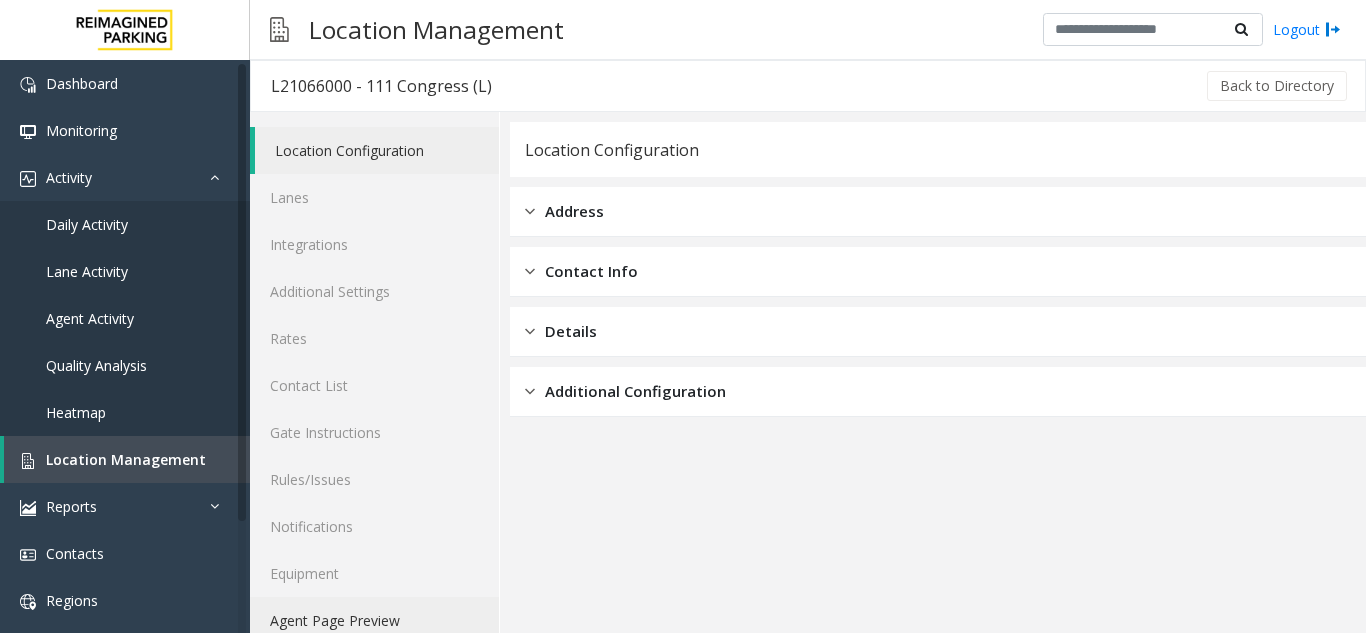 click on "Agent Page Preview" 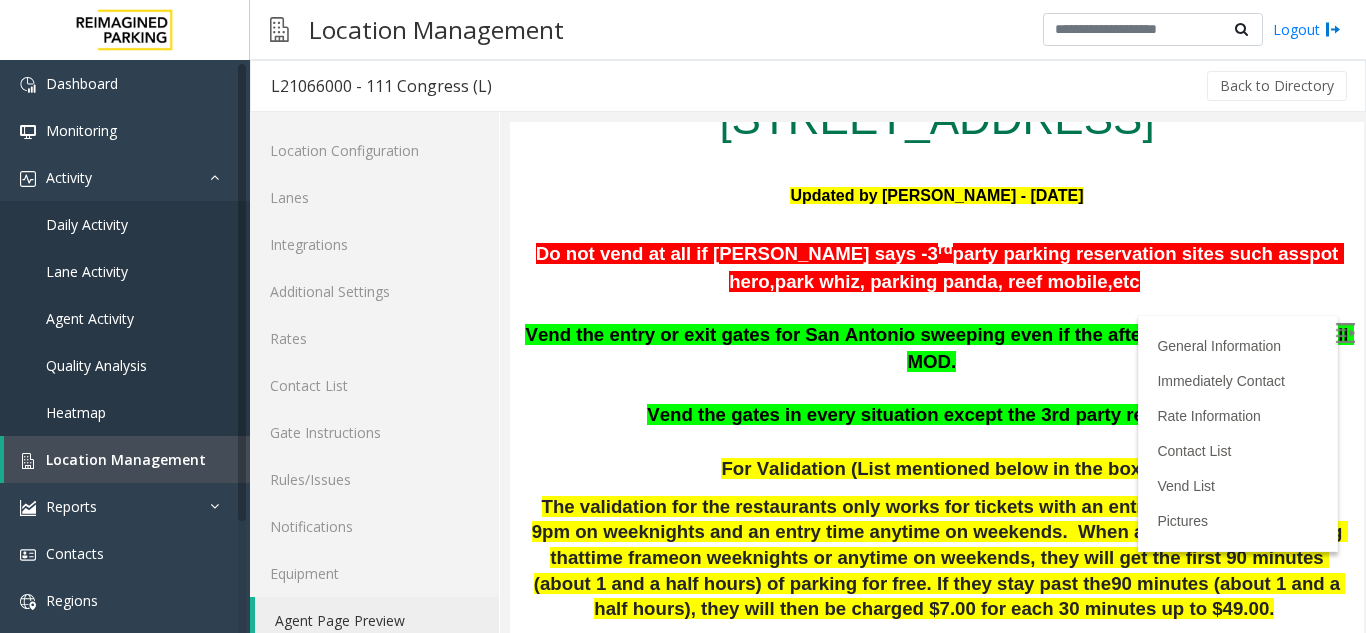scroll, scrollTop: 200, scrollLeft: 0, axis: vertical 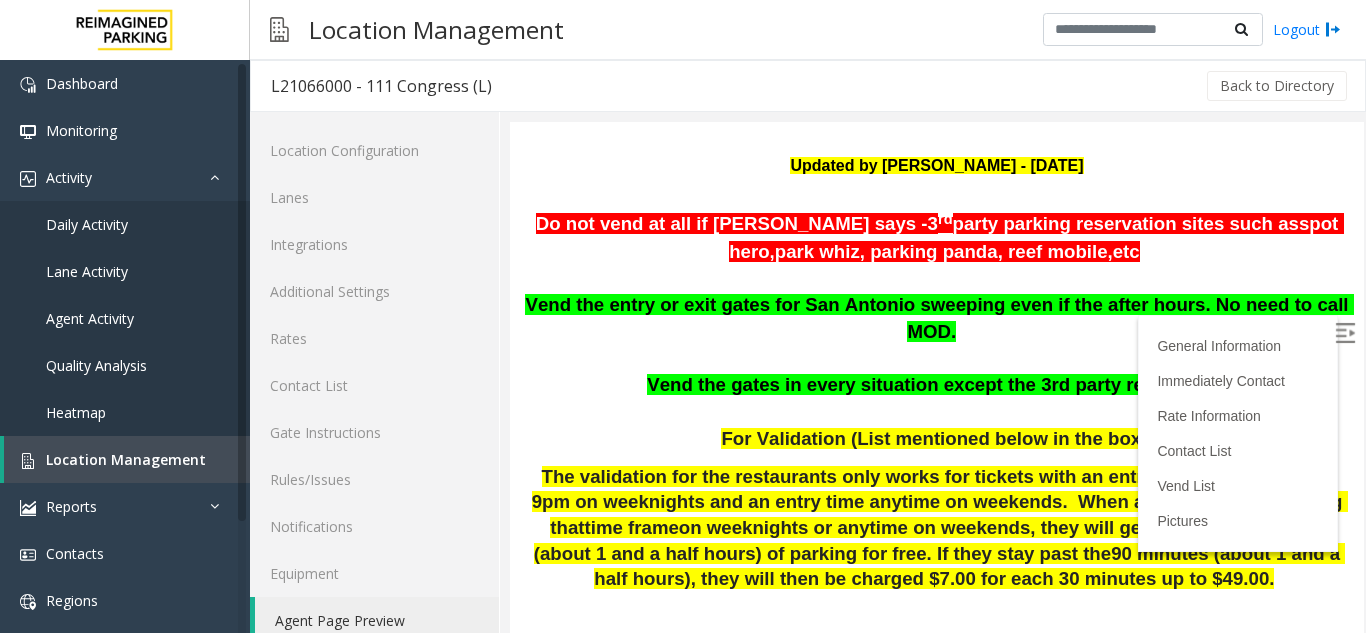 click at bounding box center (1345, 333) 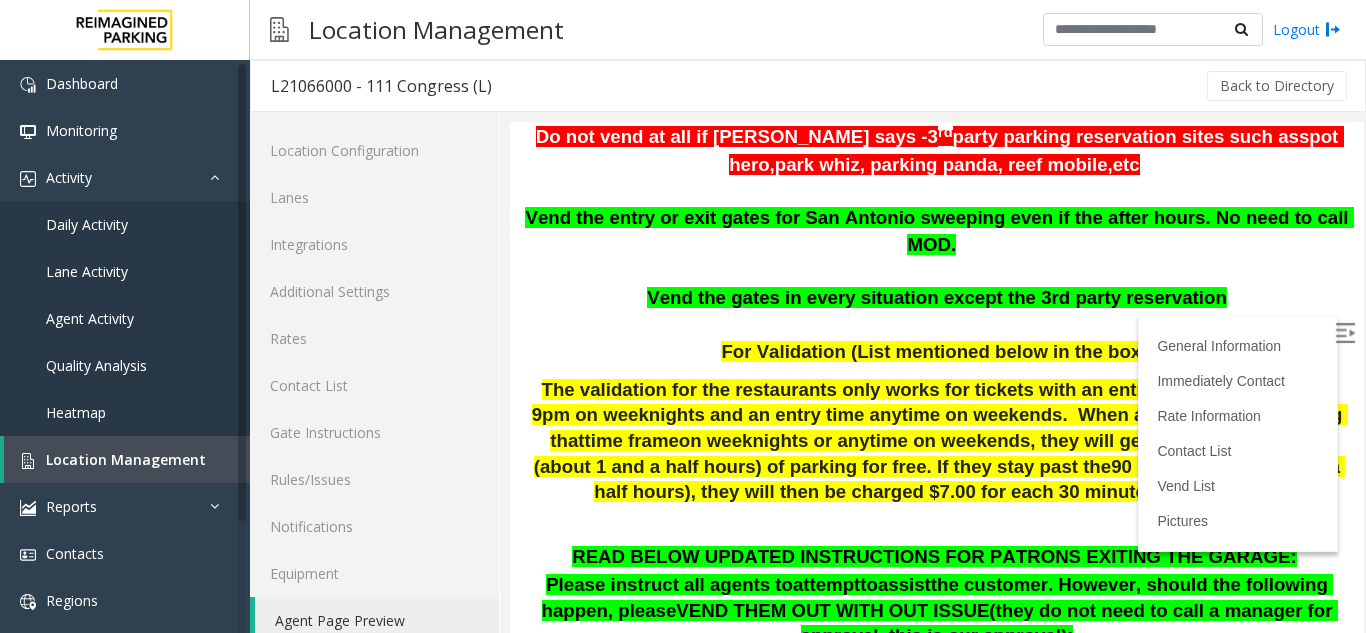 scroll, scrollTop: 200, scrollLeft: 0, axis: vertical 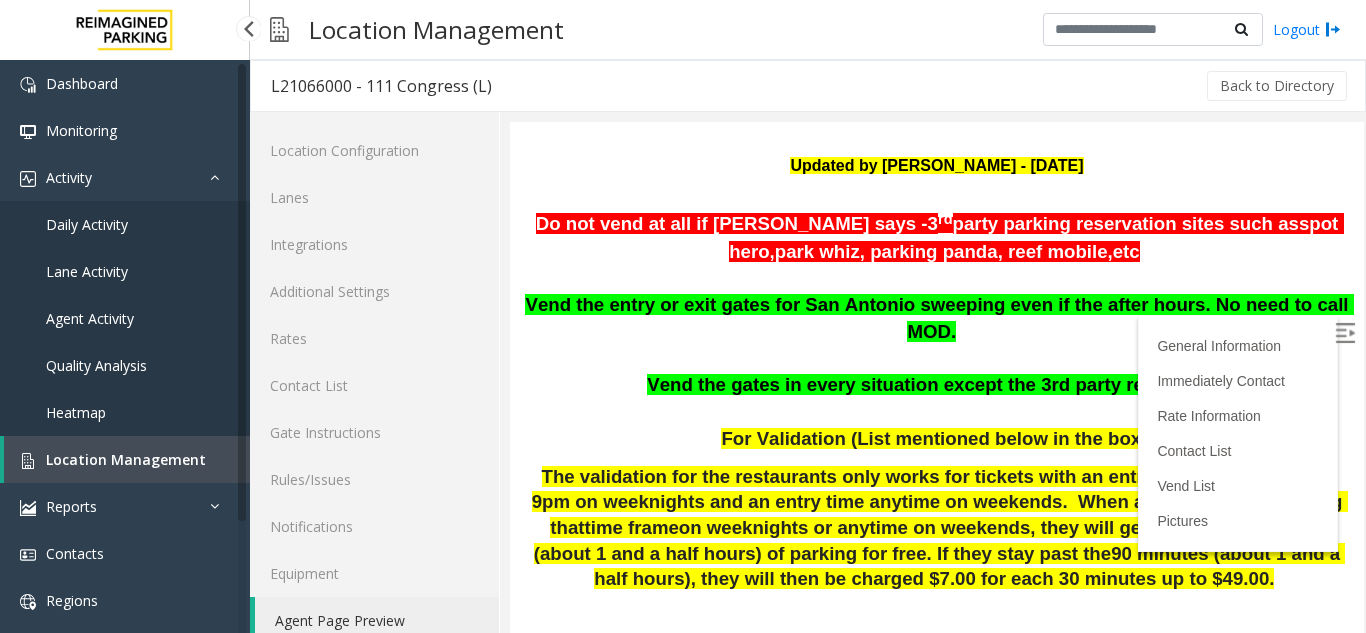 click on "Location Management" at bounding box center (127, 459) 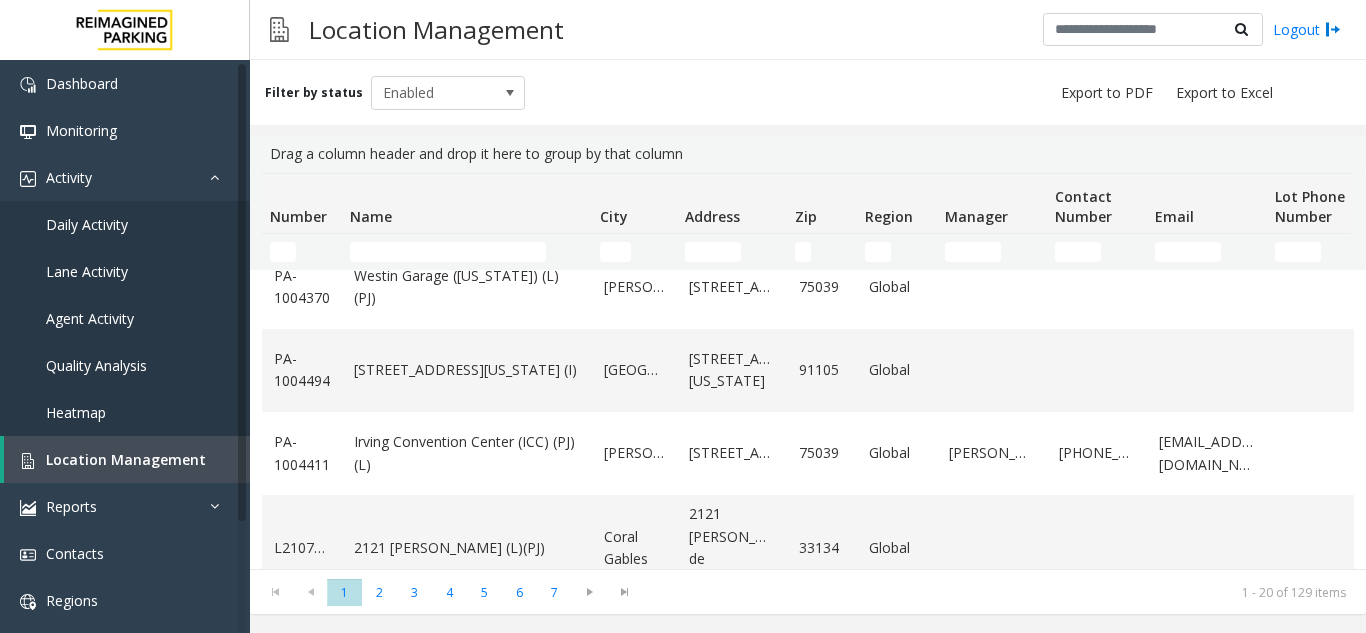 scroll, scrollTop: 1382, scrollLeft: 0, axis: vertical 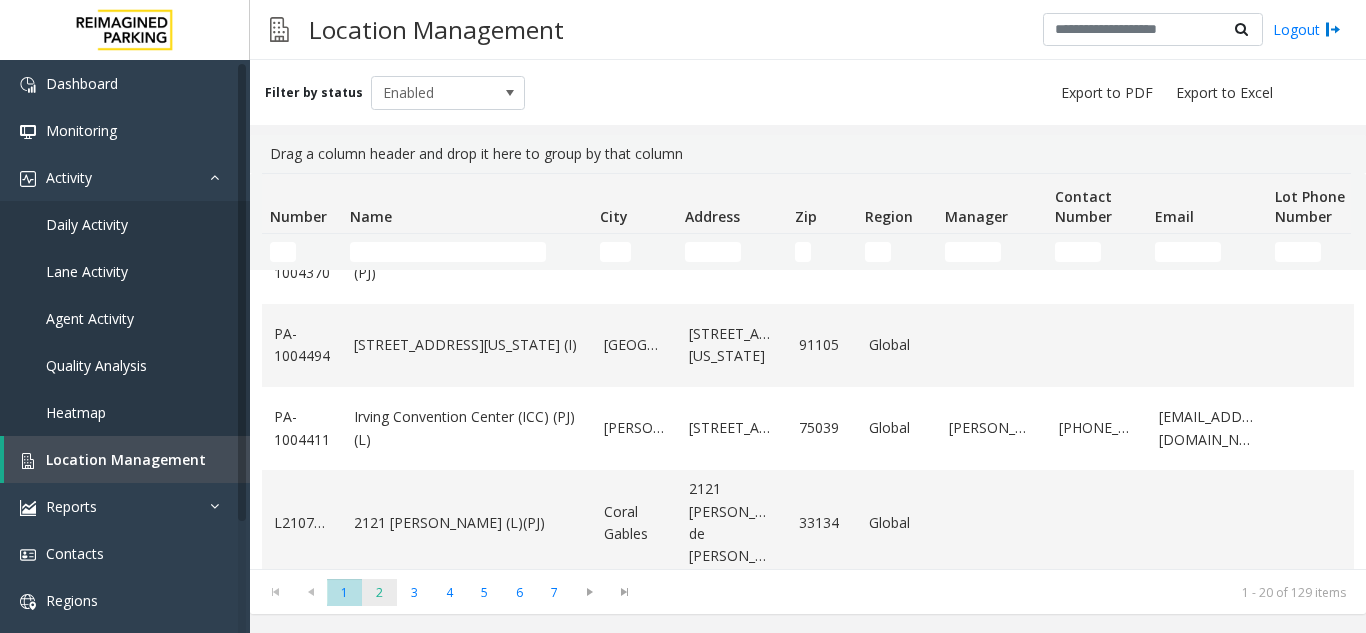 click on "2" 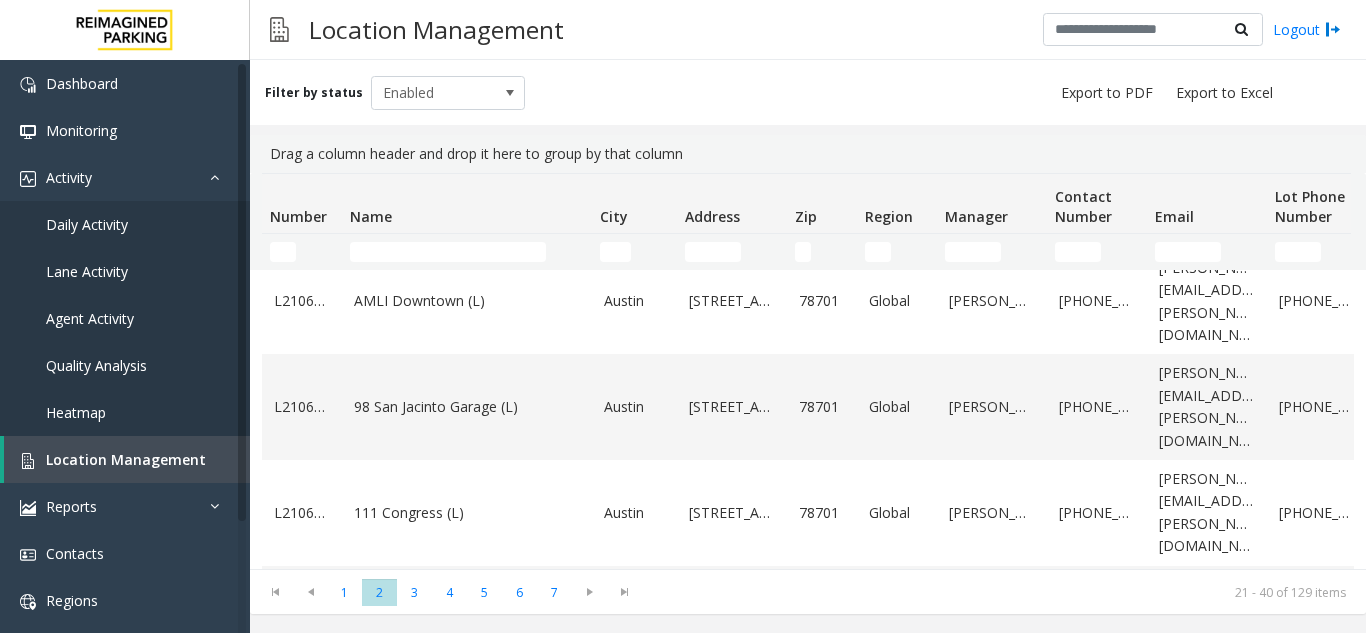 scroll, scrollTop: 1427, scrollLeft: 0, axis: vertical 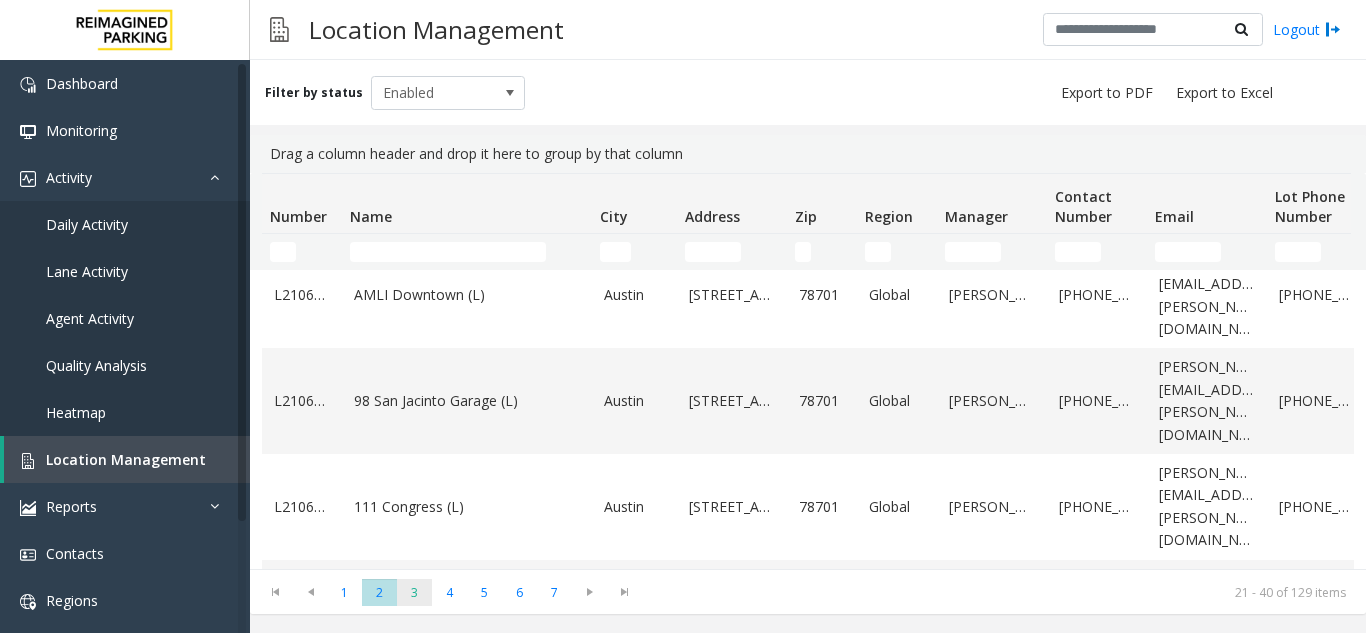 click on "3" 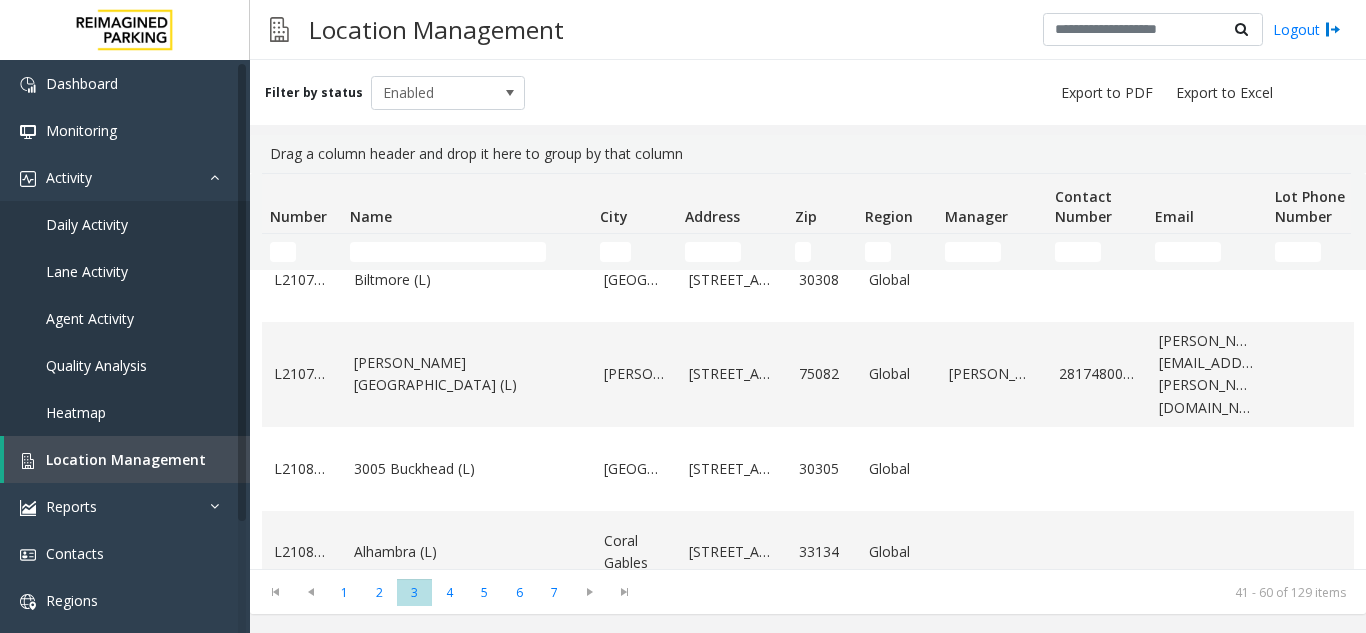 scroll, scrollTop: 200, scrollLeft: 0, axis: vertical 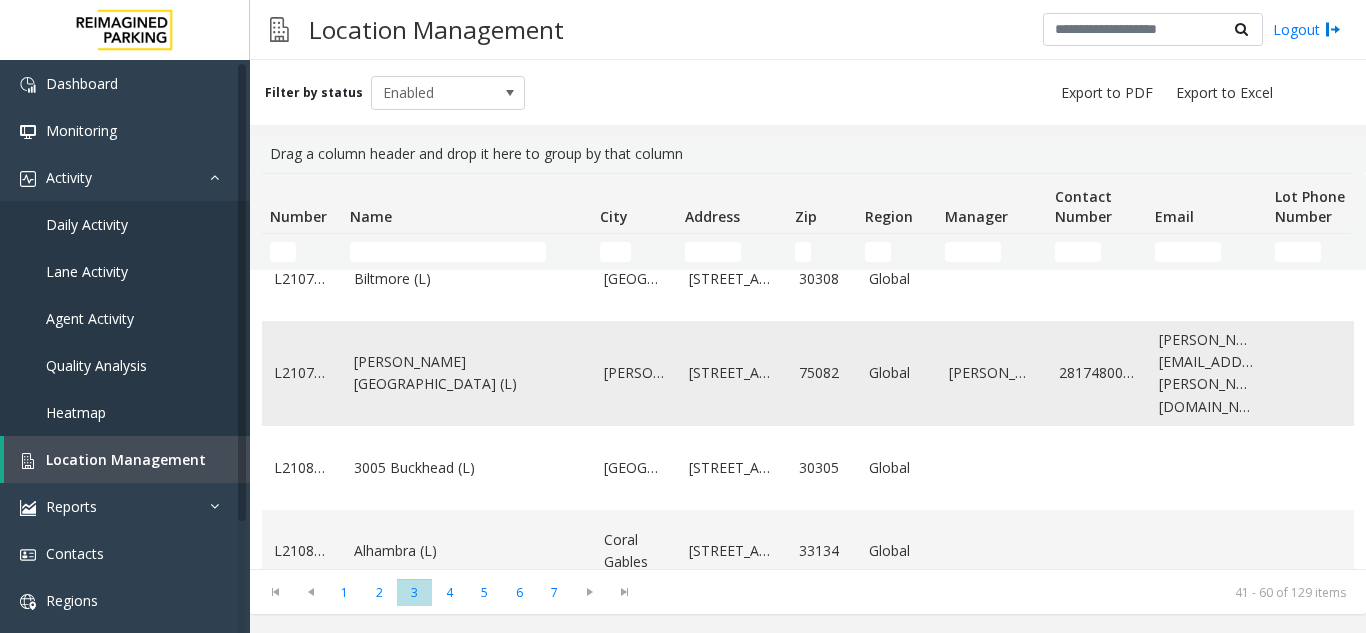 click on "Eisemann Center (L)" 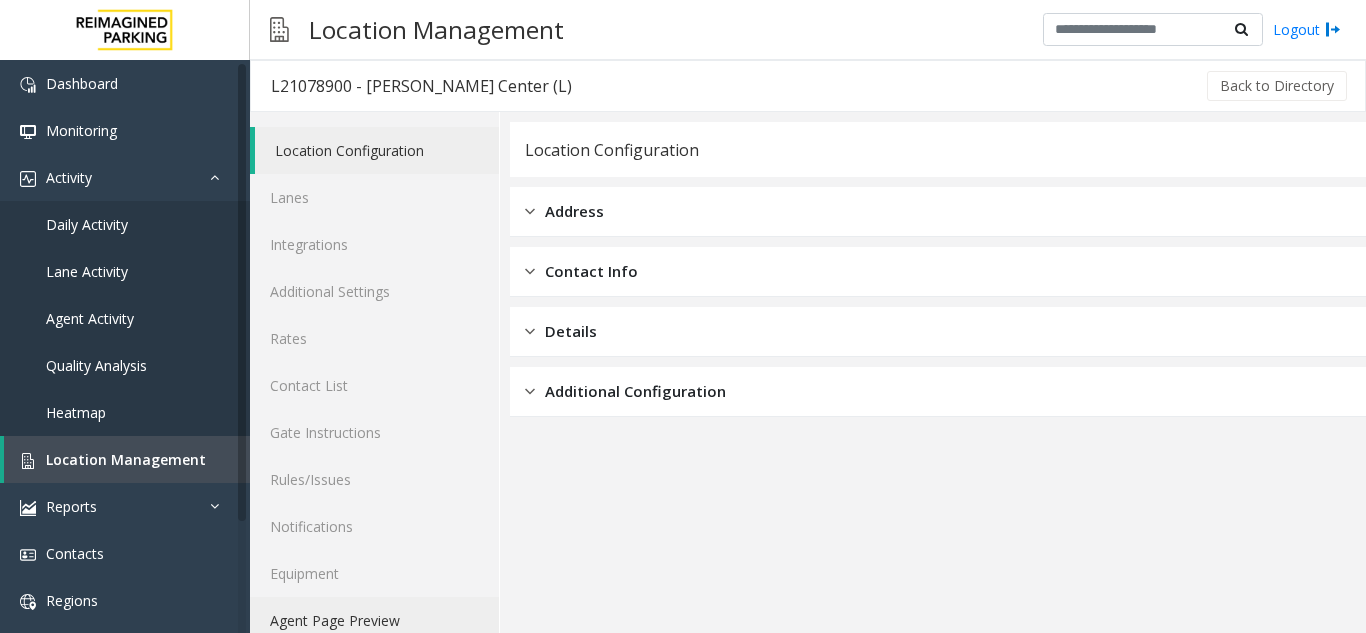 click on "Agent Page Preview" 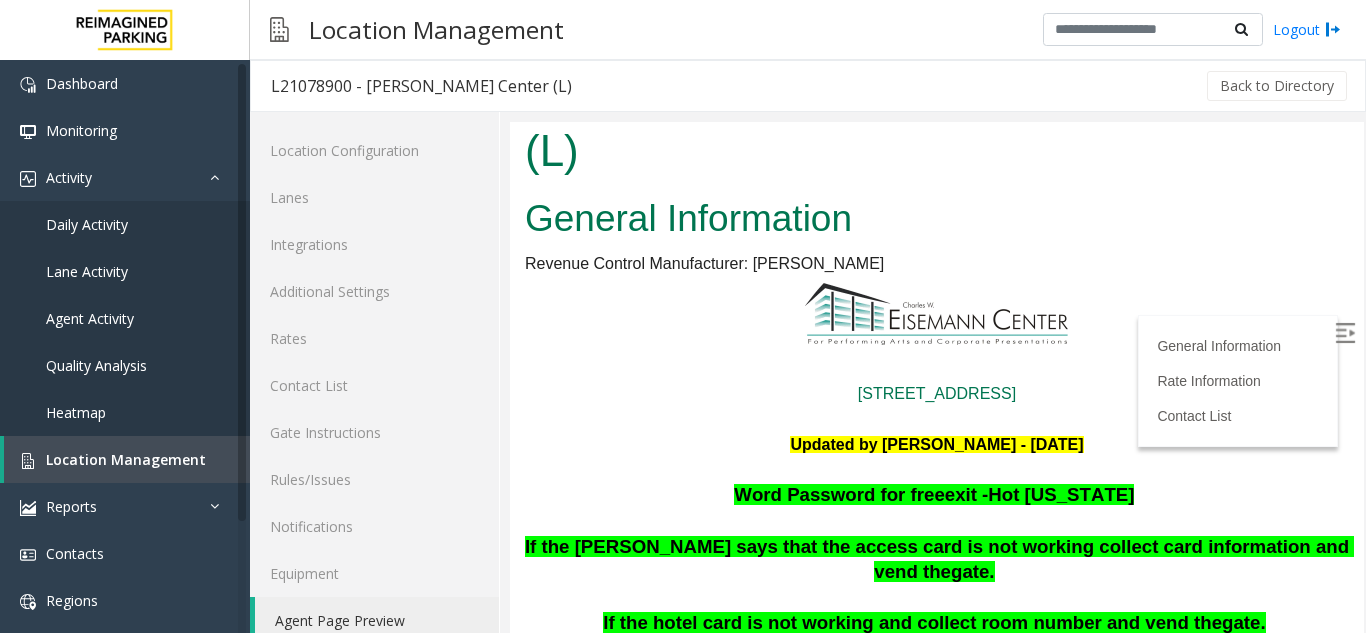 scroll, scrollTop: 100, scrollLeft: 0, axis: vertical 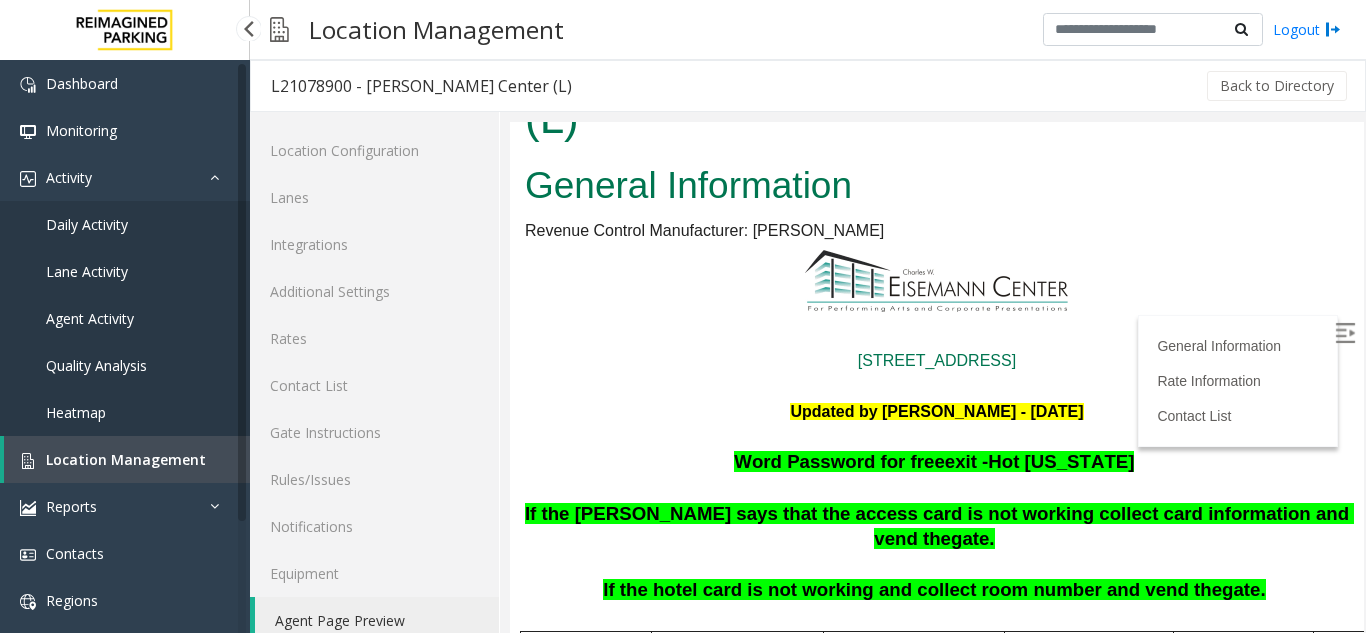 click on "Location Management" at bounding box center [127, 459] 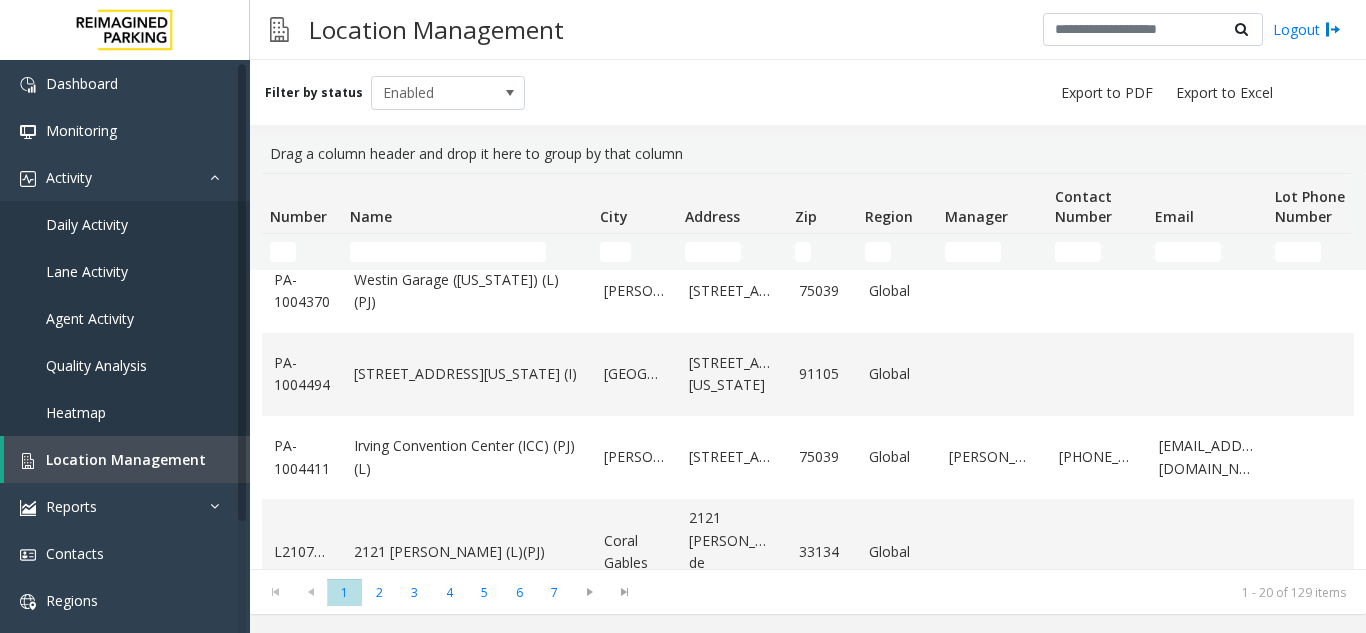 scroll, scrollTop: 1382, scrollLeft: 0, axis: vertical 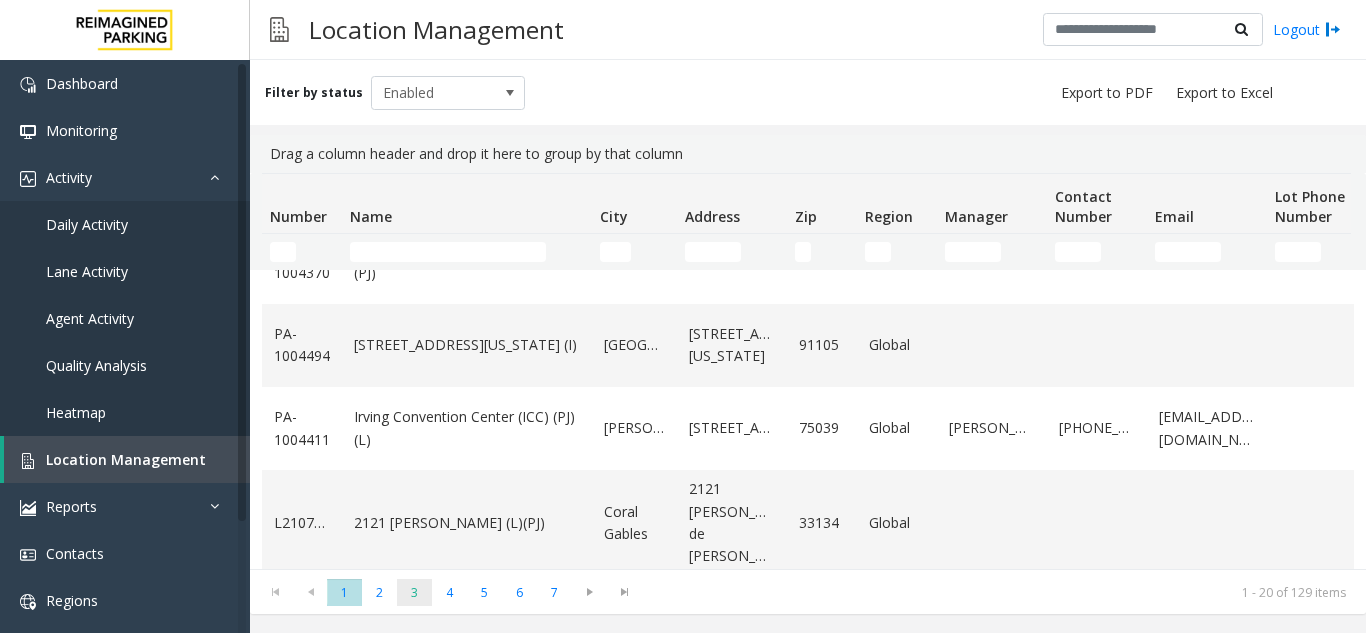 click on "3" 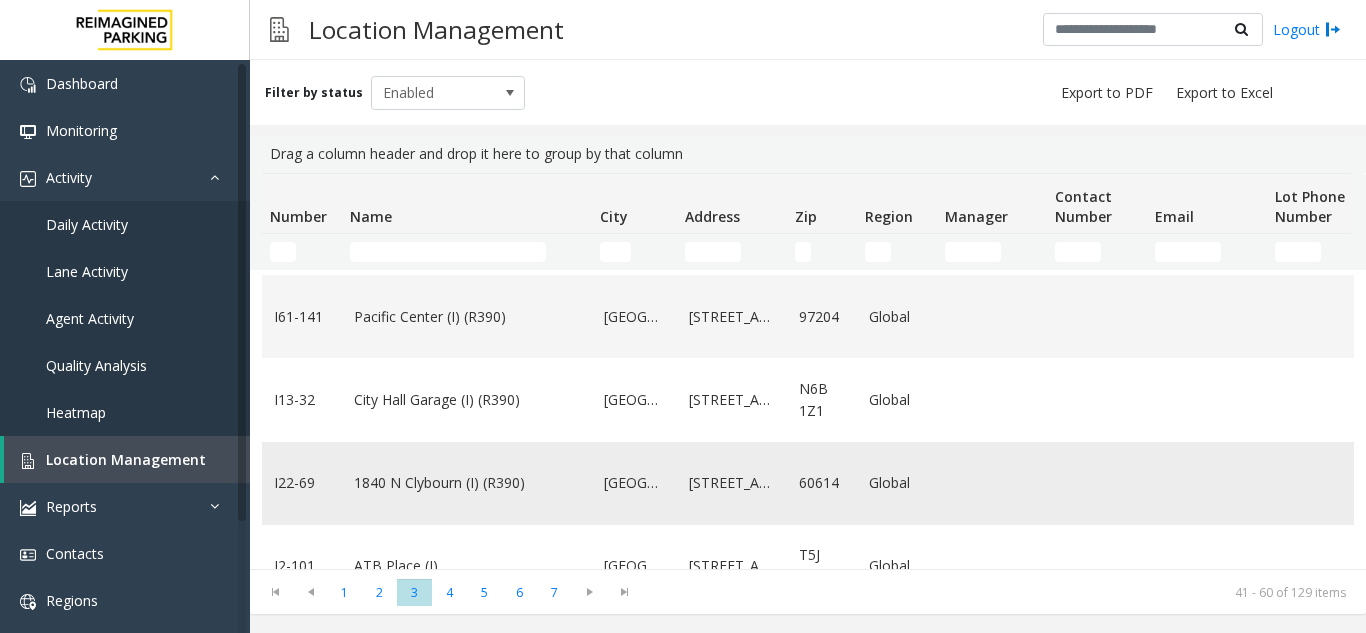 scroll, scrollTop: 1000, scrollLeft: 0, axis: vertical 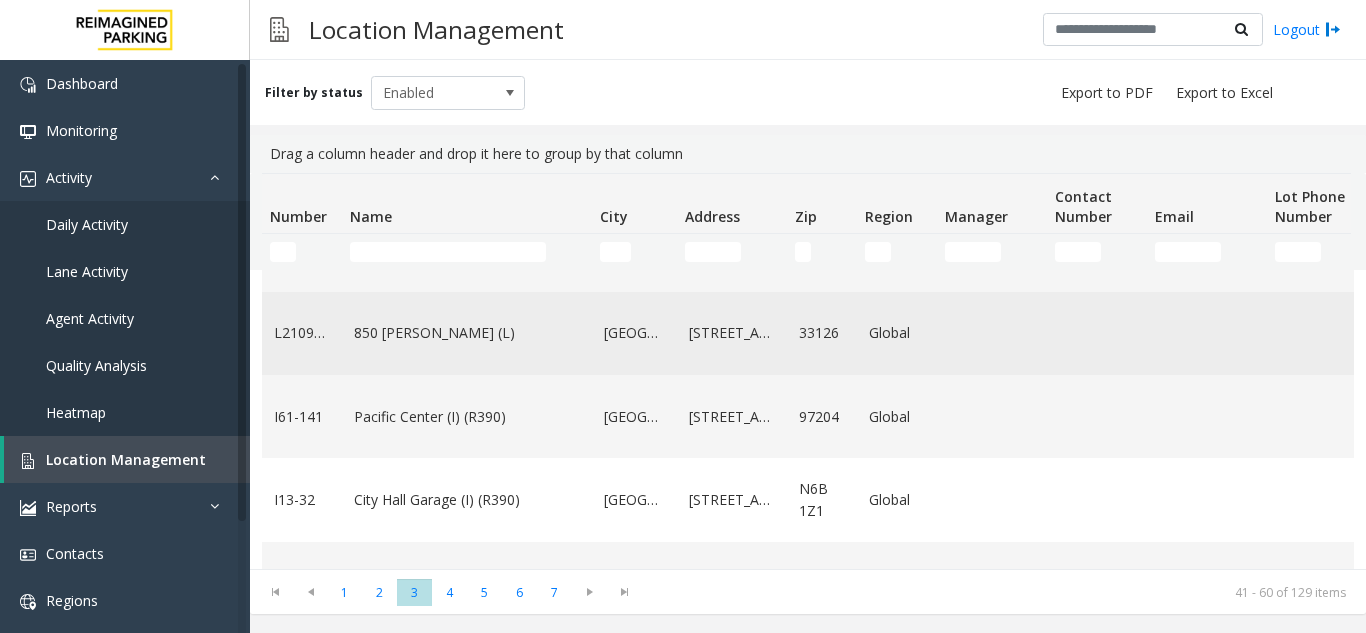 click on "850 [PERSON_NAME] (L)" 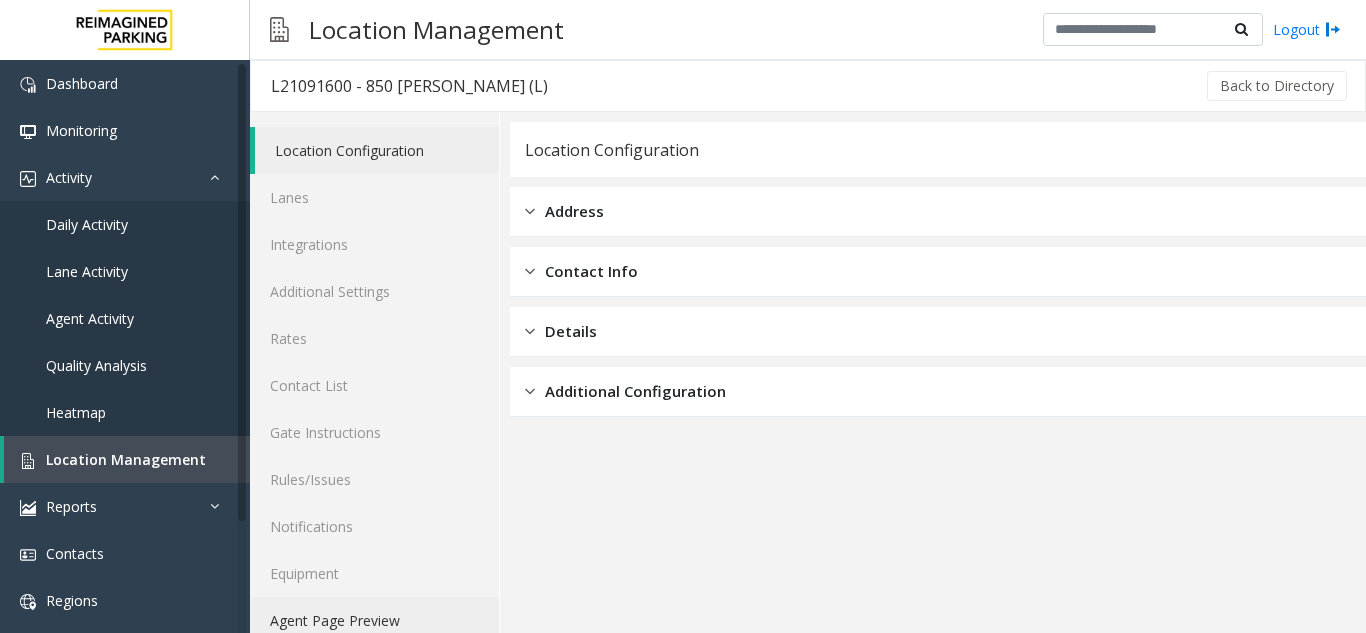 click on "Agent Page Preview" 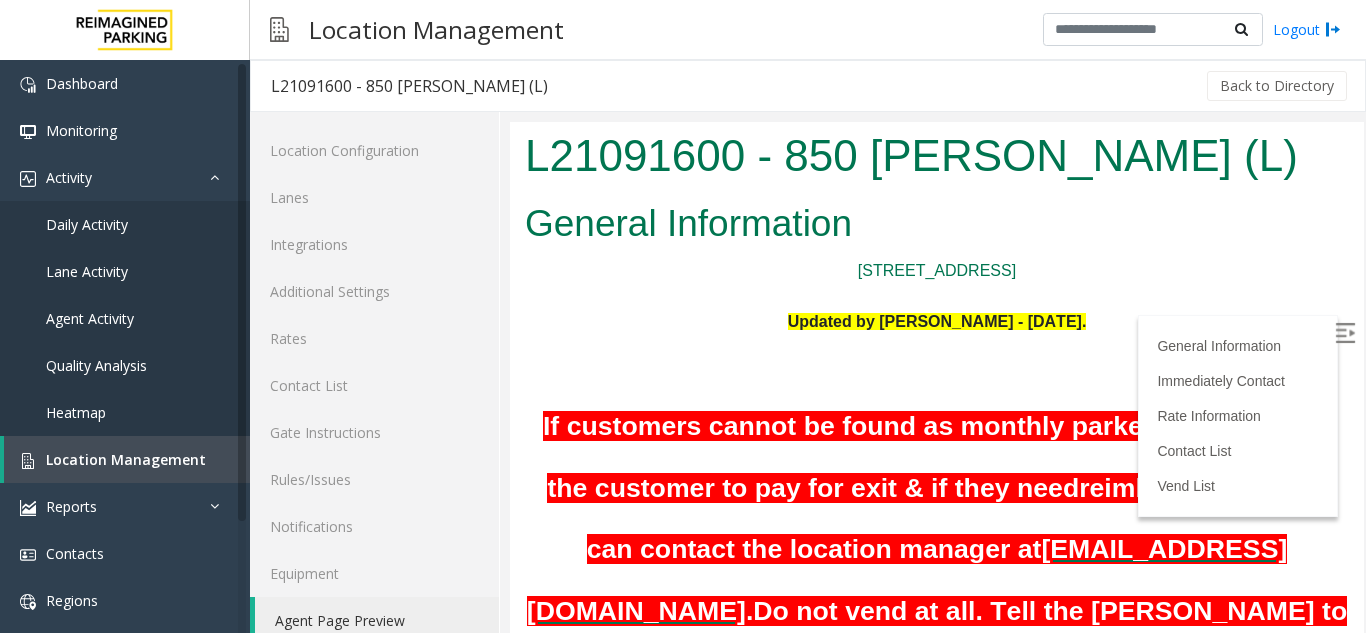 scroll, scrollTop: 0, scrollLeft: 0, axis: both 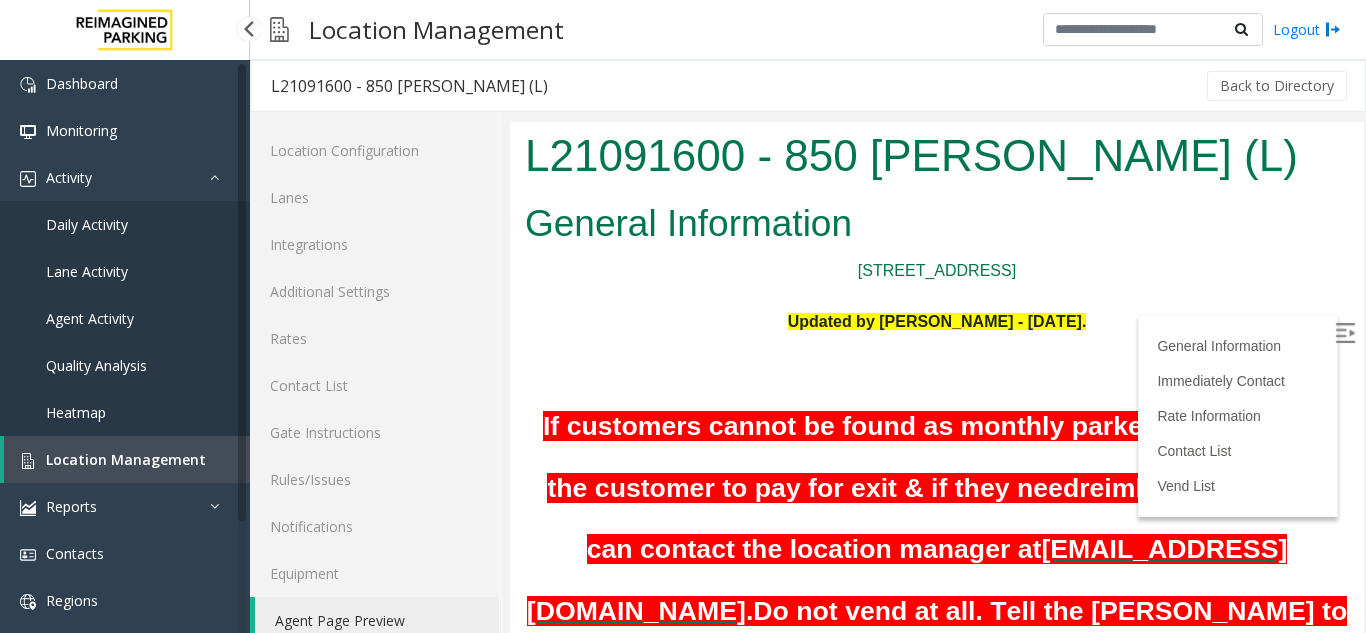click on "Location Management" at bounding box center (126, 459) 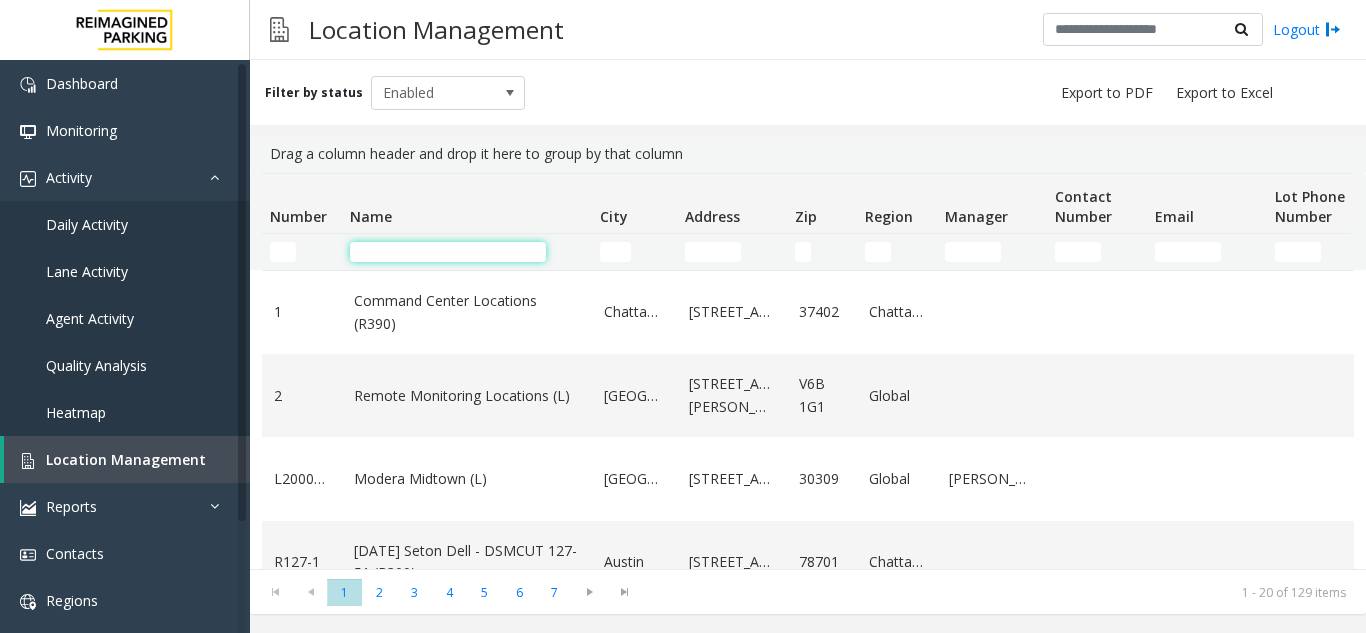 click 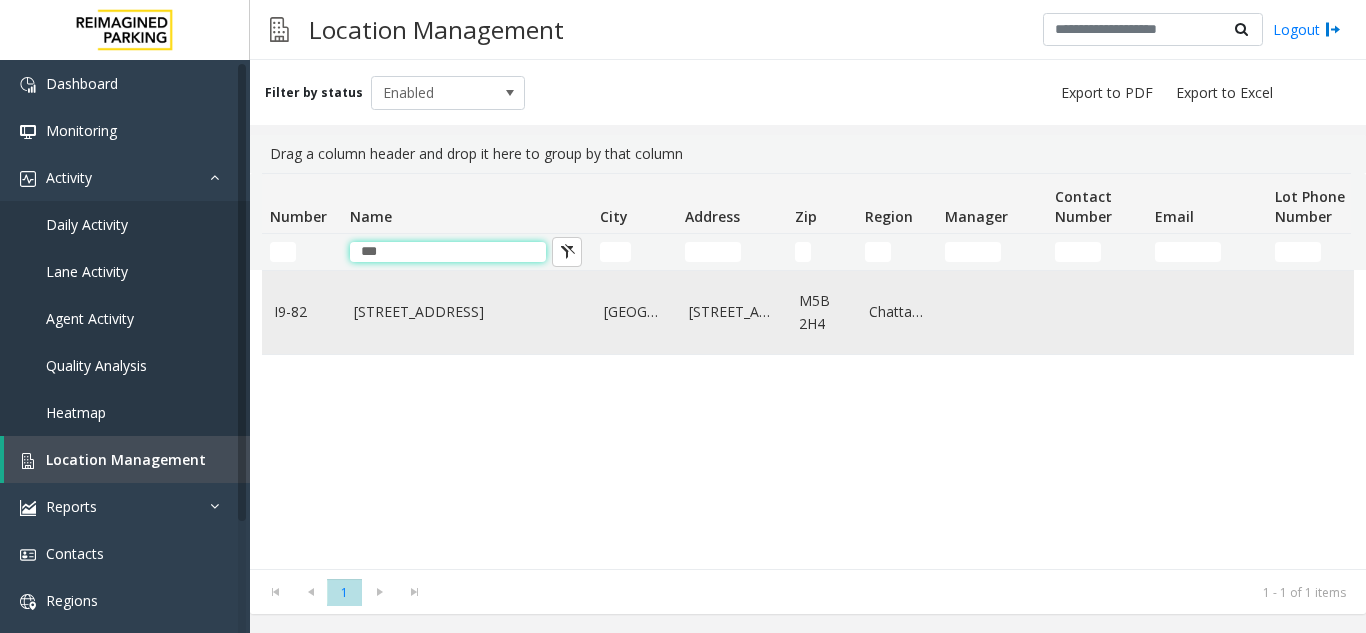 type on "***" 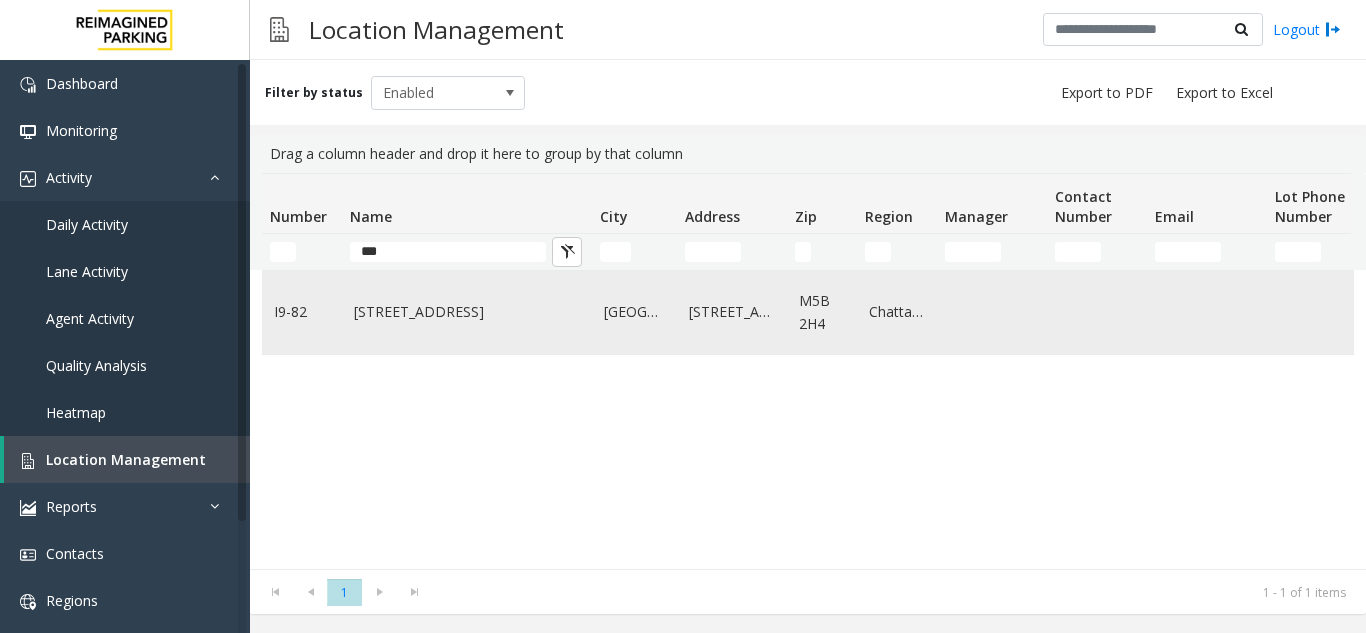 click on "[STREET_ADDRESS]" 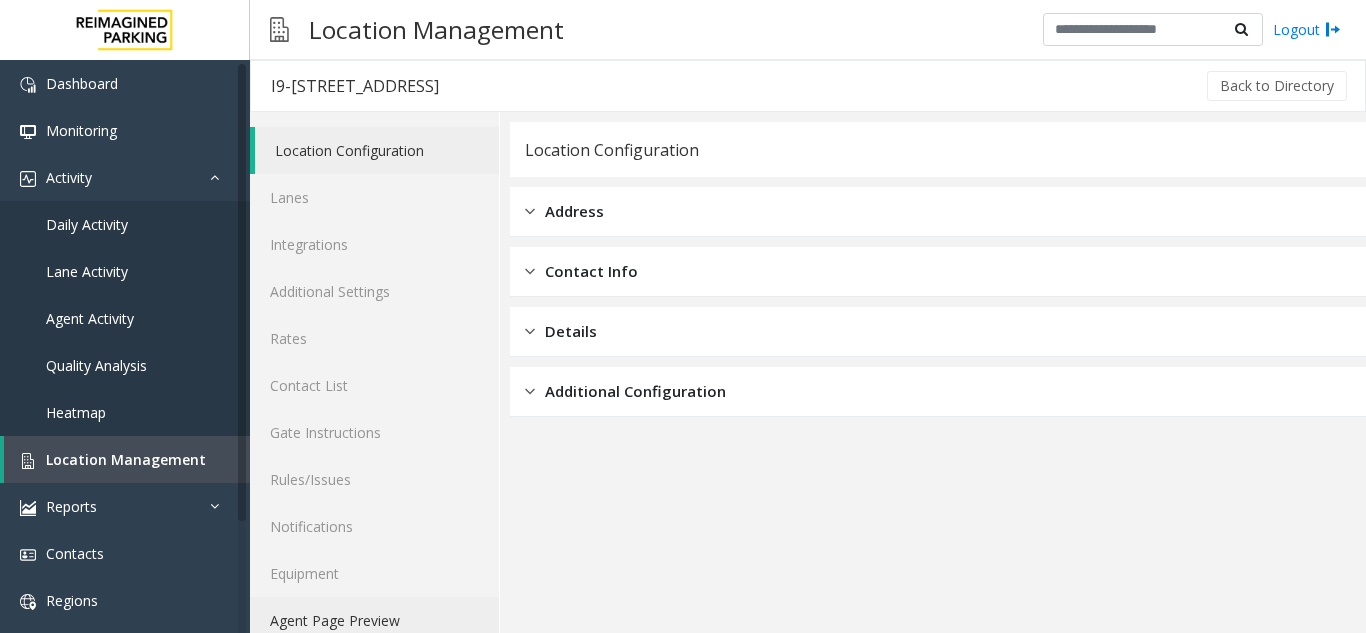 click on "Agent Page Preview" 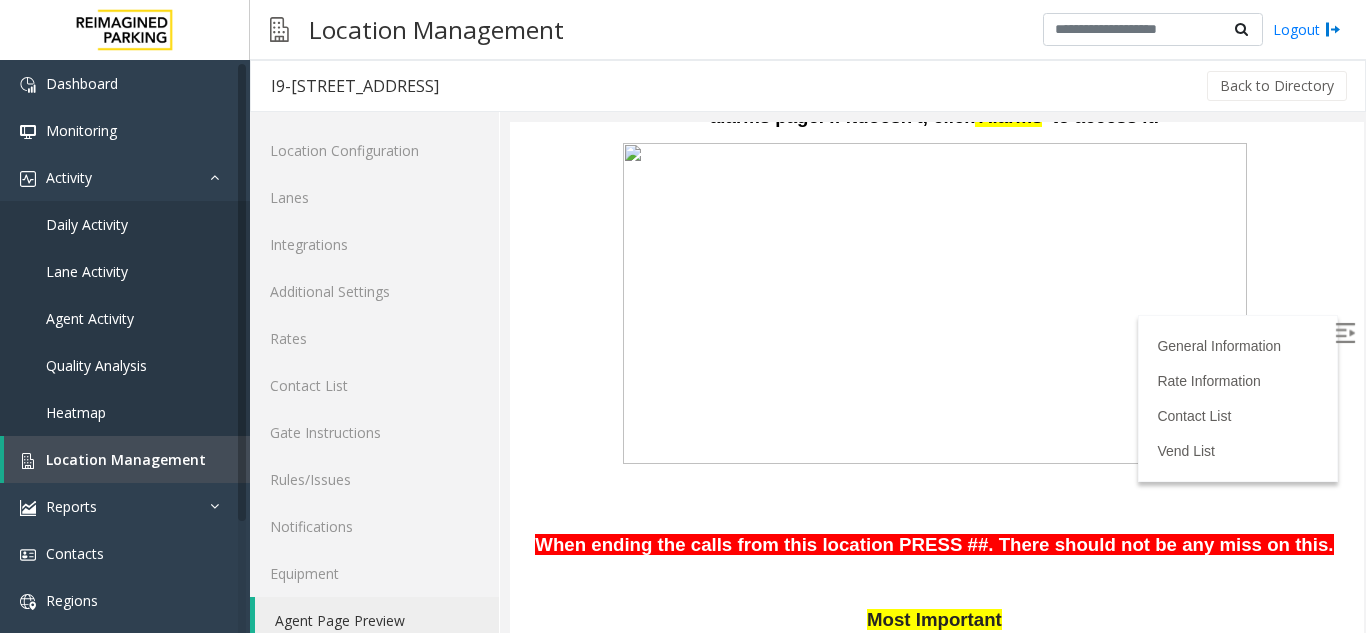 scroll, scrollTop: 1400, scrollLeft: 0, axis: vertical 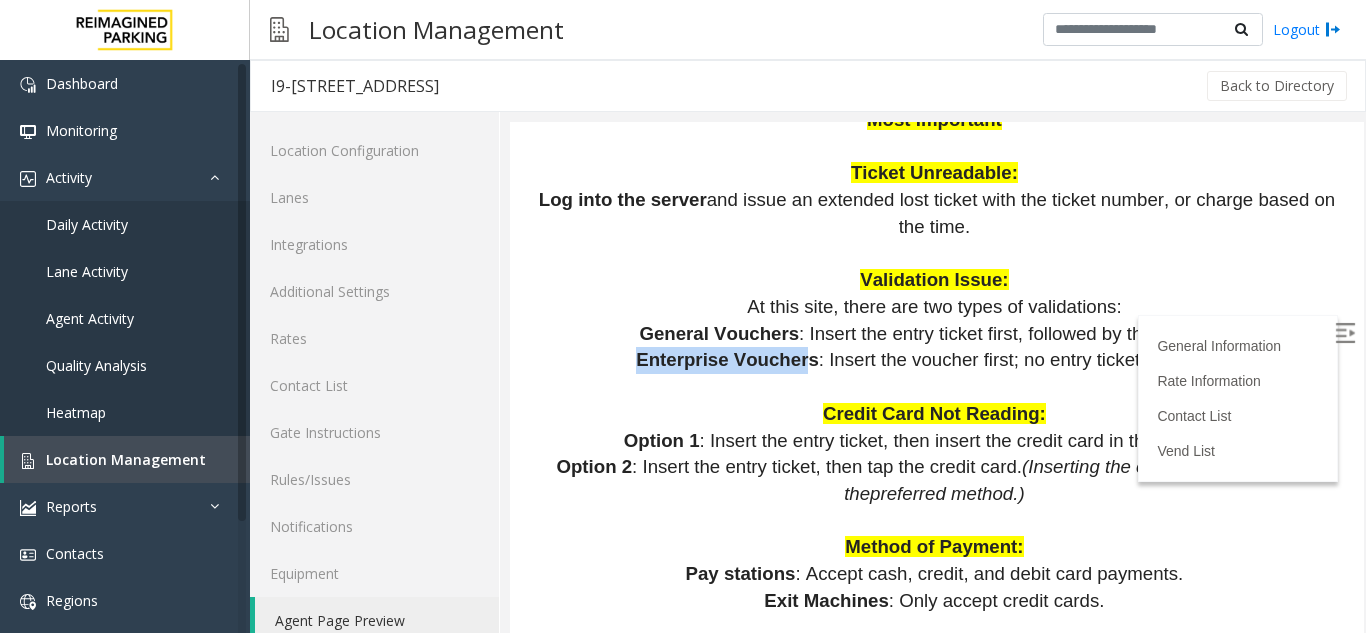 drag, startPoint x: 646, startPoint y: 335, endPoint x: 792, endPoint y: 340, distance: 146.08559 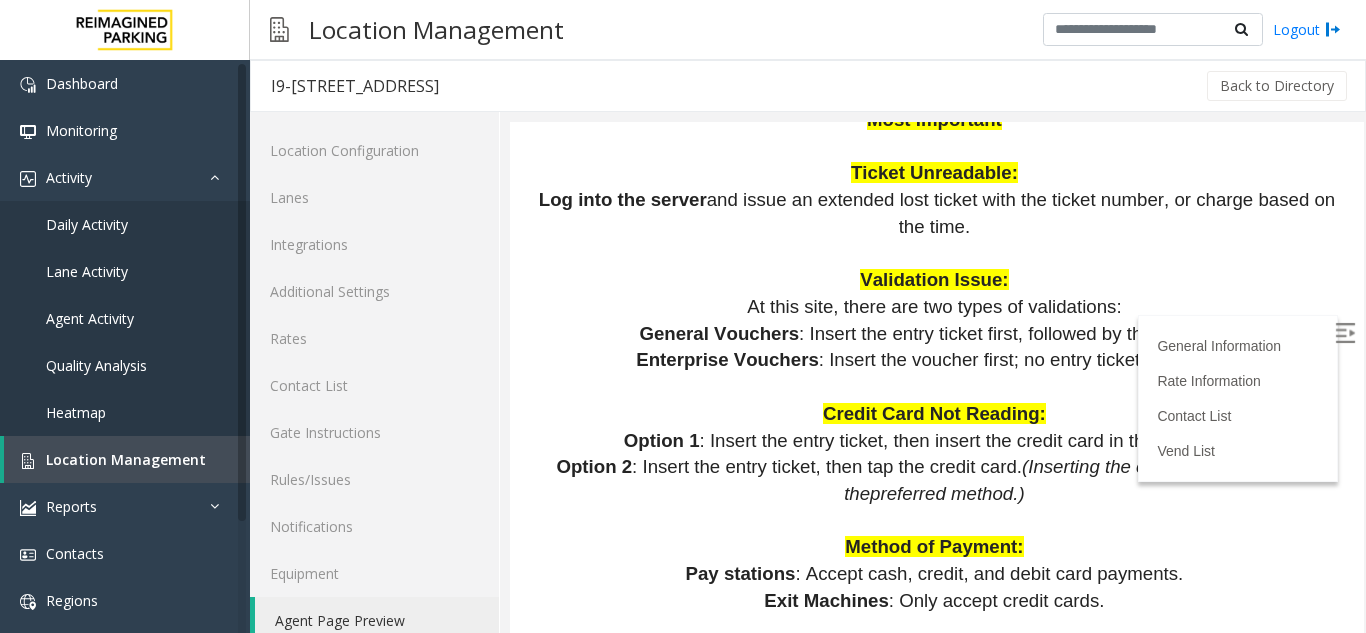 click at bounding box center [937, 387] 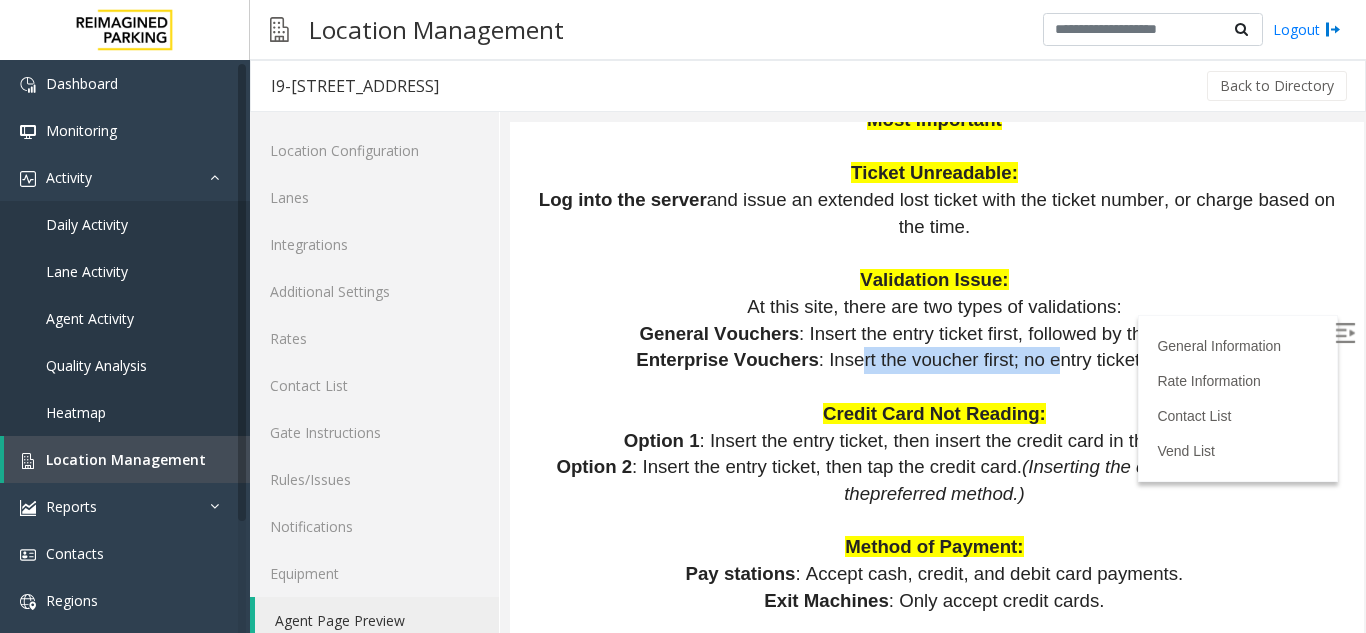 drag, startPoint x: 1003, startPoint y: 343, endPoint x: 1024, endPoint y: 341, distance: 21.095022 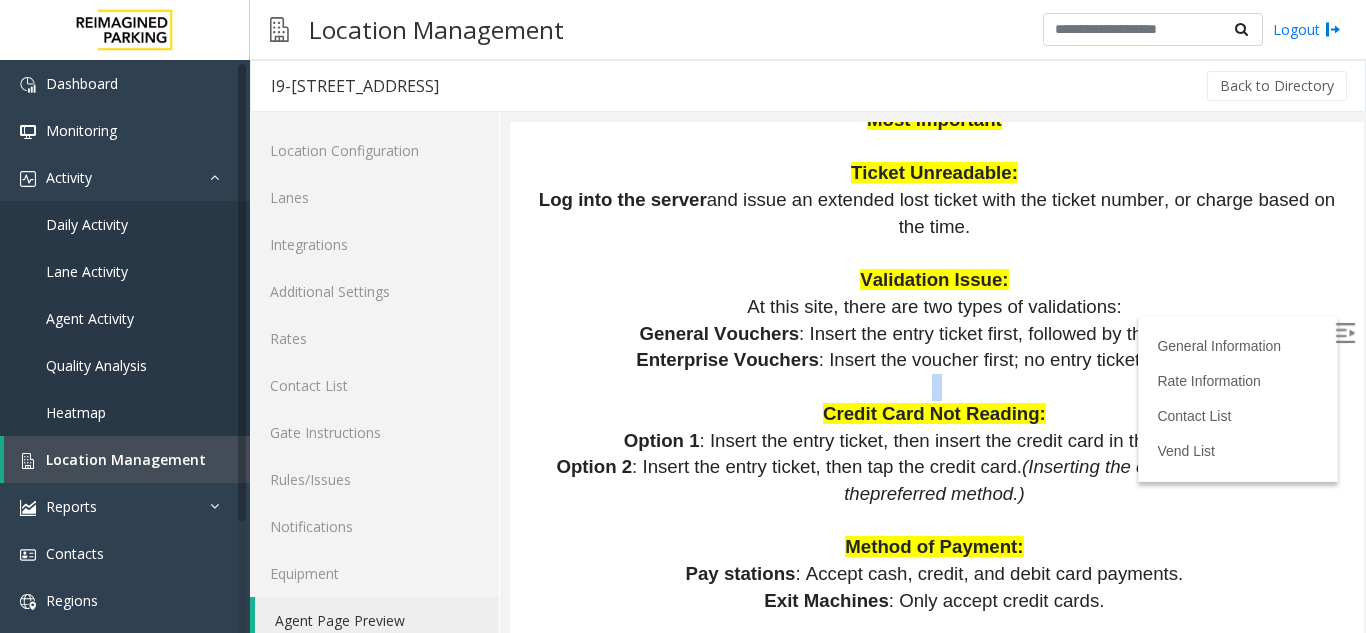 drag, startPoint x: 1074, startPoint y: 345, endPoint x: 1168, endPoint y: 339, distance: 94.19129 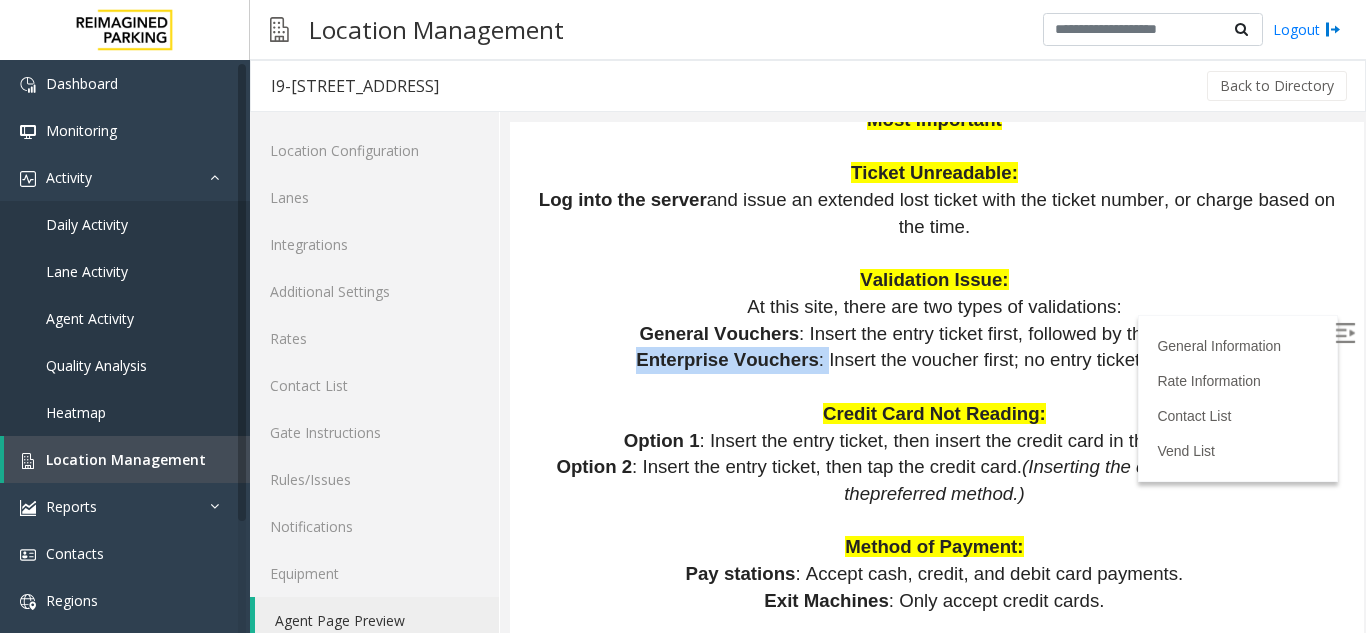 drag, startPoint x: 634, startPoint y: 332, endPoint x: 813, endPoint y: 338, distance: 179.10052 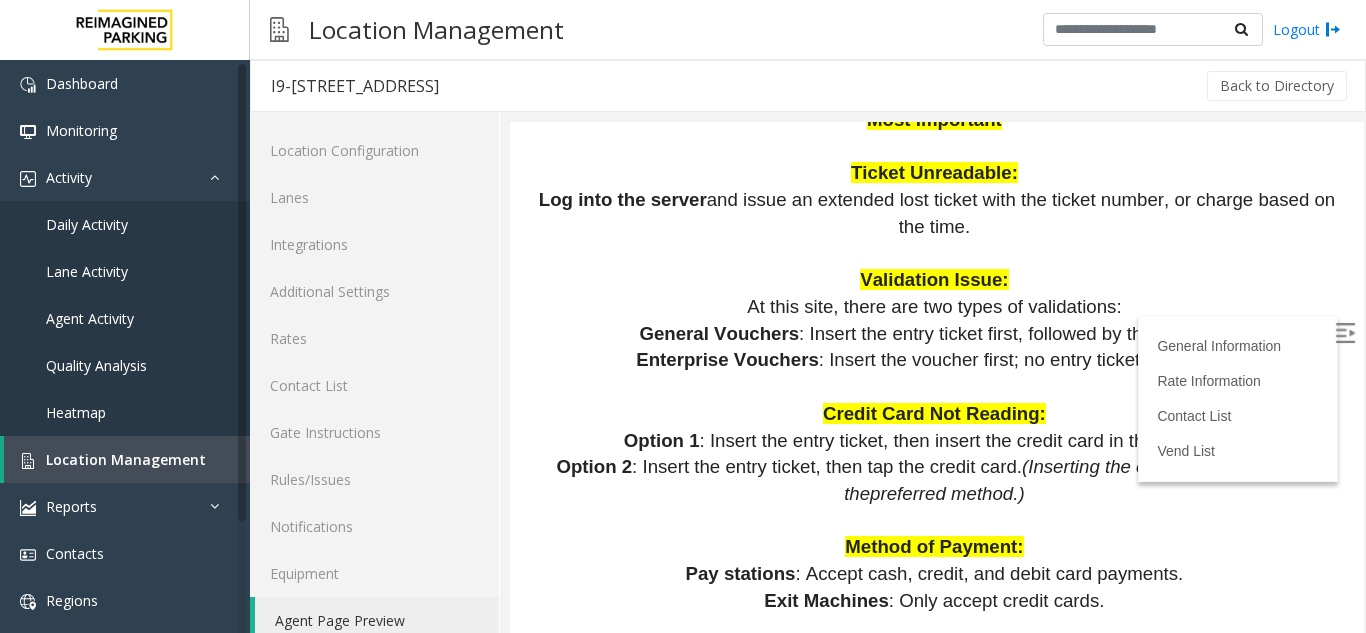 click at bounding box center (937, 387) 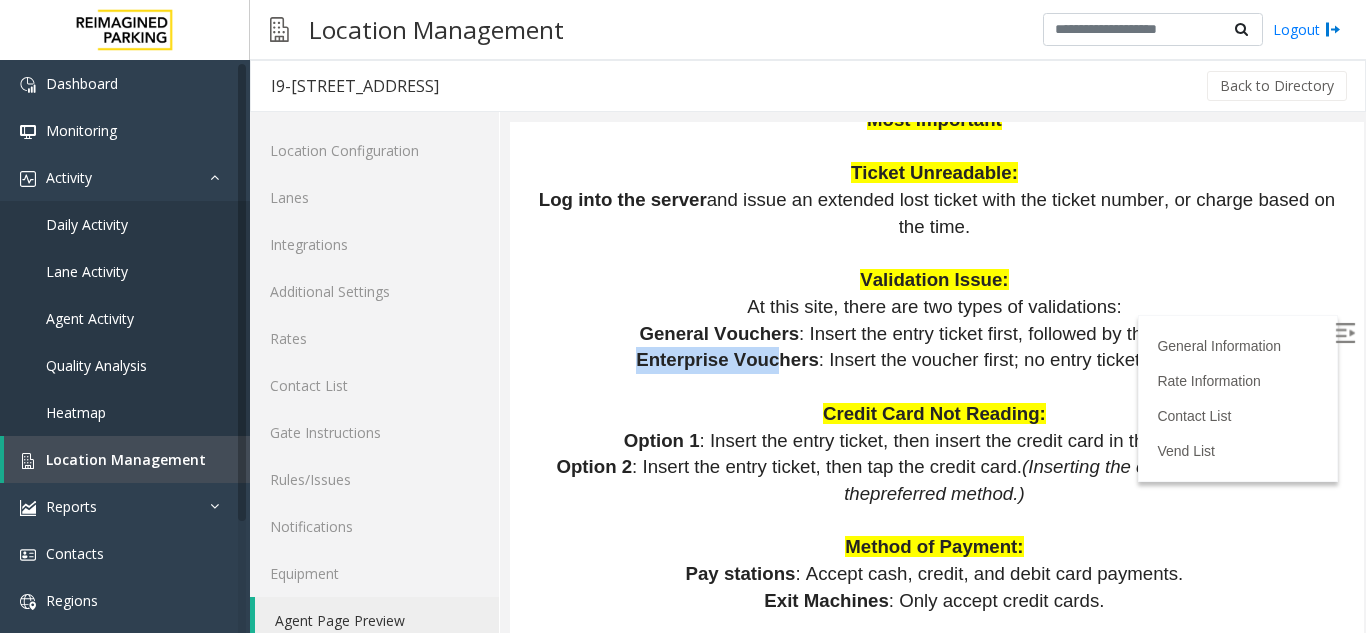 drag, startPoint x: 673, startPoint y: 333, endPoint x: 768, endPoint y: 334, distance: 95.005264 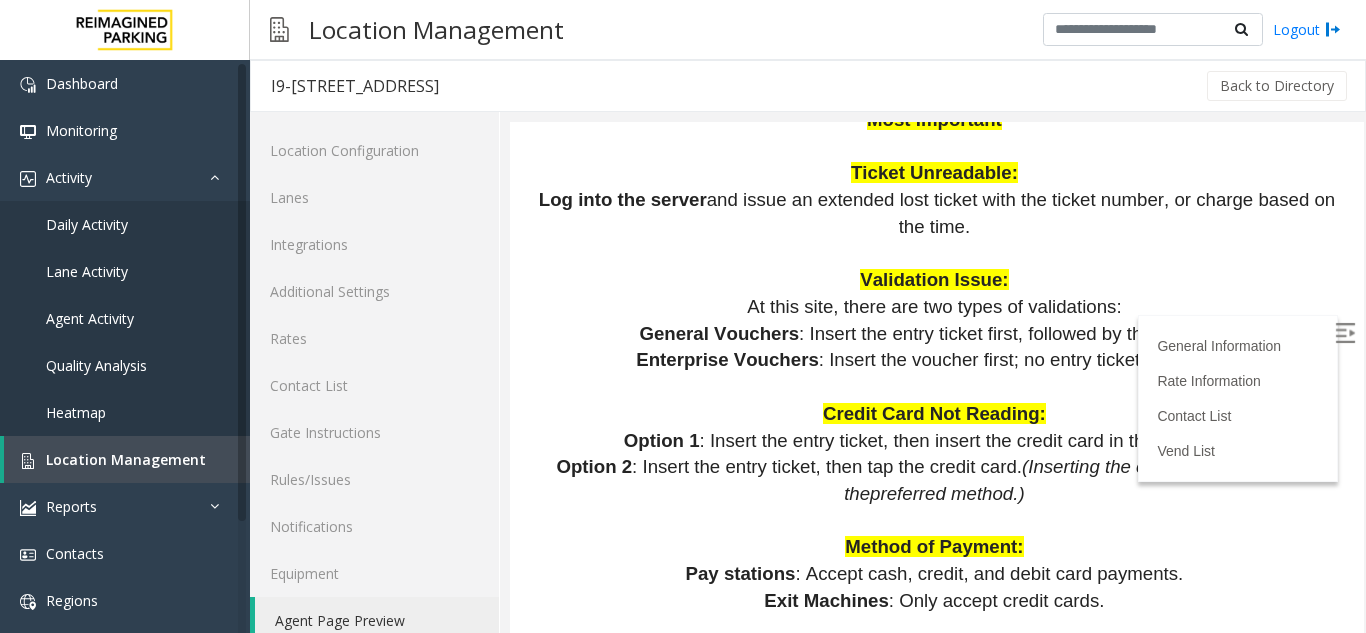 click at bounding box center (937, 387) 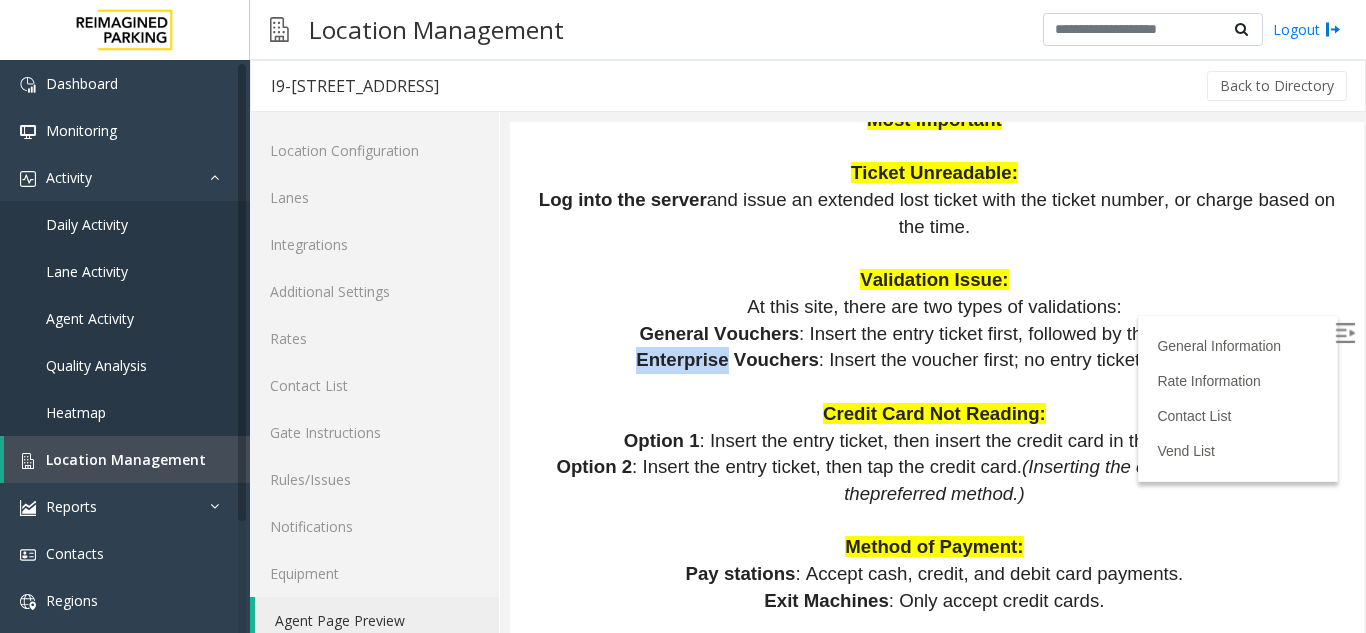 drag, startPoint x: 645, startPoint y: 331, endPoint x: 727, endPoint y: 332, distance: 82.006096 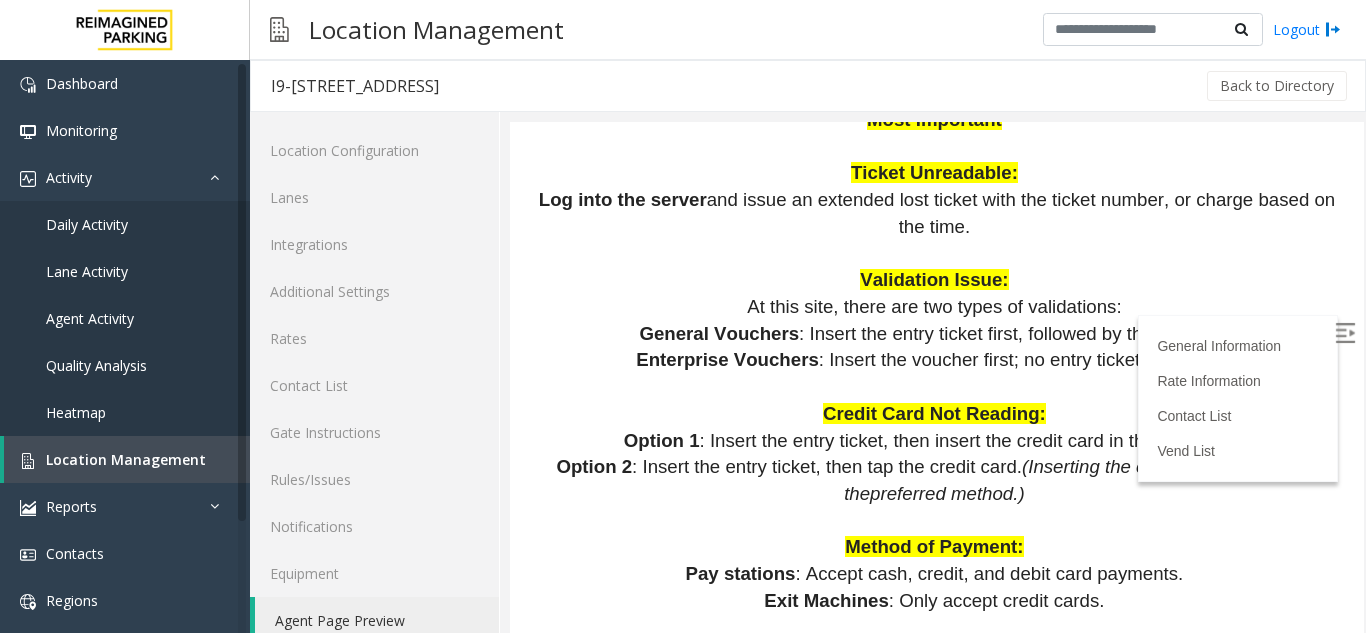 click at bounding box center [937, 387] 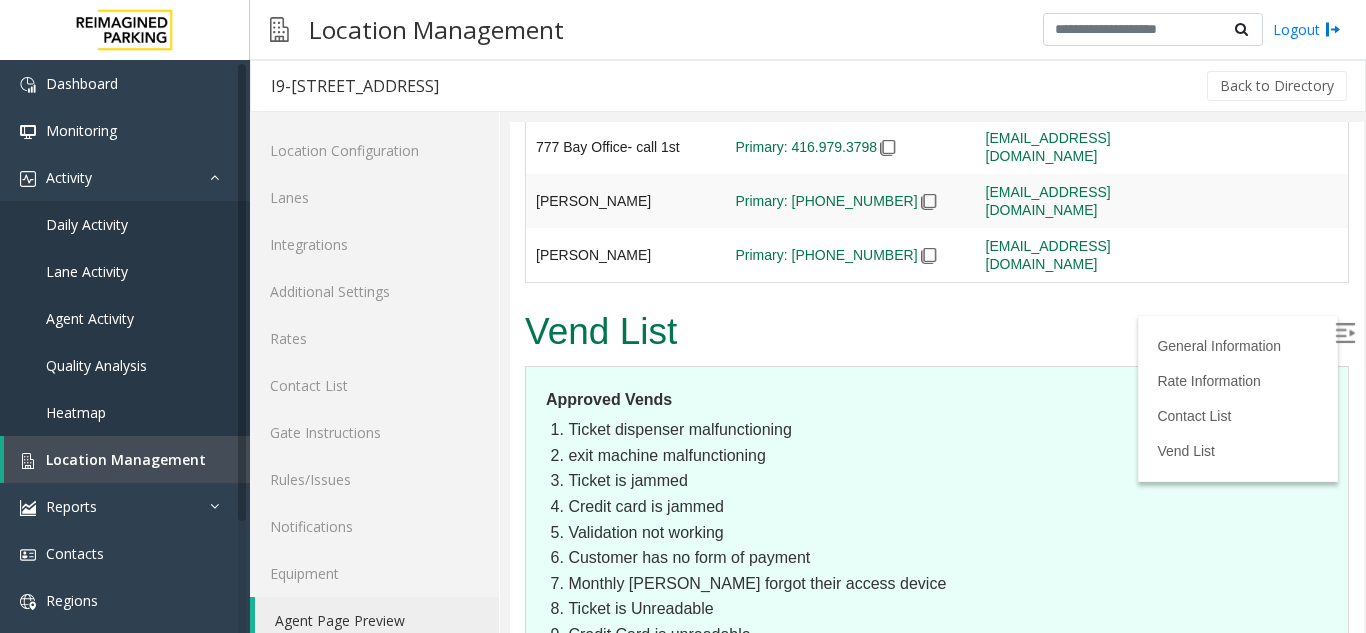 scroll, scrollTop: 4784, scrollLeft: 0, axis: vertical 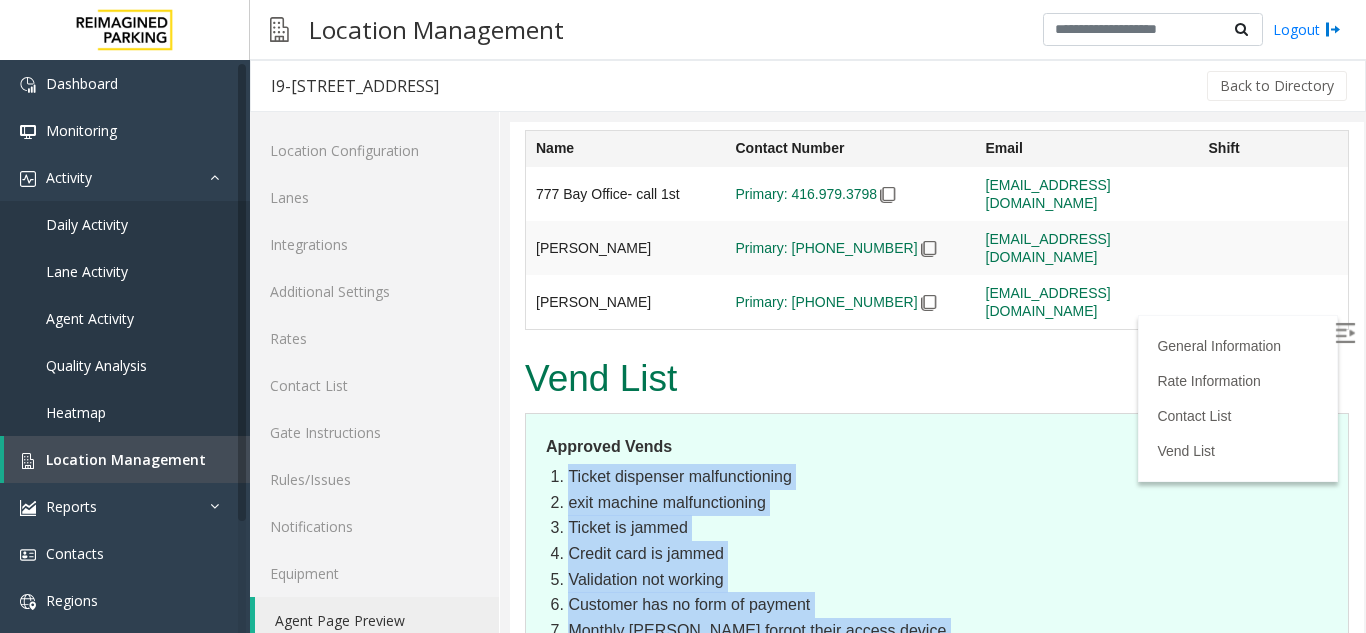 drag, startPoint x: 568, startPoint y: 215, endPoint x: 804, endPoint y: 484, distance: 357.85052 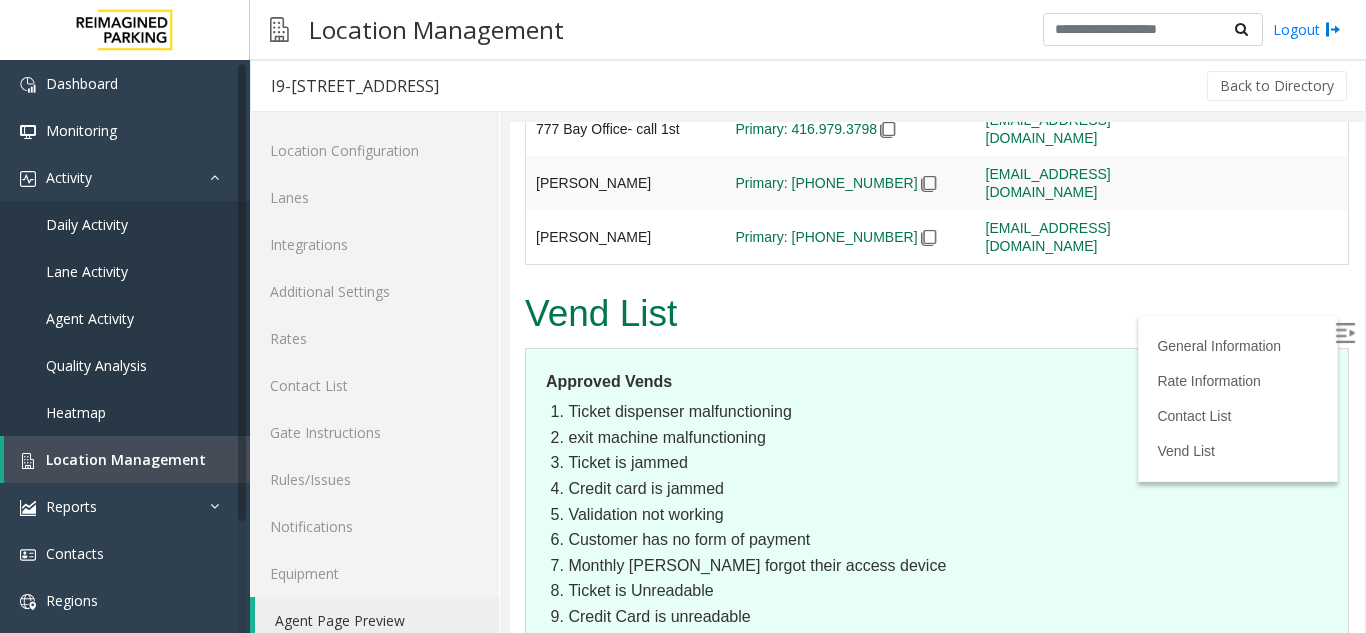 scroll, scrollTop: 4884, scrollLeft: 0, axis: vertical 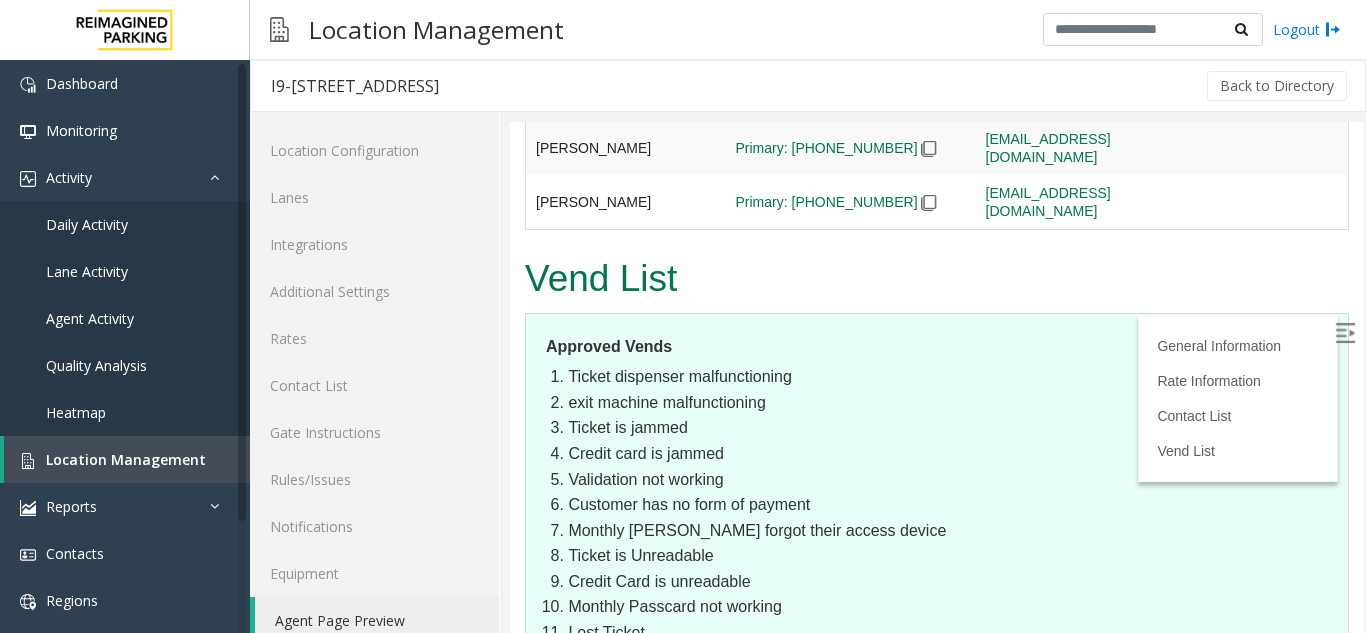 drag, startPoint x: 640, startPoint y: 516, endPoint x: 853, endPoint y: 517, distance: 213.00235 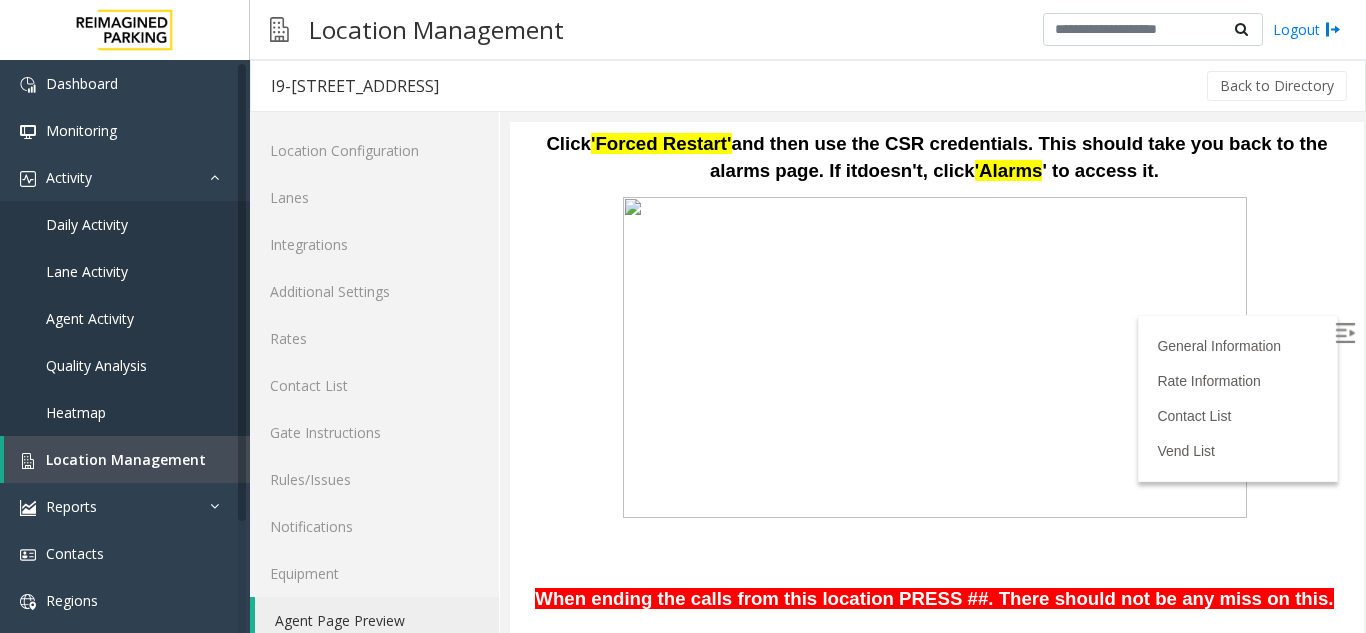 scroll, scrollTop: 790, scrollLeft: 0, axis: vertical 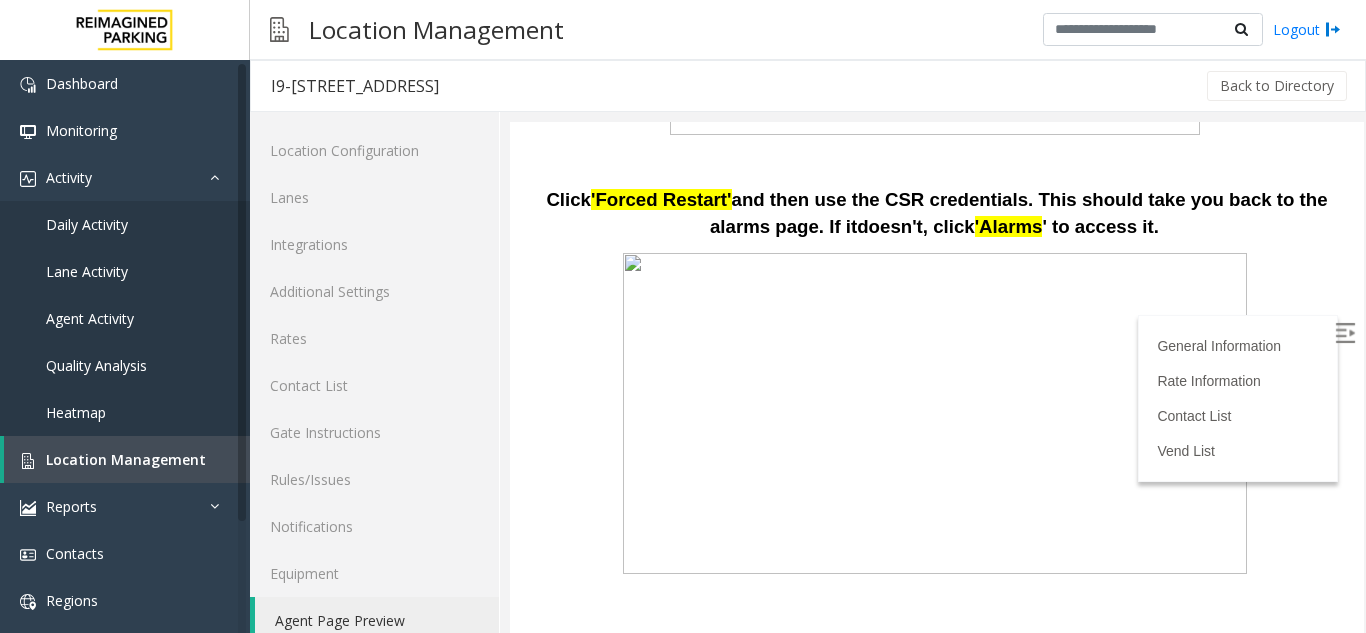 drag, startPoint x: 1860, startPoint y: 355, endPoint x: 1333, endPoint y: 200, distance: 549.3214 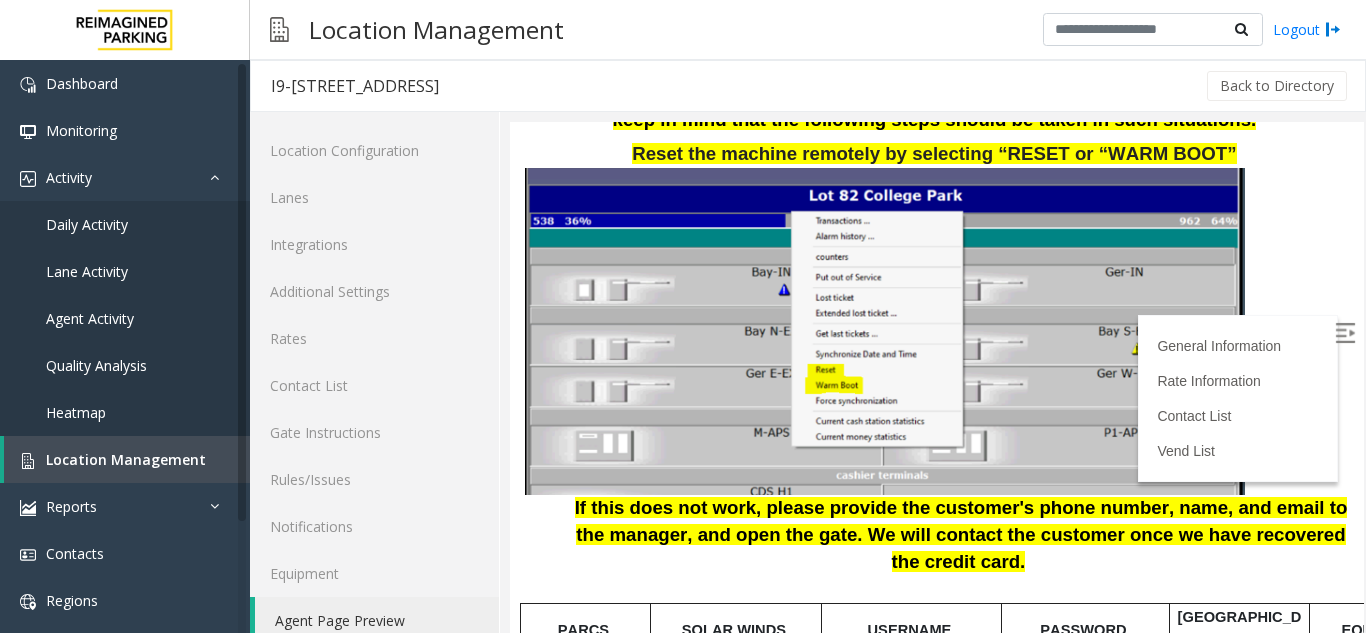 scroll, scrollTop: 2100, scrollLeft: 0, axis: vertical 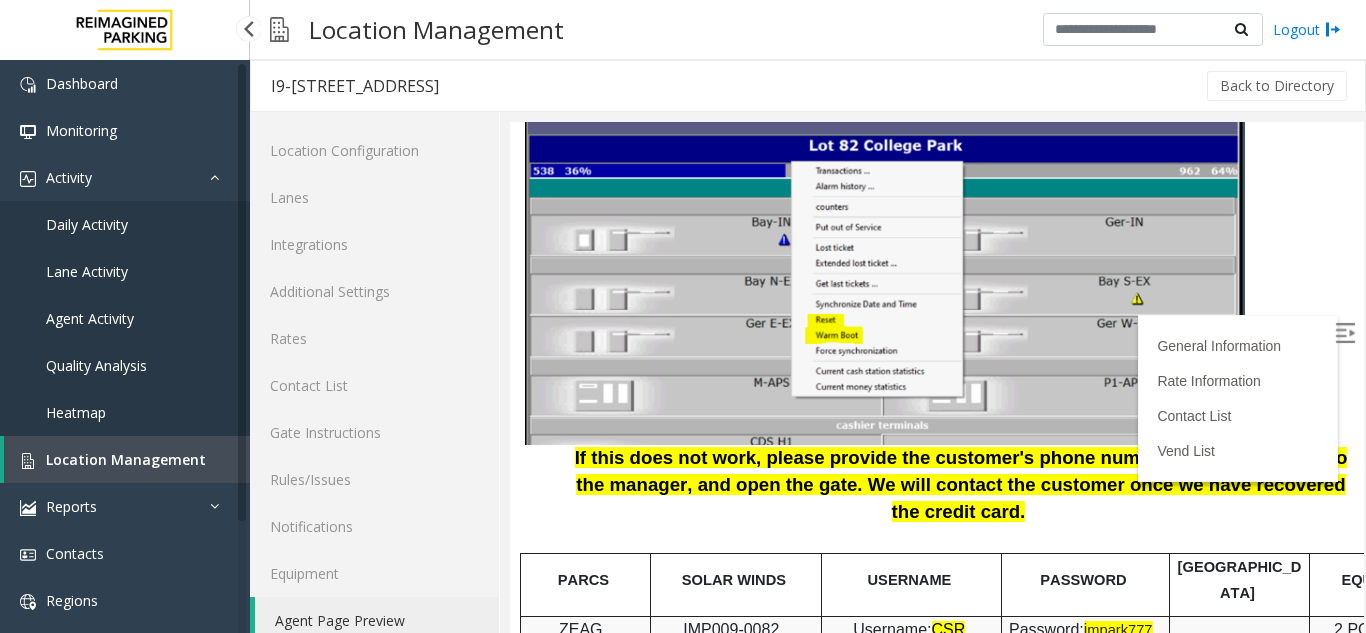 click on "Location Management" at bounding box center [127, 459] 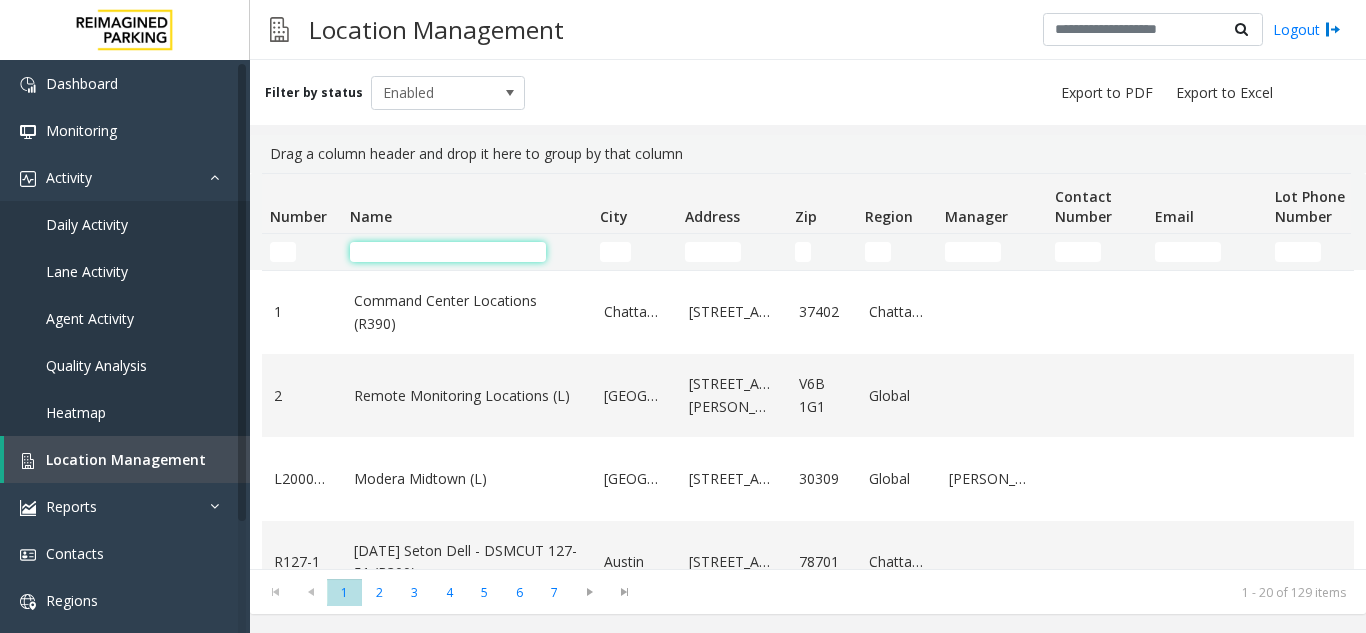 click 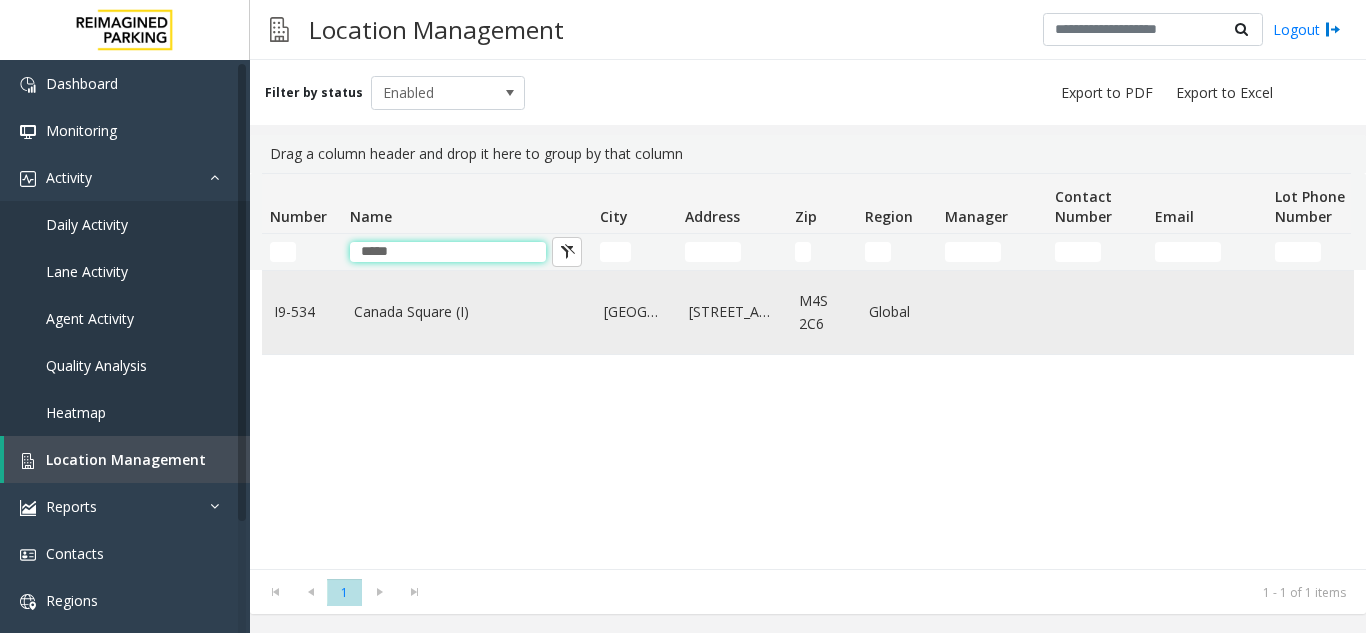 type on "*****" 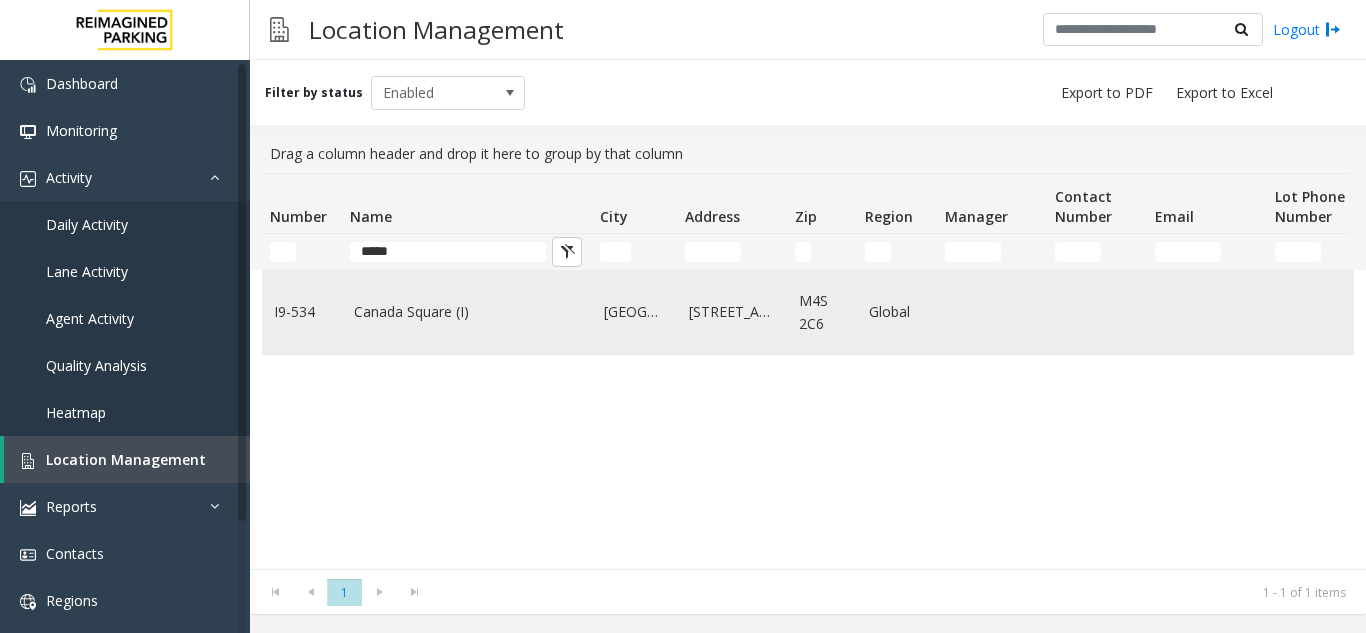 click on "Canada Square (I)" 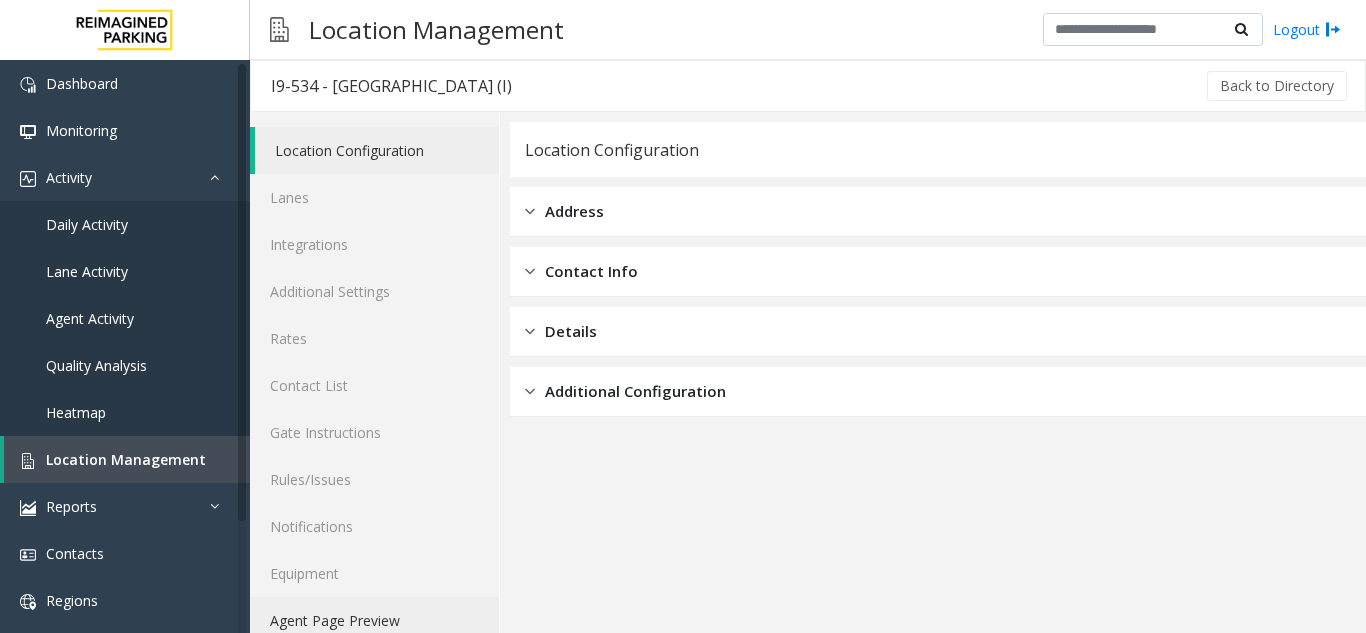 click on "Agent Page Preview" 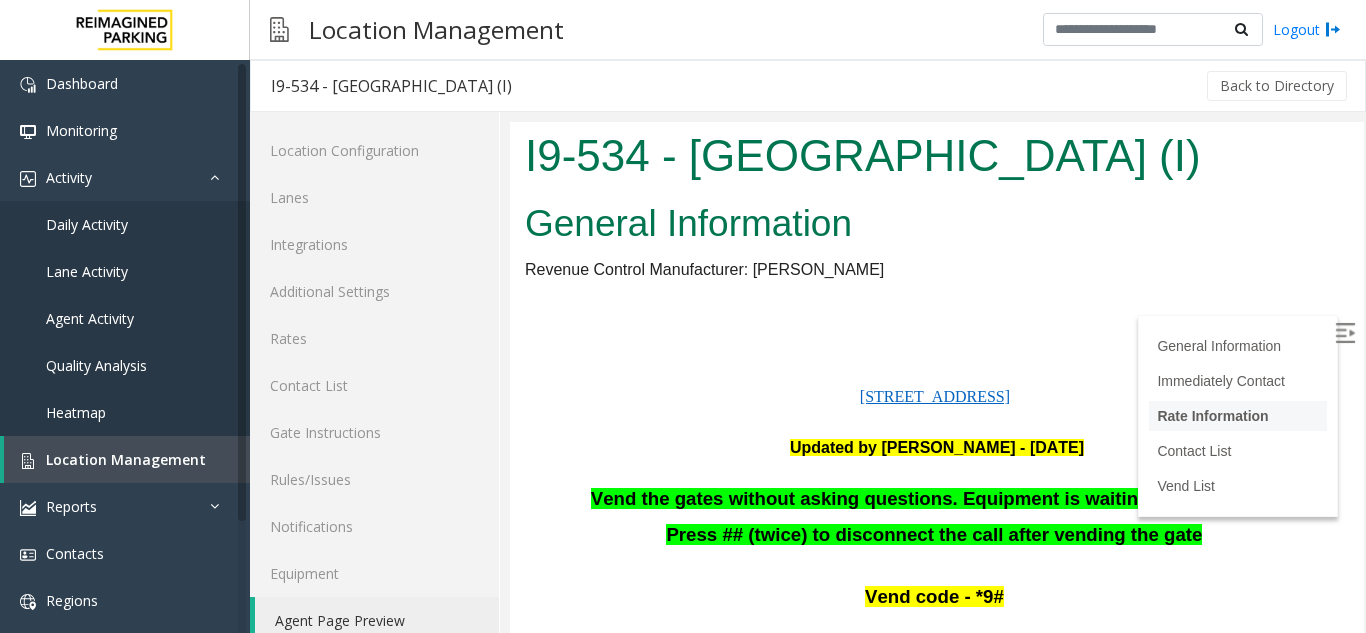 scroll, scrollTop: 0, scrollLeft: 0, axis: both 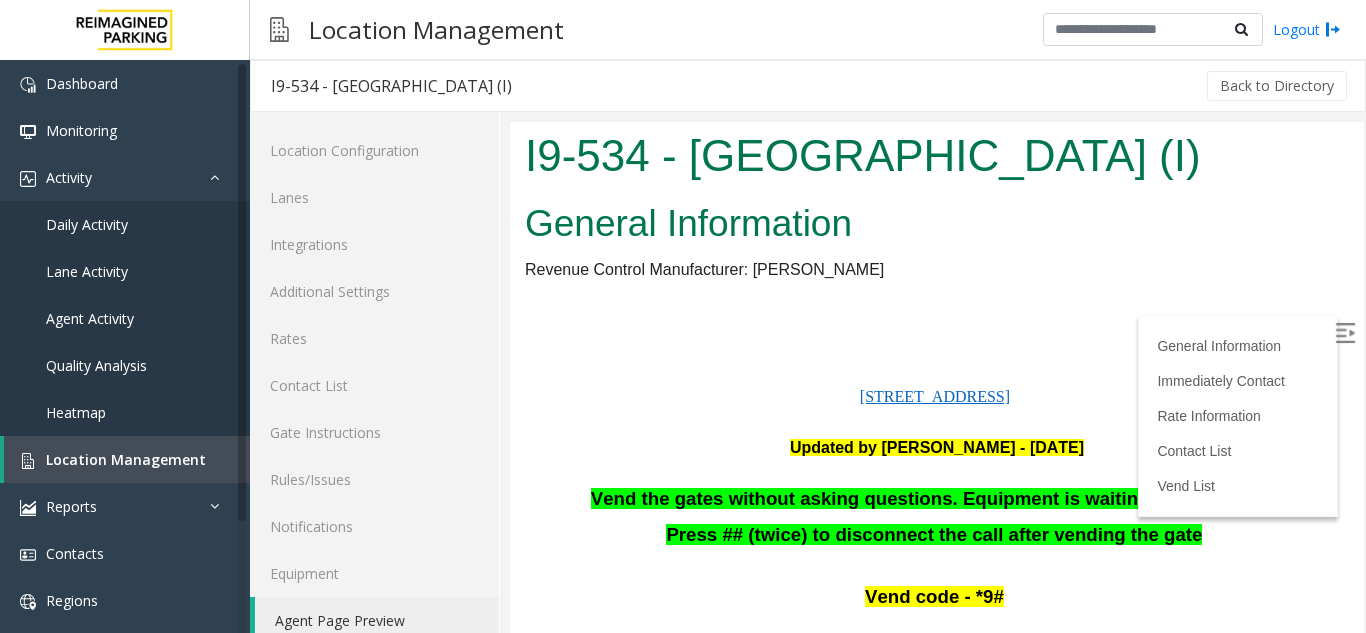 click at bounding box center [1345, 333] 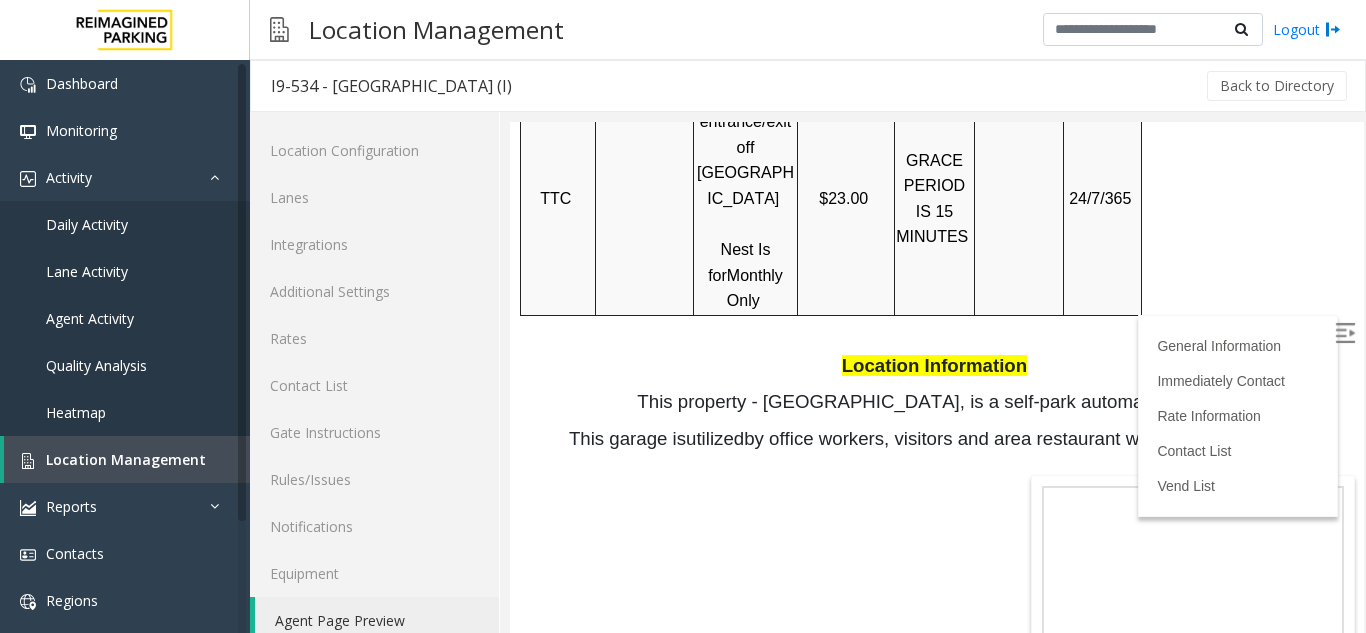 scroll, scrollTop: 1300, scrollLeft: 0, axis: vertical 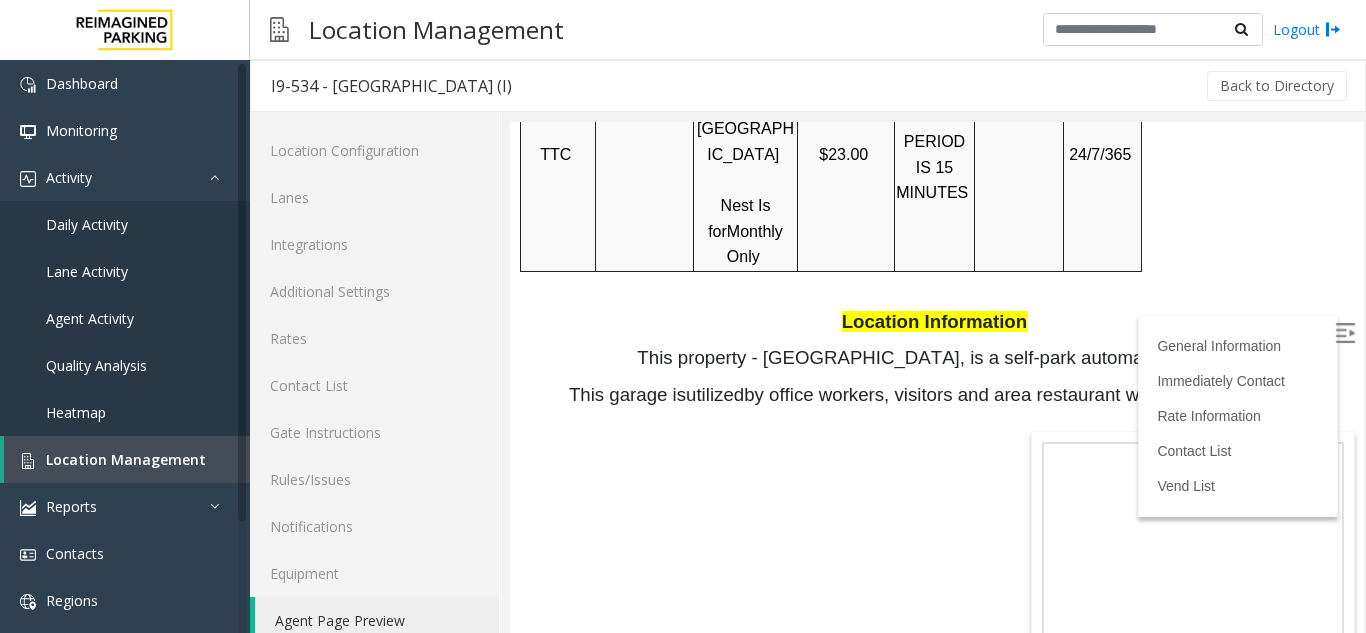 click on "Agent Page Preview" 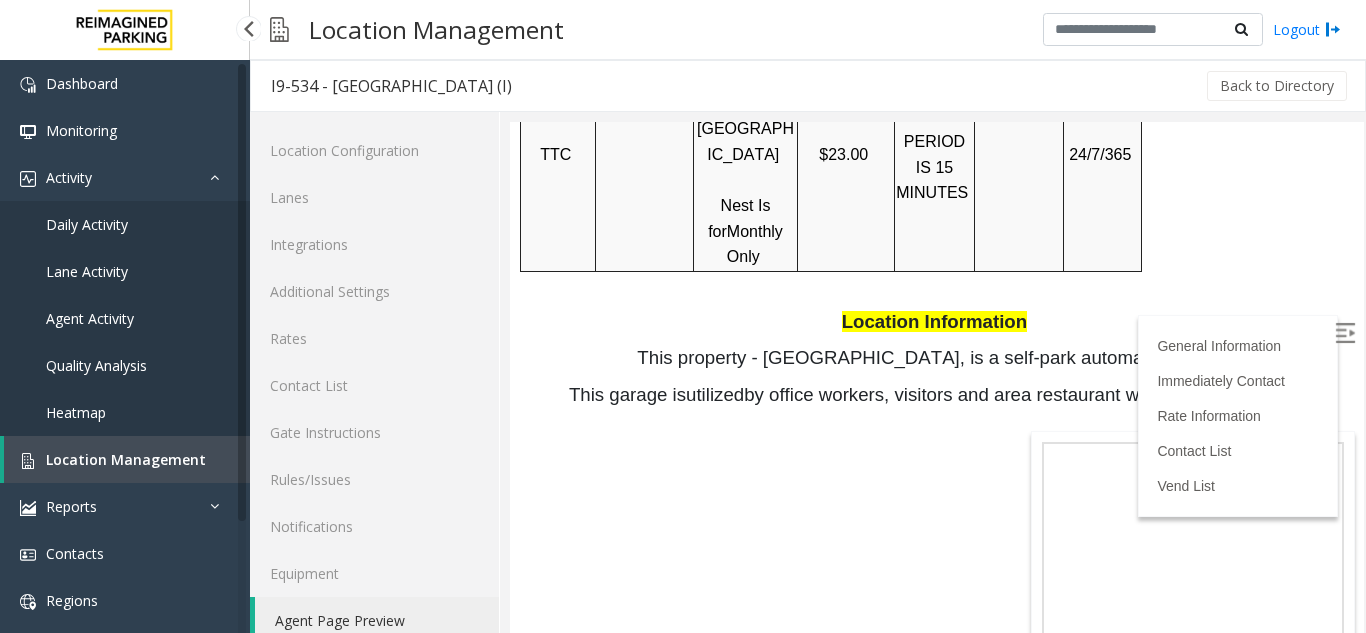 click on "Location Management" at bounding box center (126, 459) 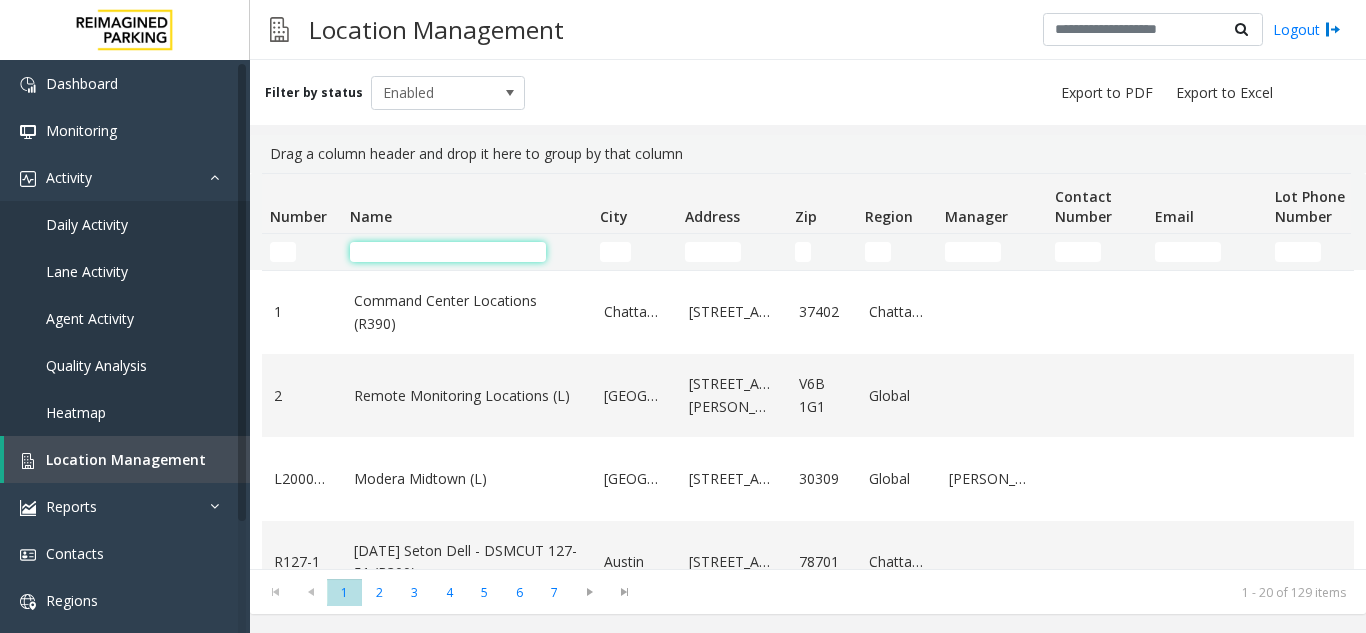 click 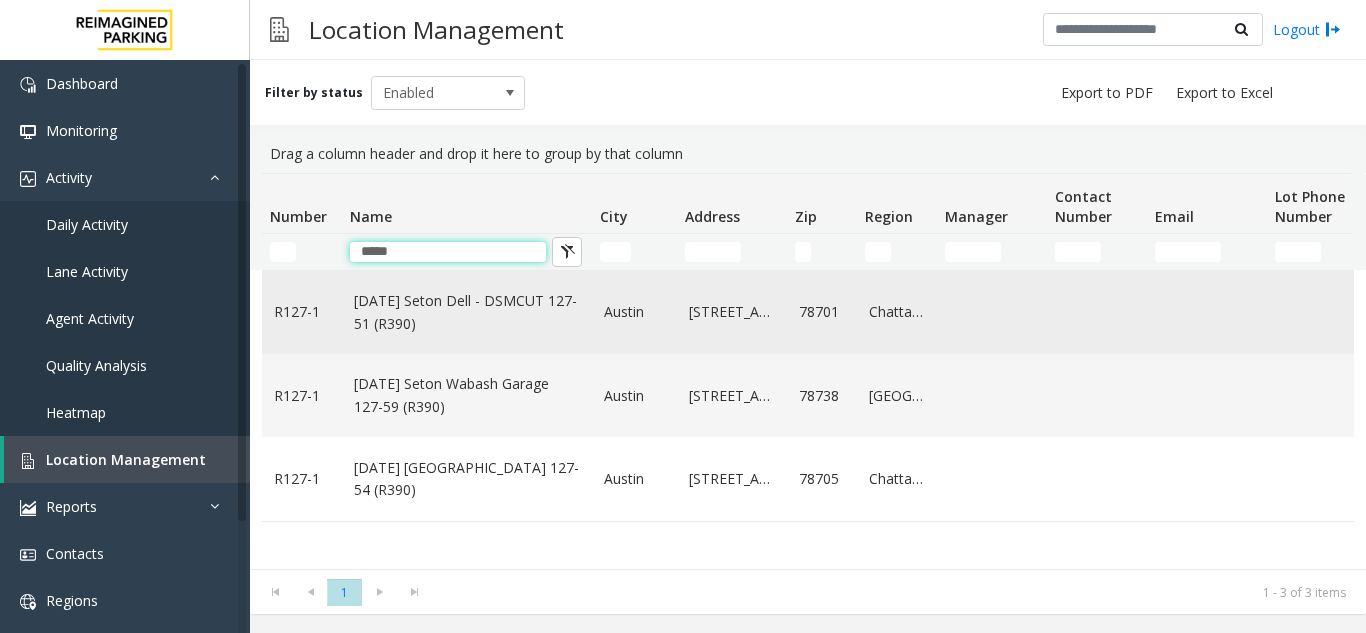 type on "*****" 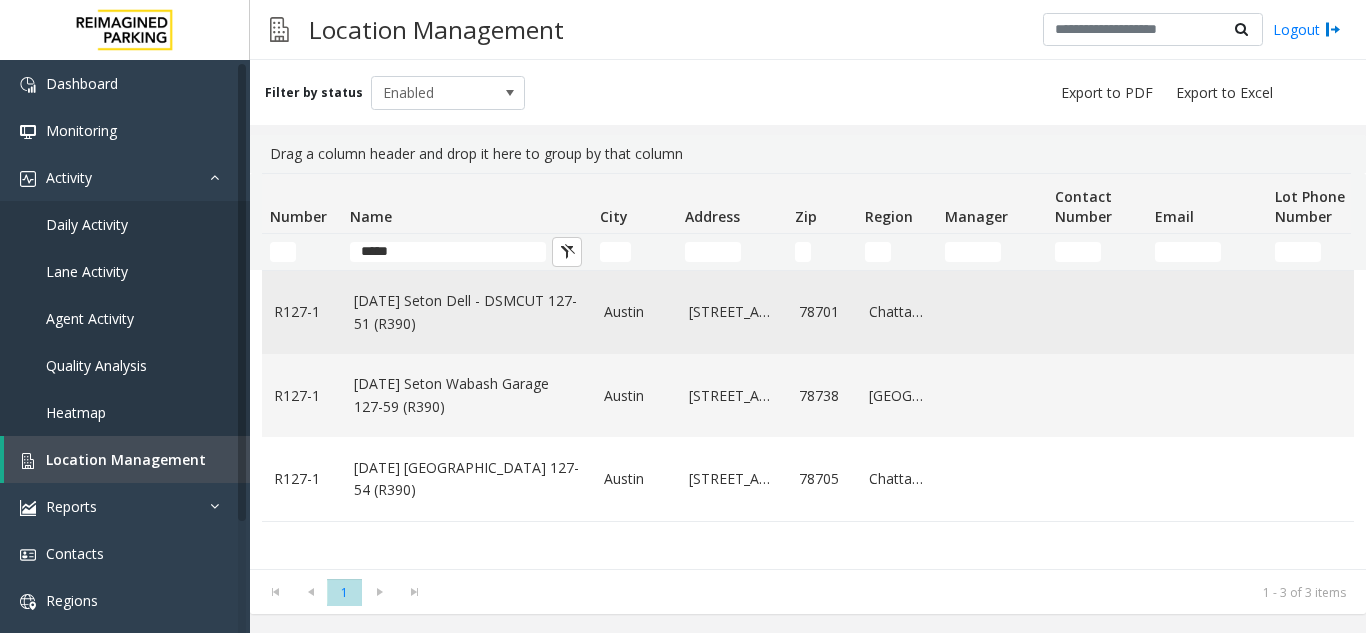 click on "[DATE] Seton Dell - DSMCUT 127-51 (R390)" 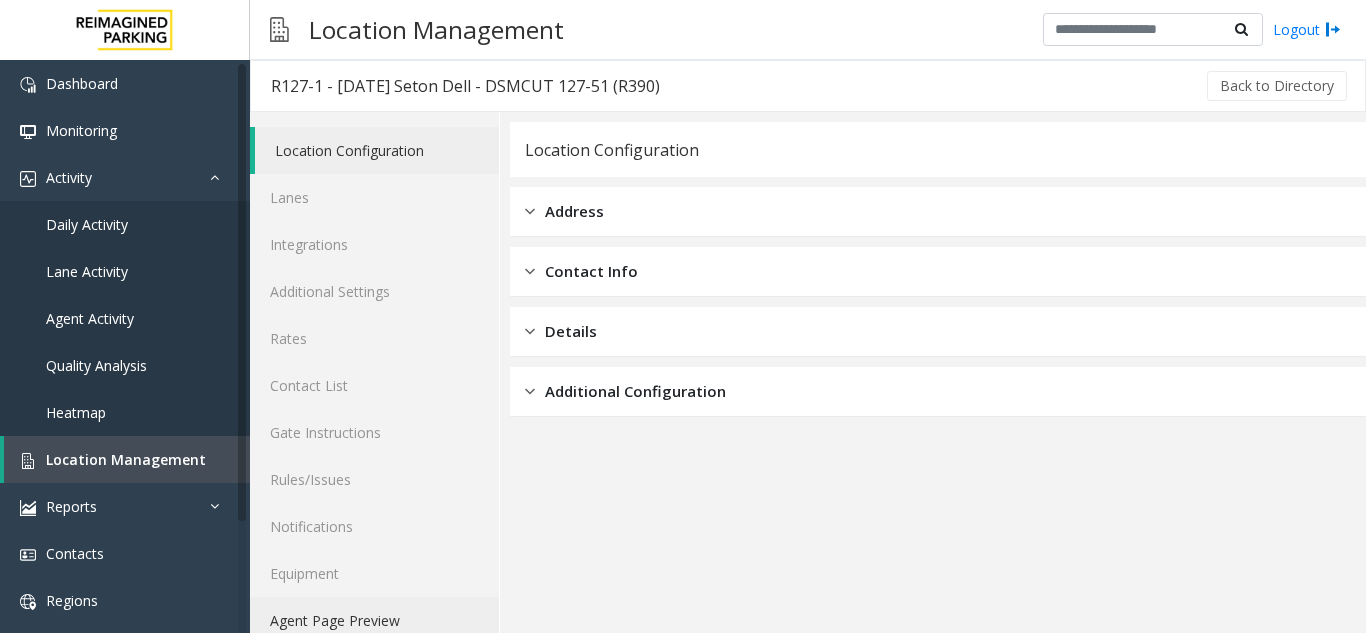 click on "Agent Page Preview" 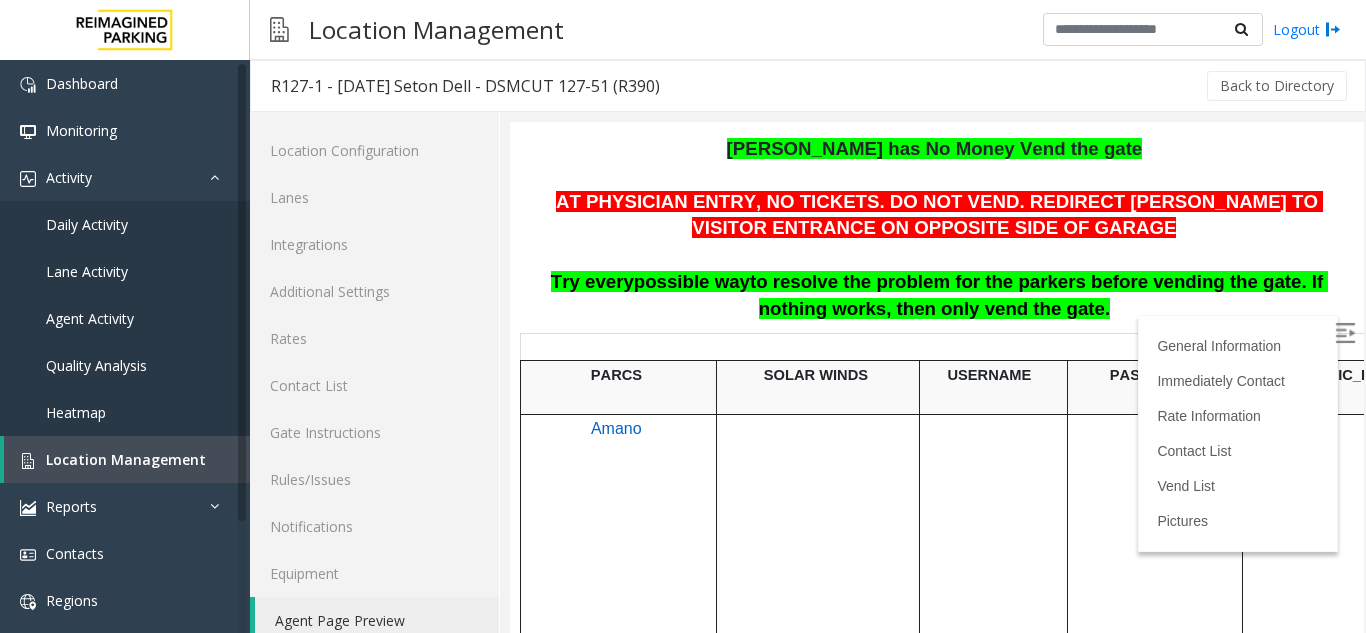 scroll, scrollTop: 400, scrollLeft: 0, axis: vertical 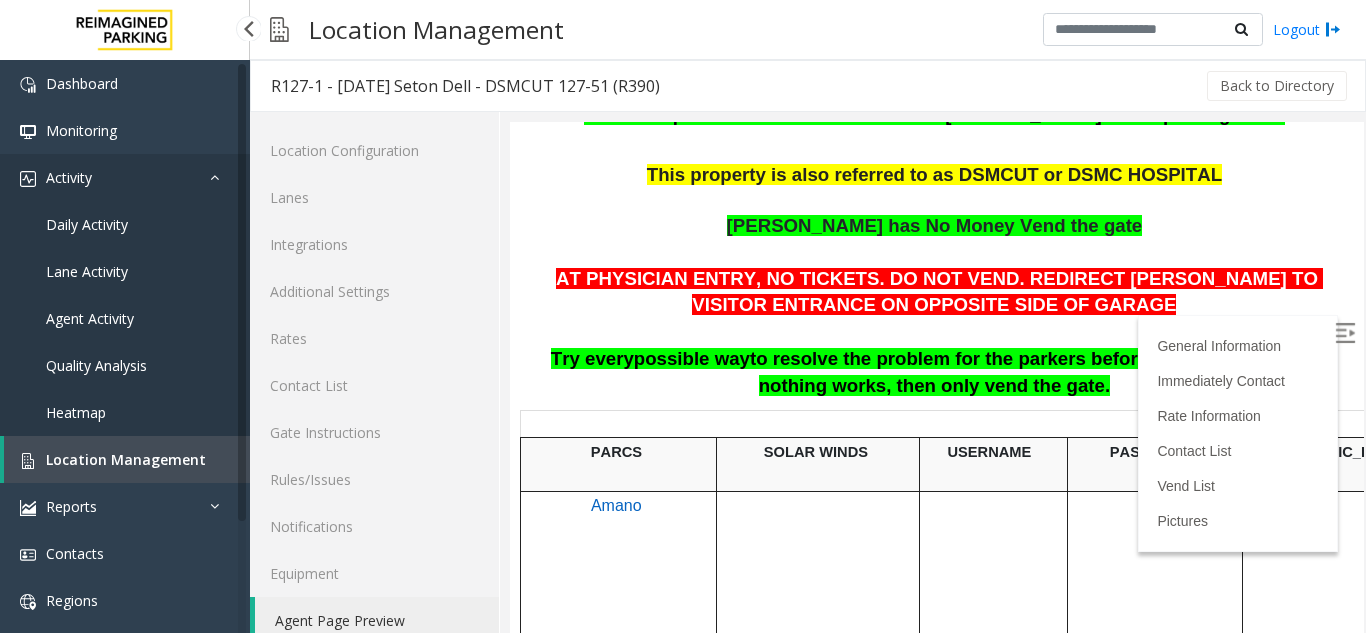 click on "Activity" at bounding box center (125, 177) 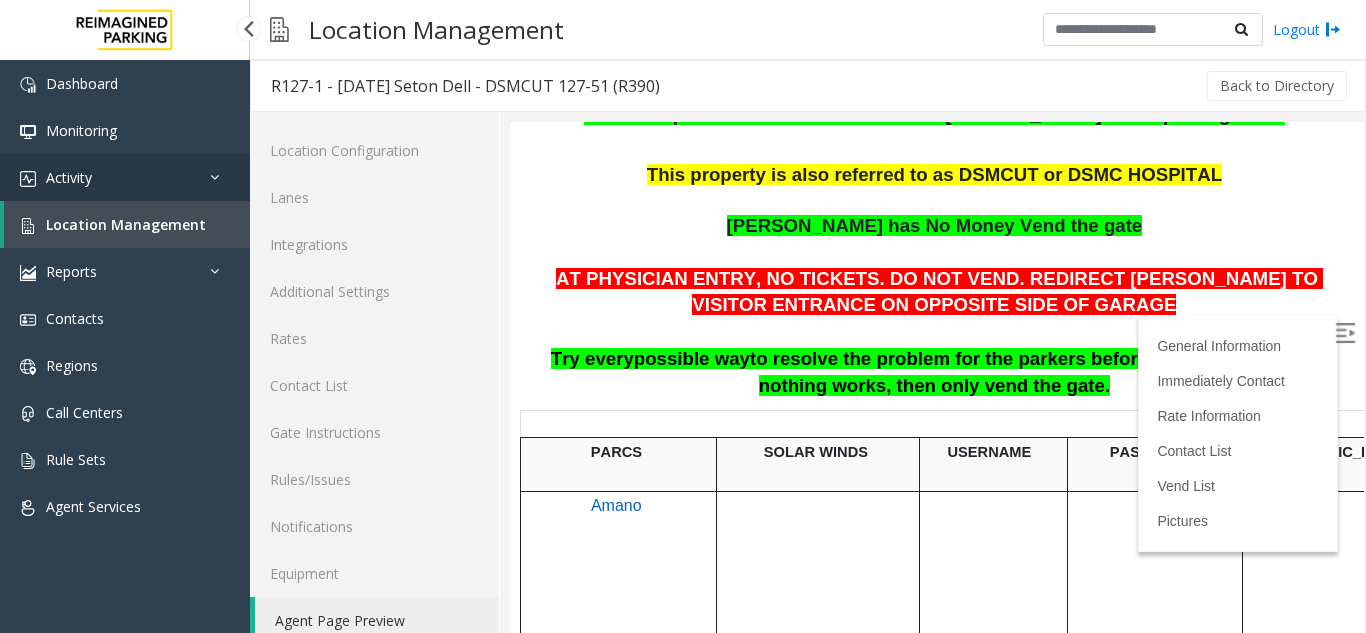 click on "Activity" at bounding box center [125, 177] 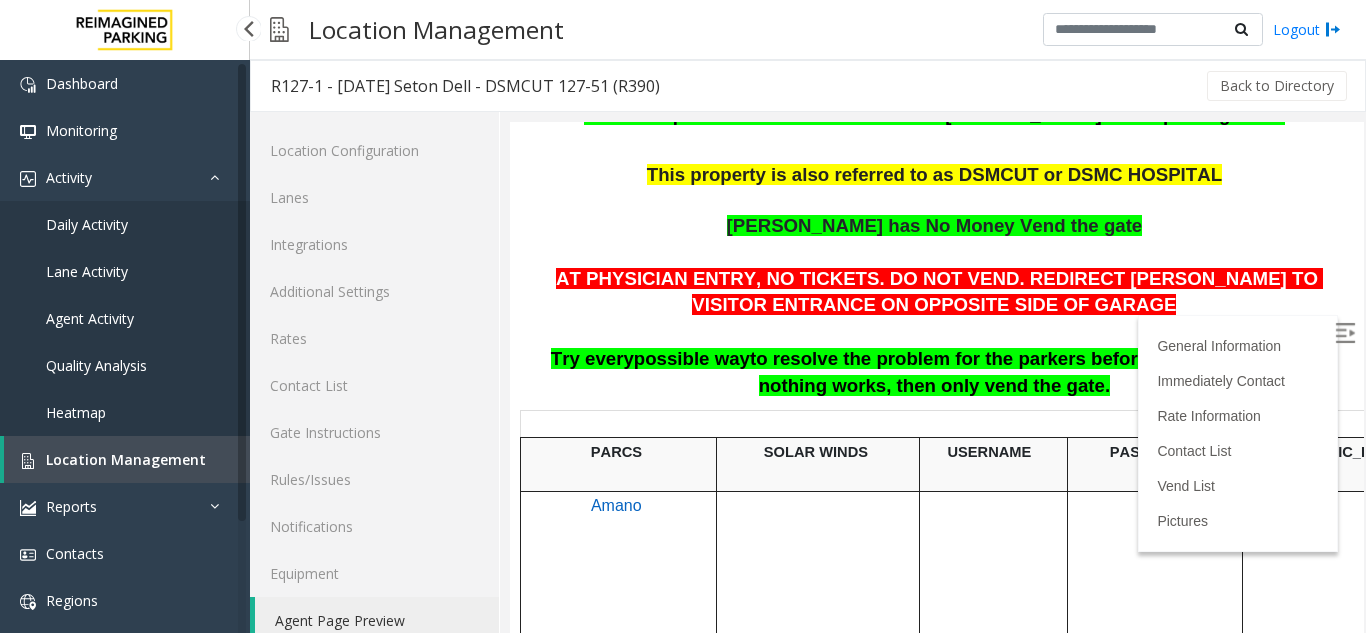 click on "Agent Activity" at bounding box center [90, 318] 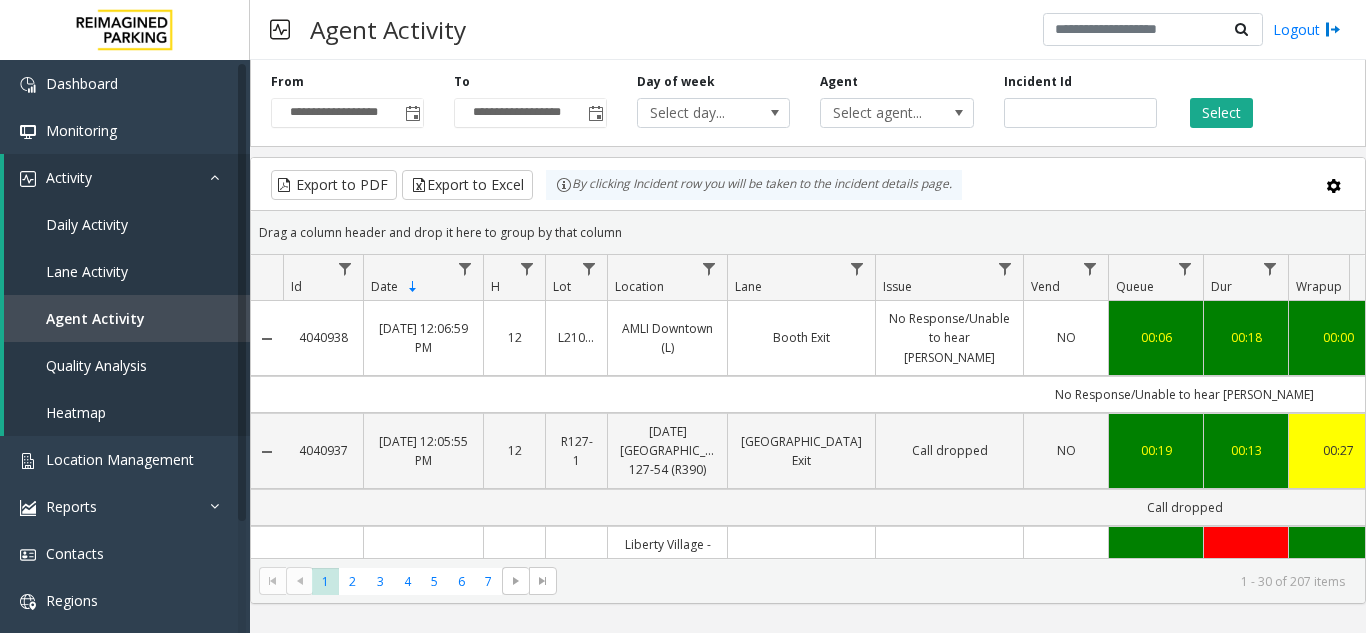 scroll, scrollTop: 0, scrollLeft: 416, axis: horizontal 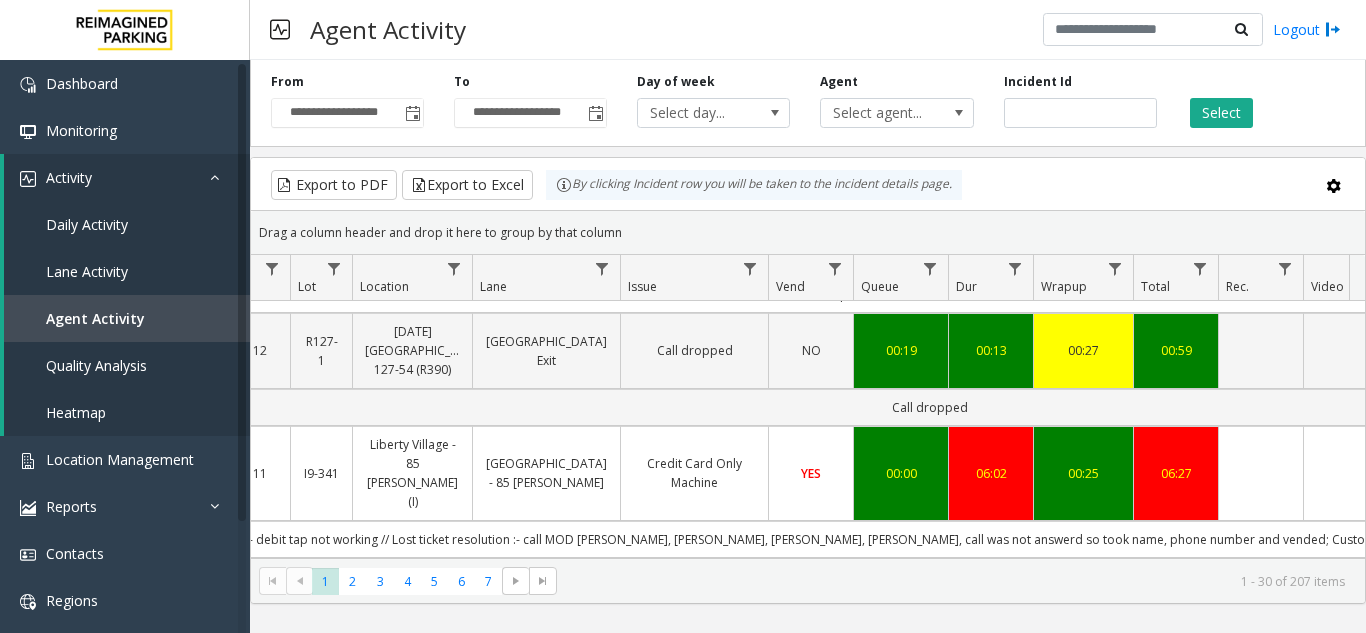 drag, startPoint x: 941, startPoint y: 469, endPoint x: 844, endPoint y: 471, distance: 97.020615 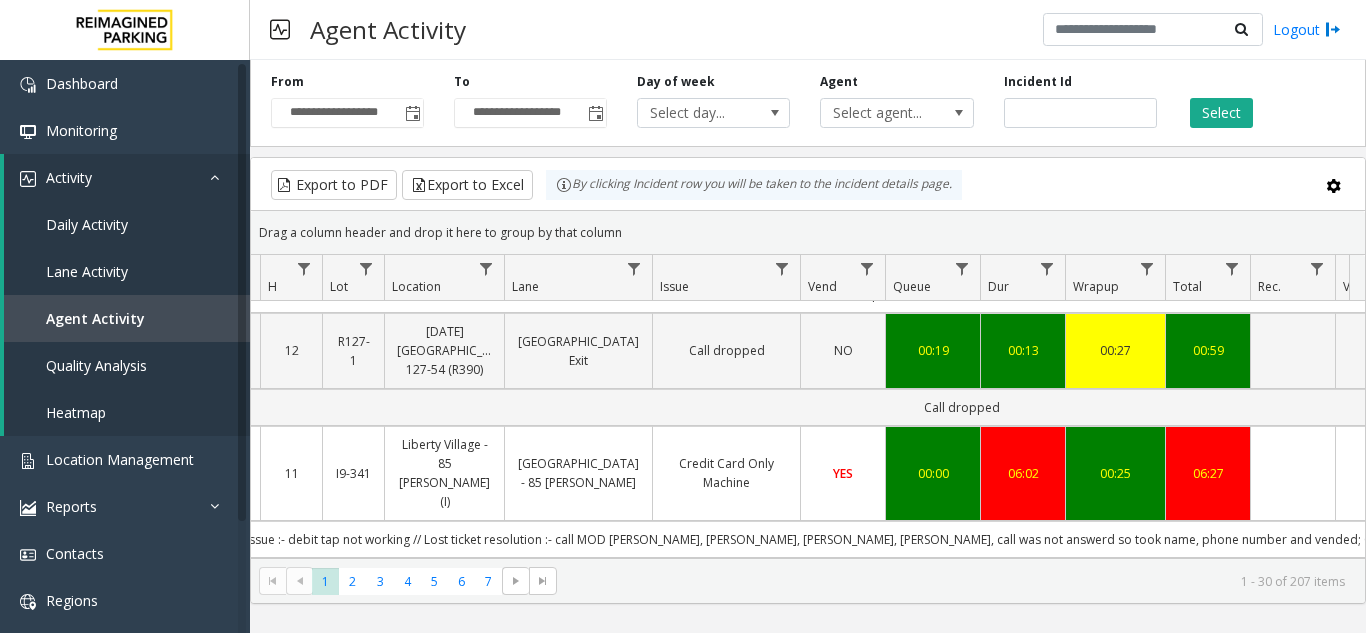 scroll, scrollTop: 100, scrollLeft: 233, axis: both 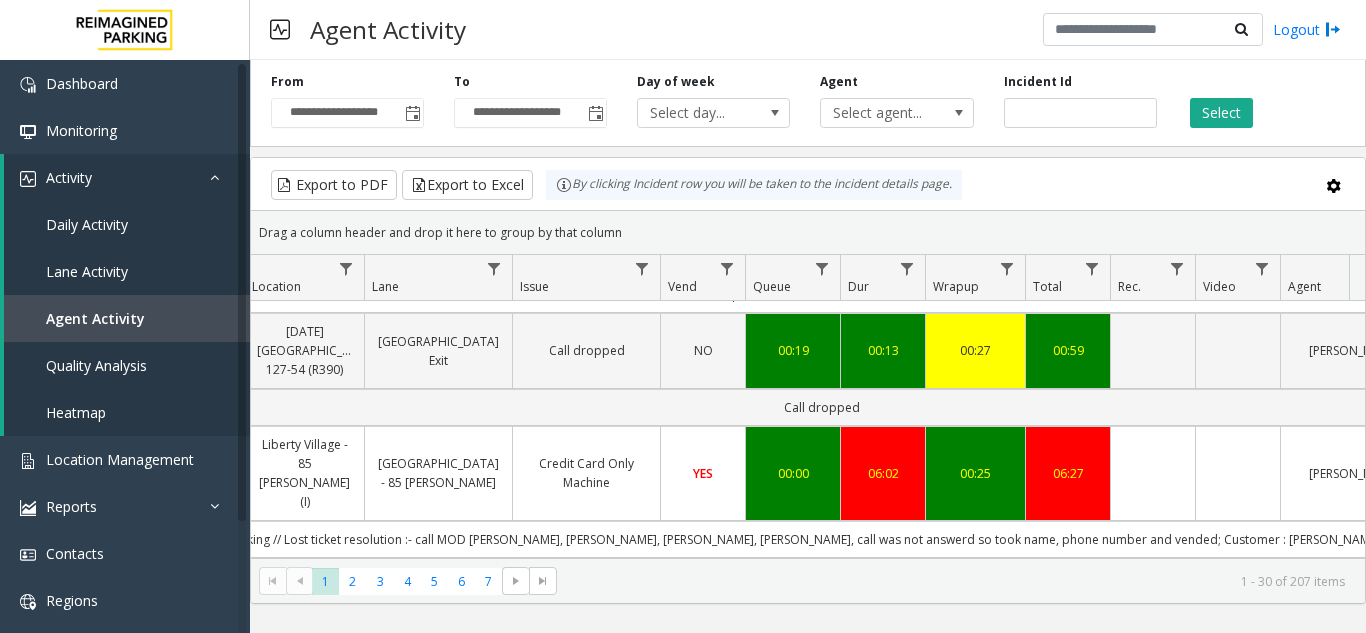 drag, startPoint x: 840, startPoint y: 467, endPoint x: 913, endPoint y: 466, distance: 73.00685 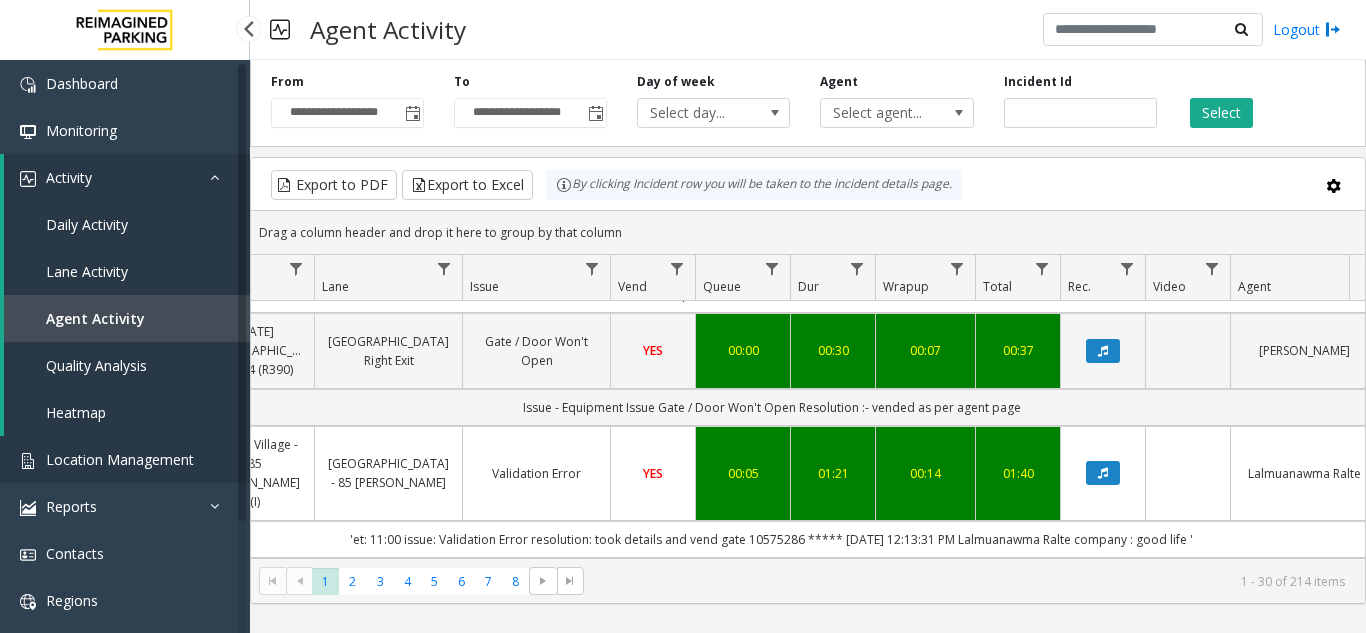 click on "Location Management" at bounding box center (125, 459) 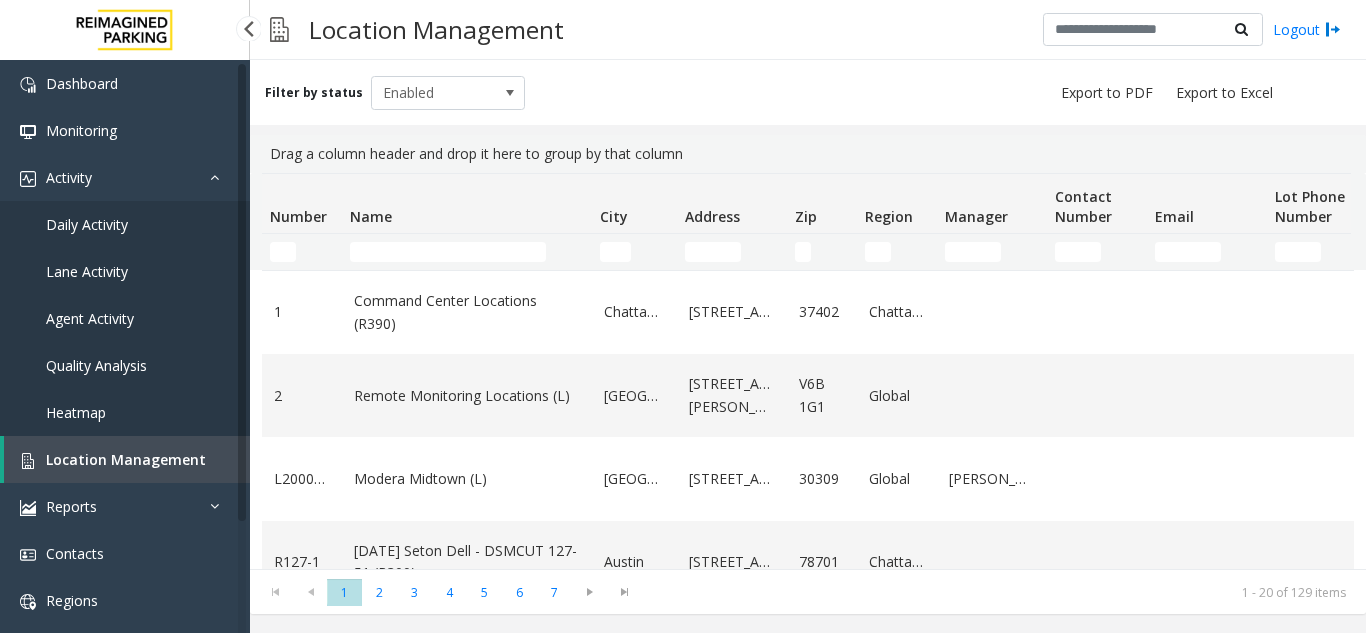 click on "Daily Activity" at bounding box center [87, 224] 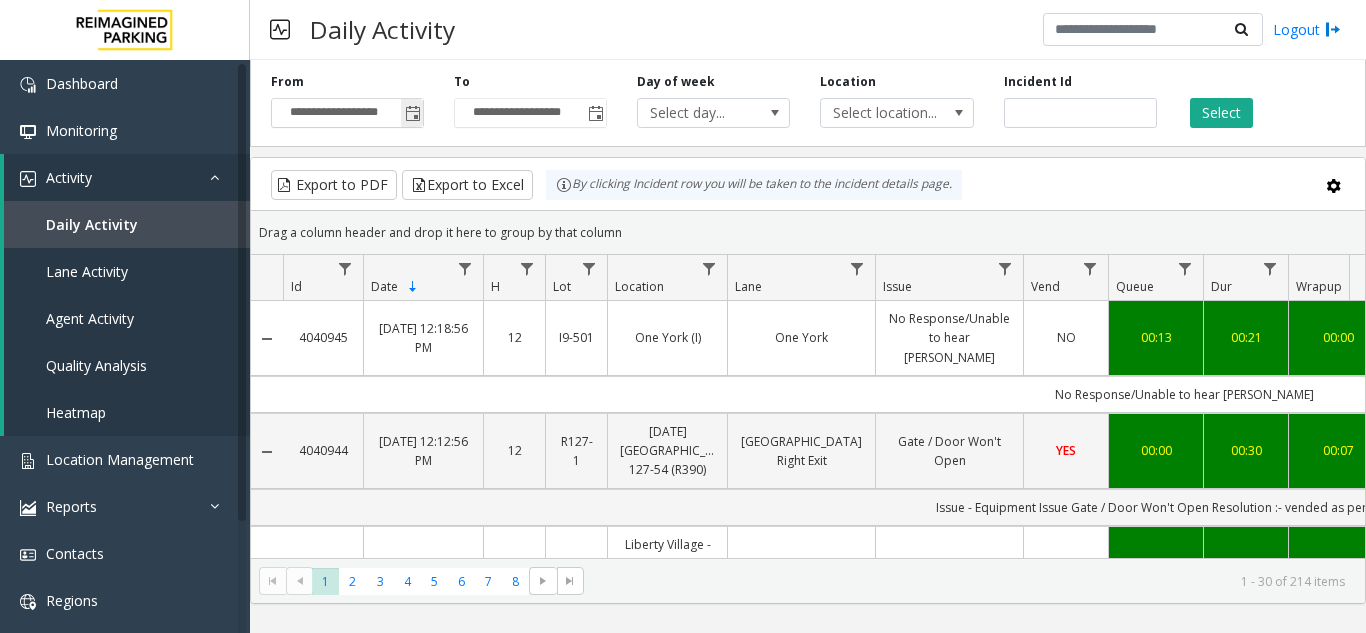 click 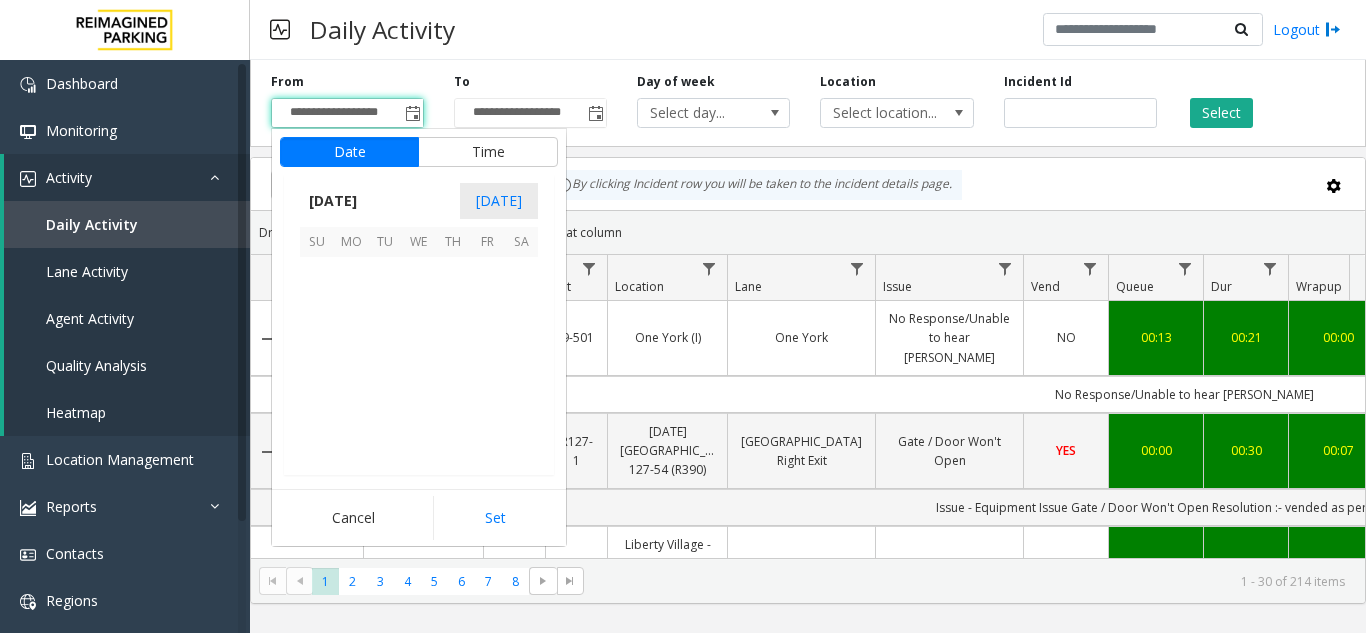 scroll, scrollTop: 358428, scrollLeft: 0, axis: vertical 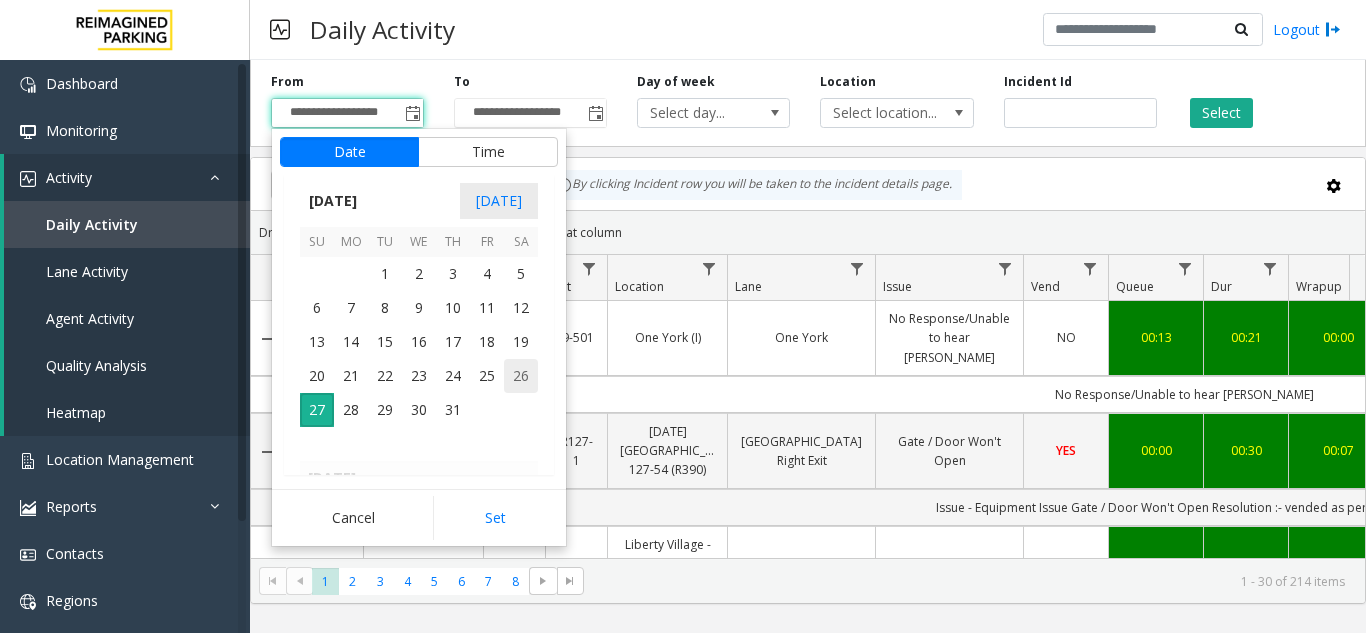click on "26" at bounding box center [521, 376] 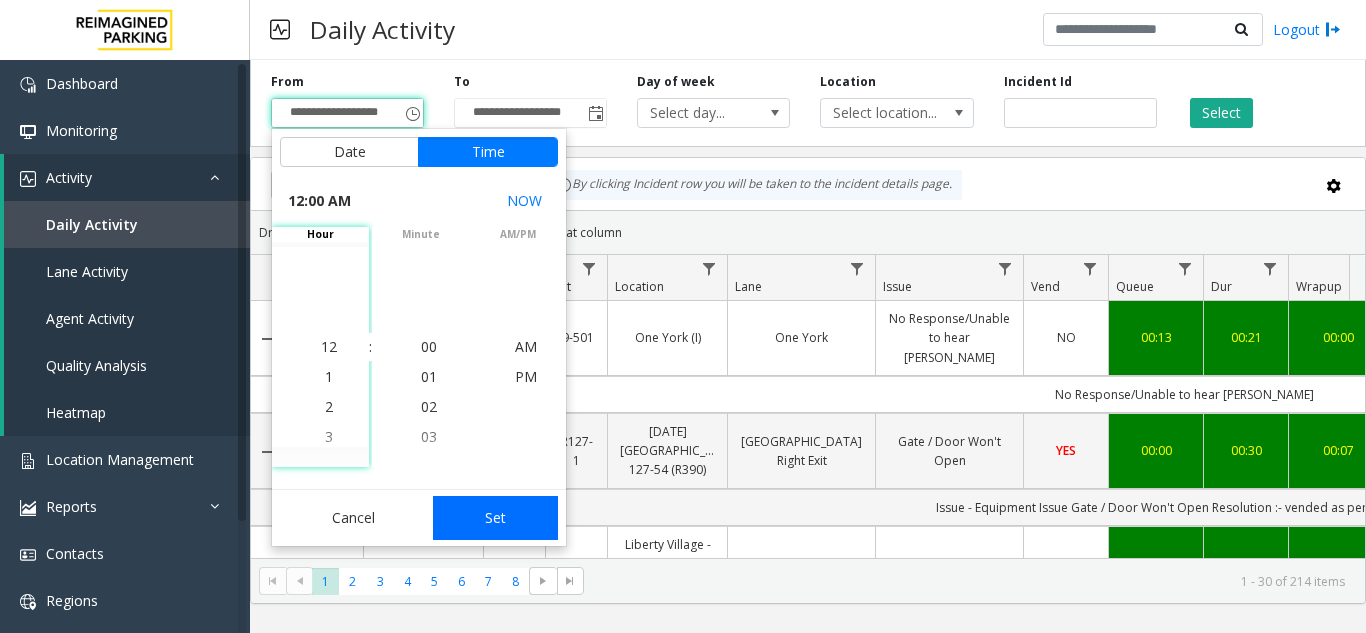 click on "Set" 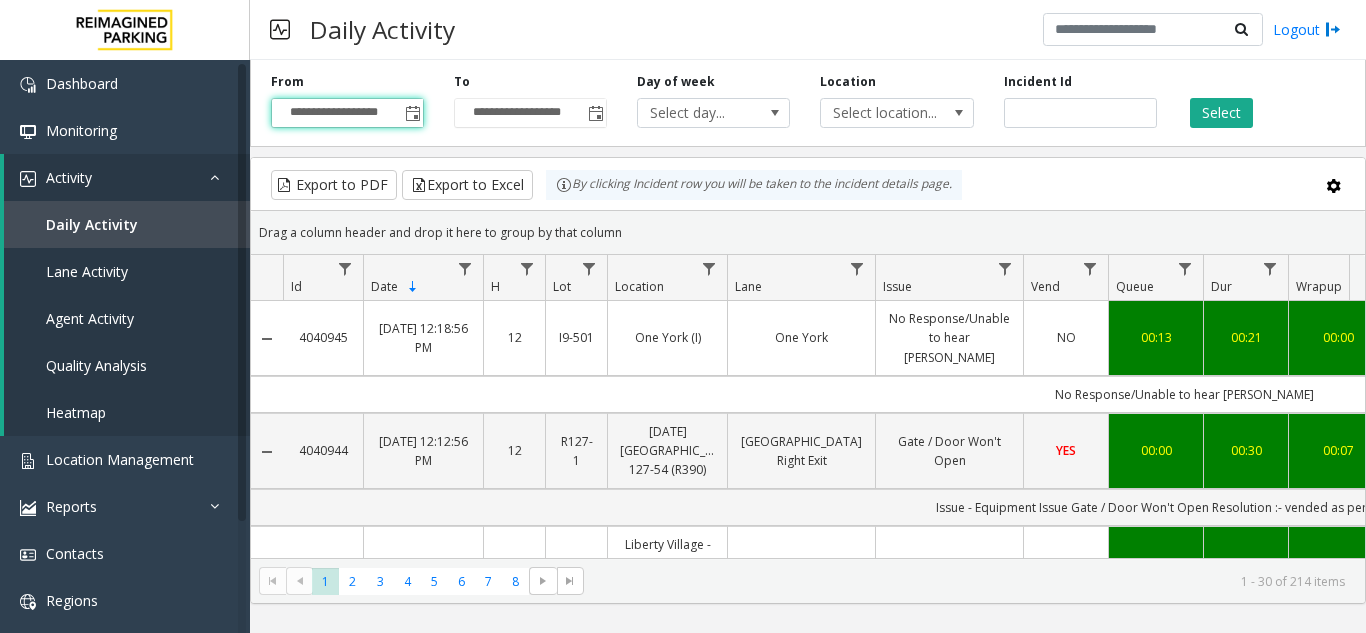 scroll, scrollTop: 0, scrollLeft: 47, axis: horizontal 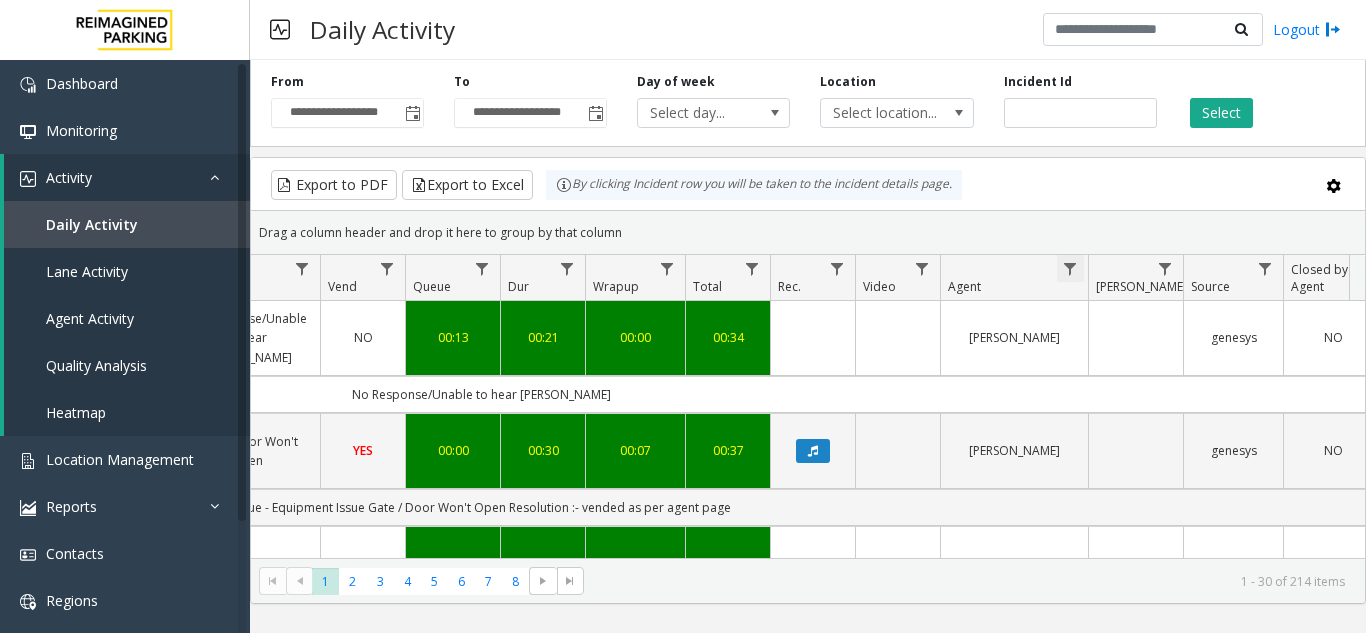 click 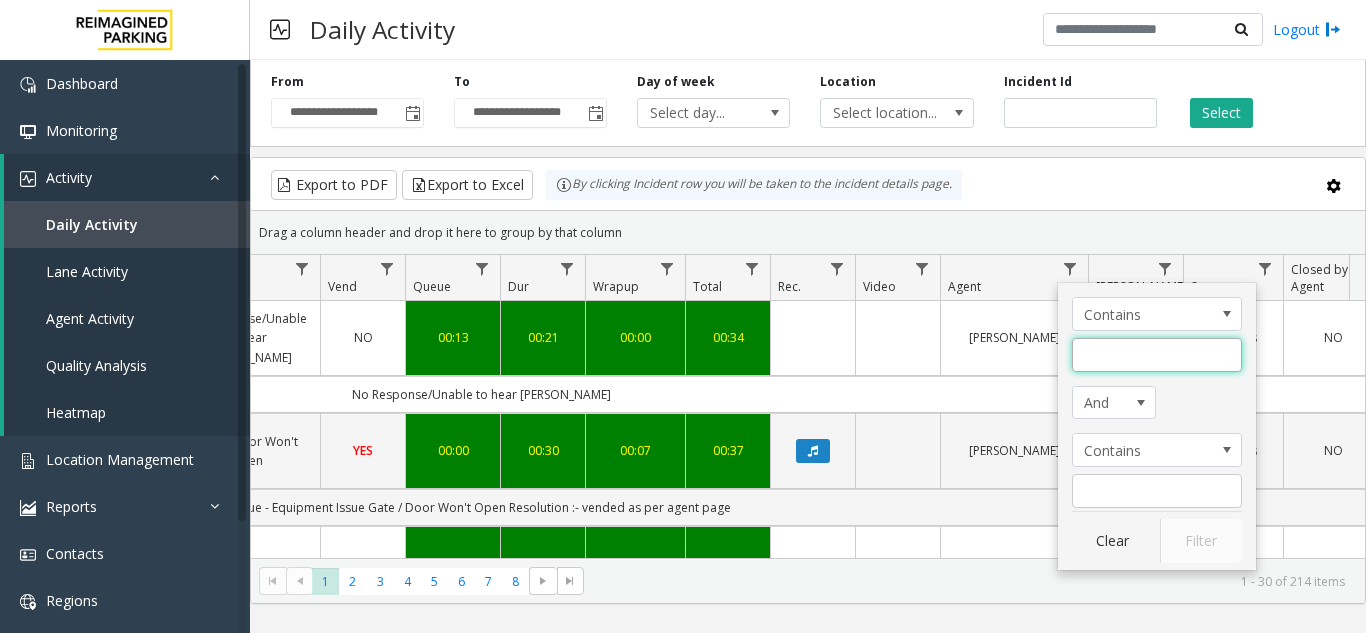click 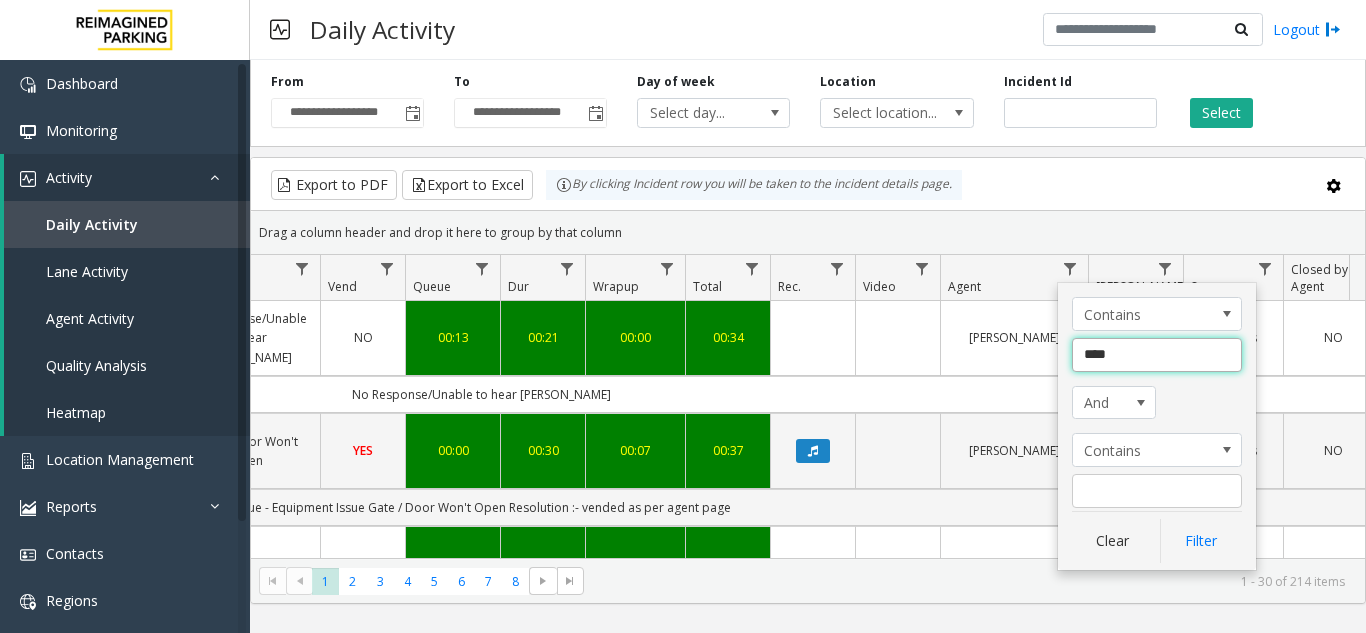 type on "*****" 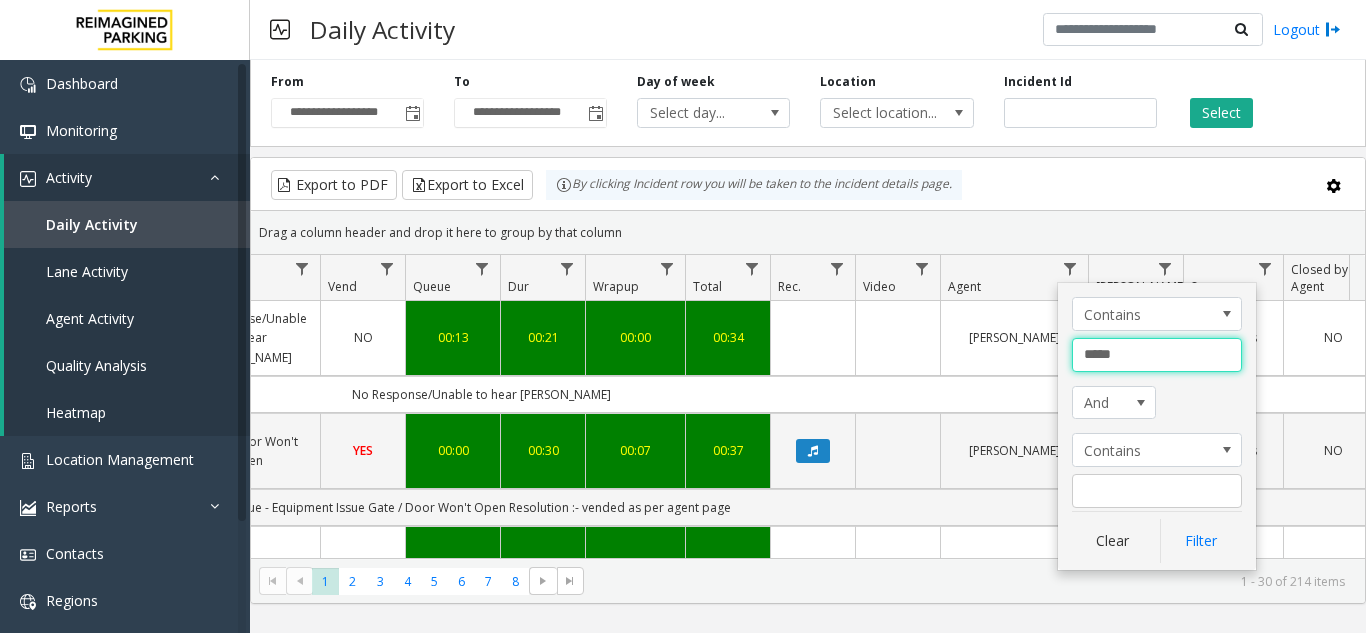 click on "Filter" 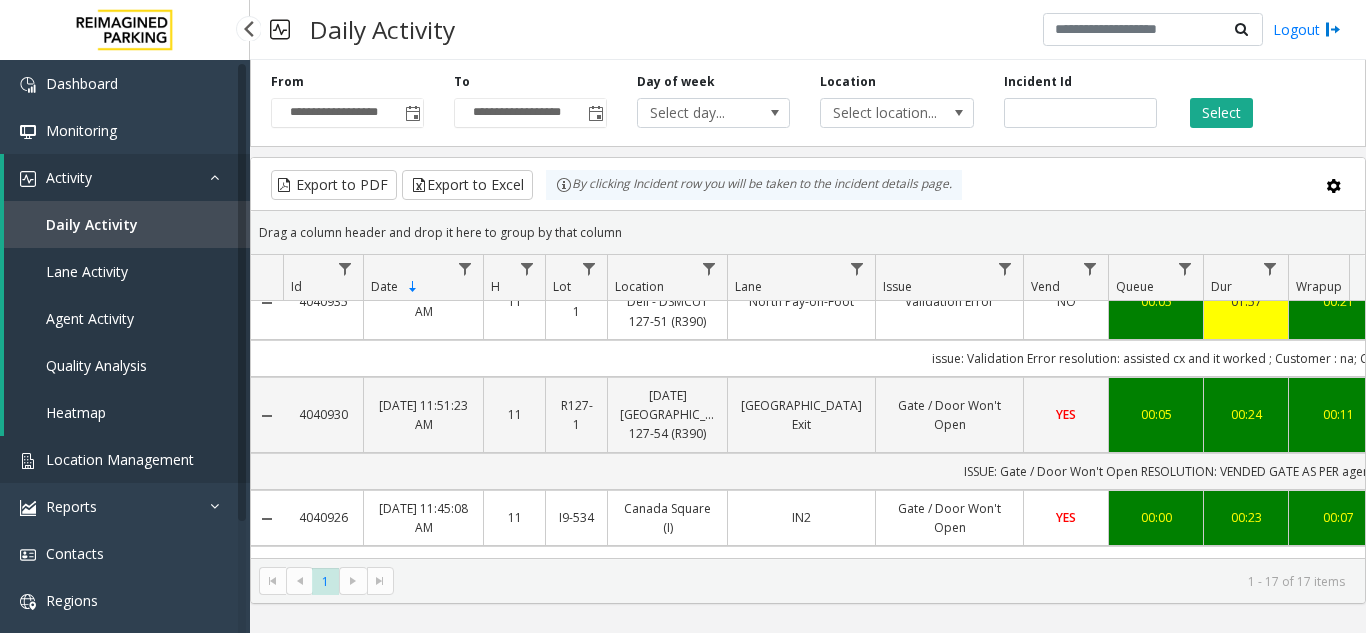 click on "Location Management" at bounding box center [120, 459] 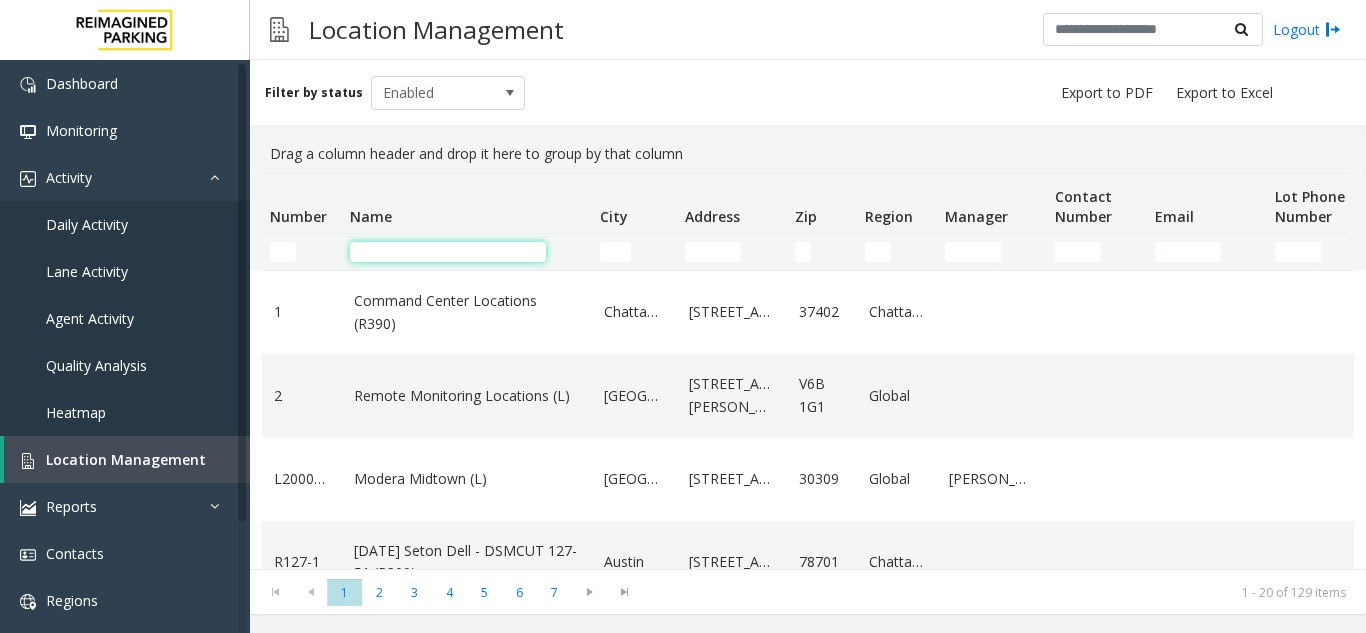 click 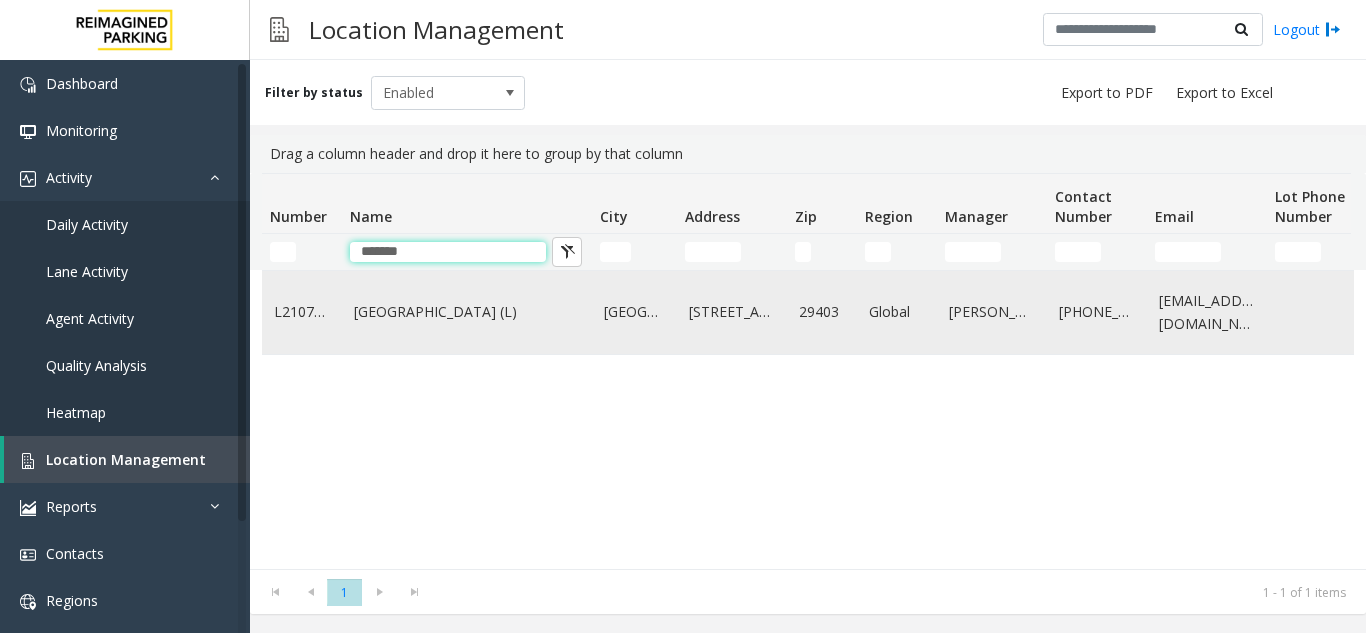type on "*******" 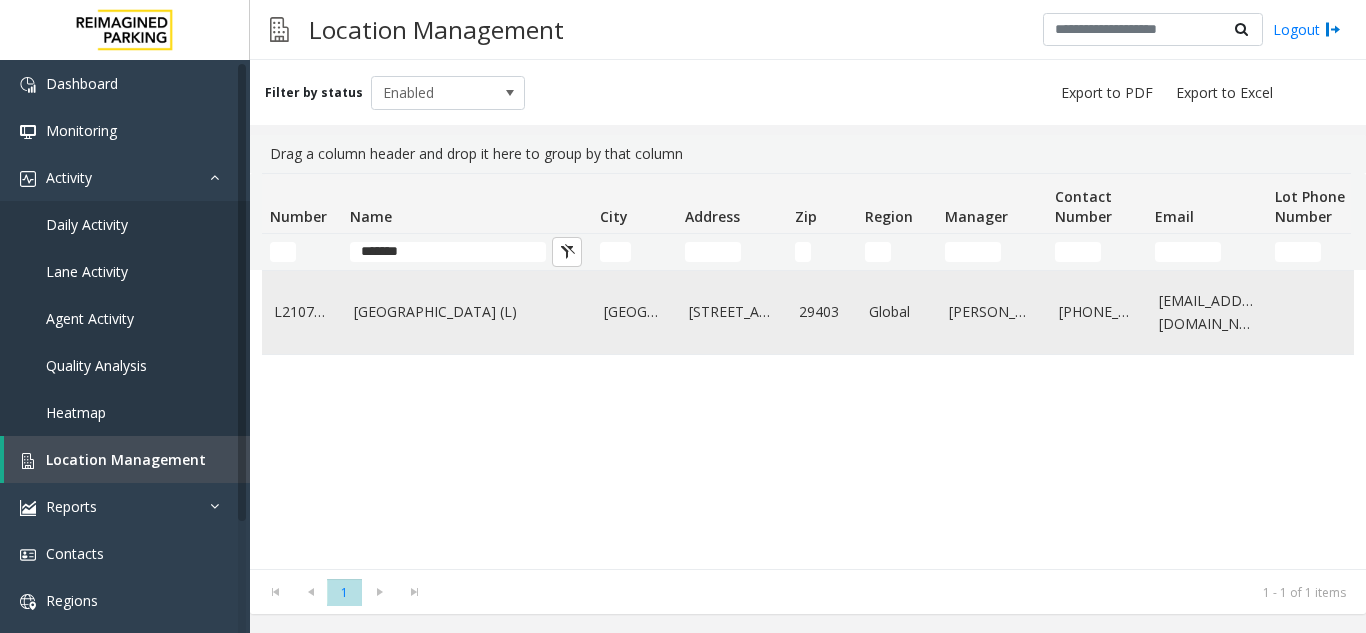 click on "[GEOGRAPHIC_DATA] (L)" 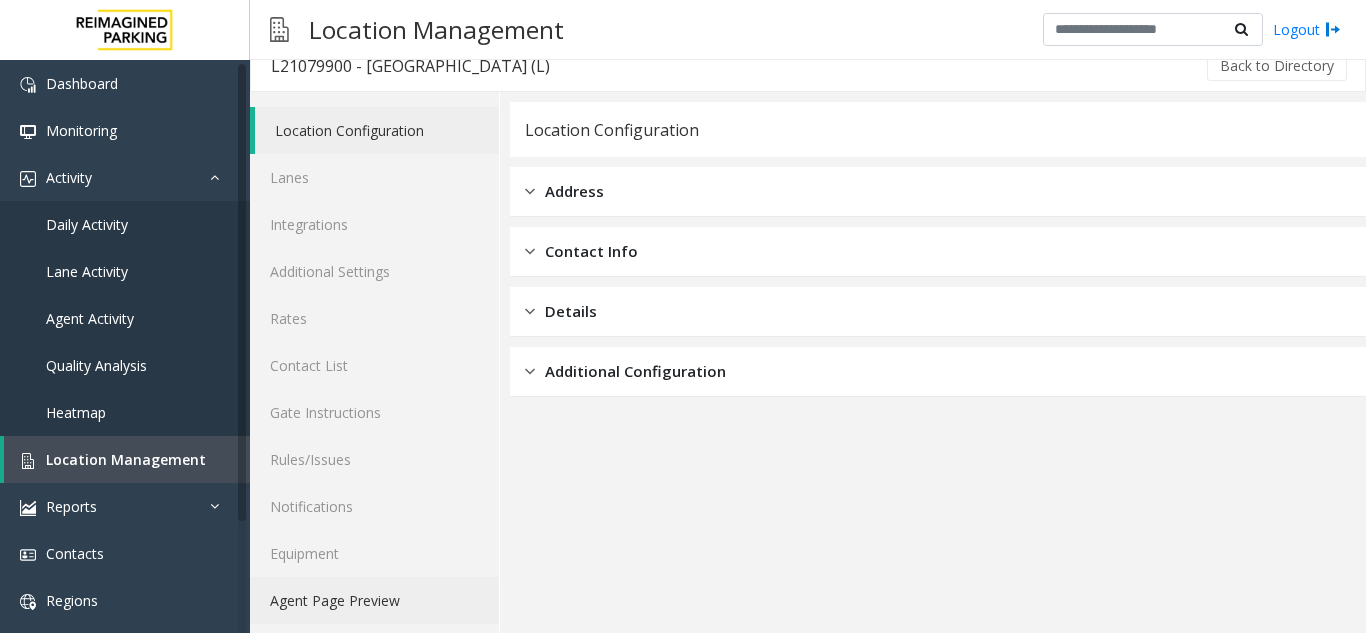 scroll, scrollTop: 26, scrollLeft: 0, axis: vertical 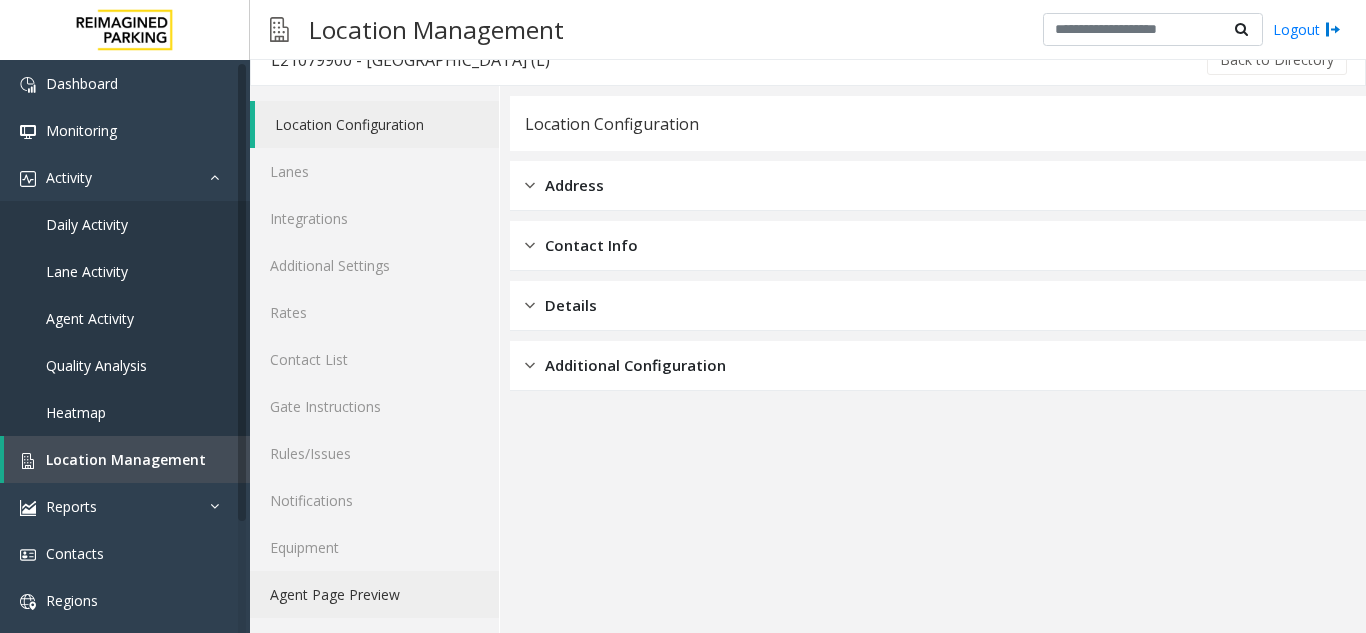 click on "Agent Page Preview" 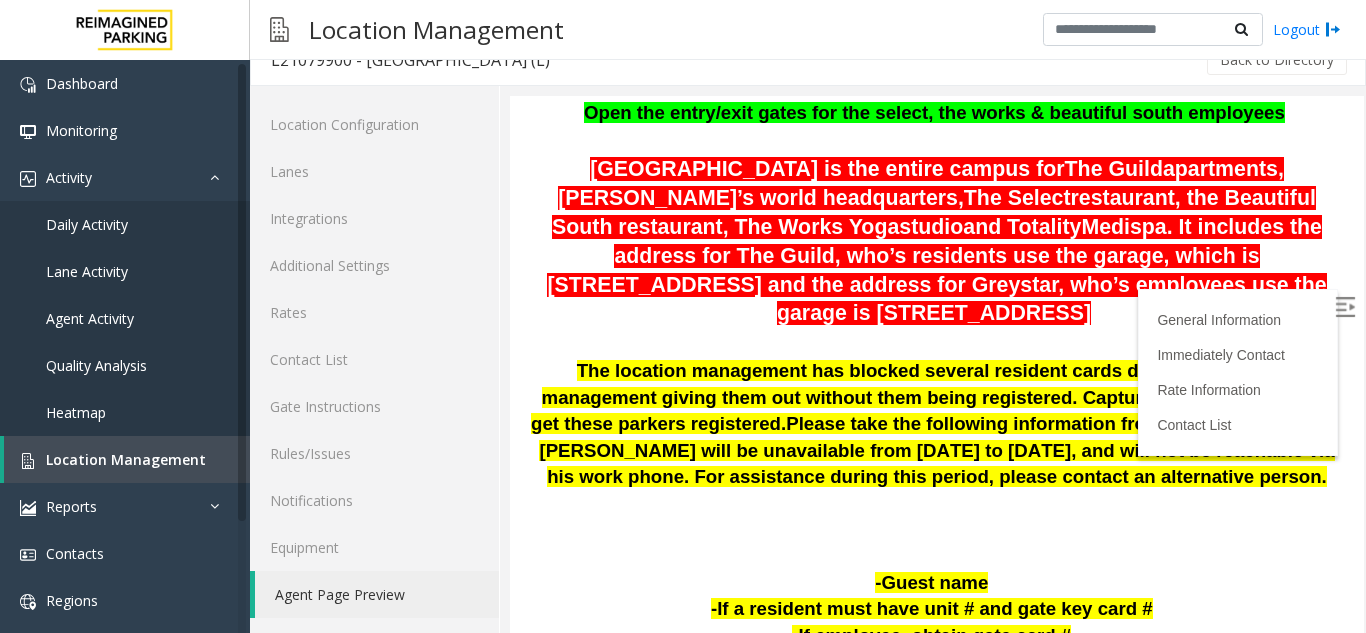 scroll, scrollTop: 300, scrollLeft: 0, axis: vertical 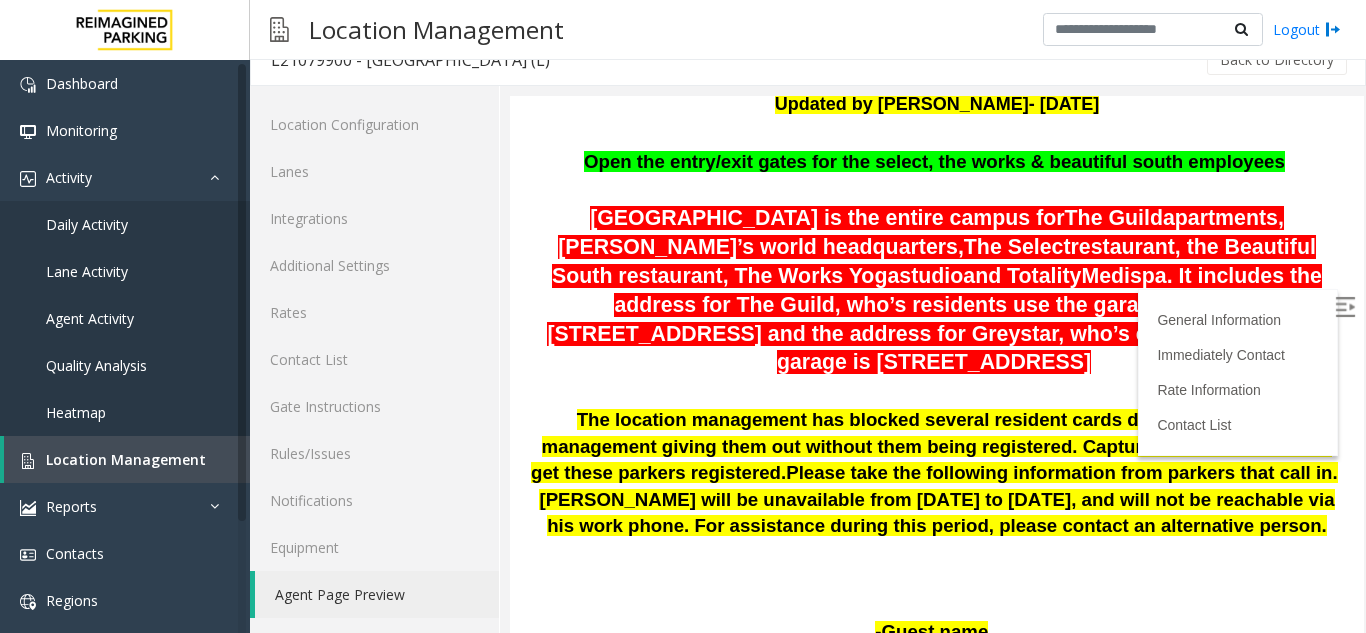 click at bounding box center [1345, 307] 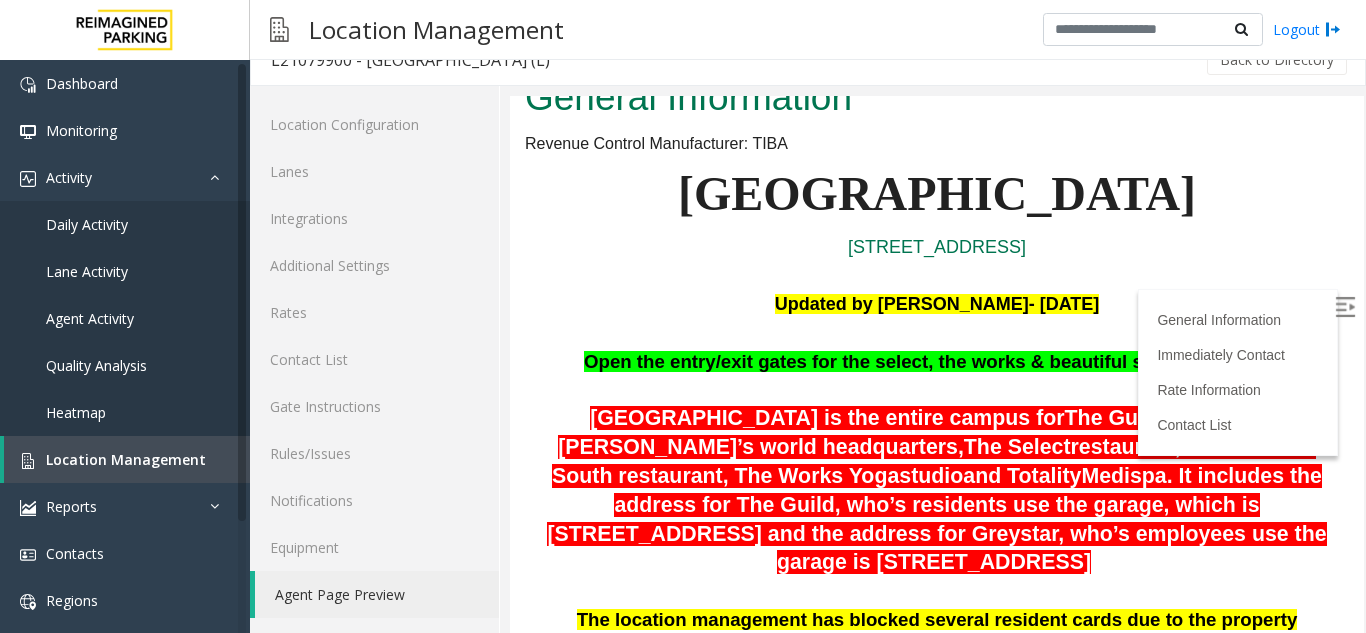 scroll, scrollTop: 200, scrollLeft: 0, axis: vertical 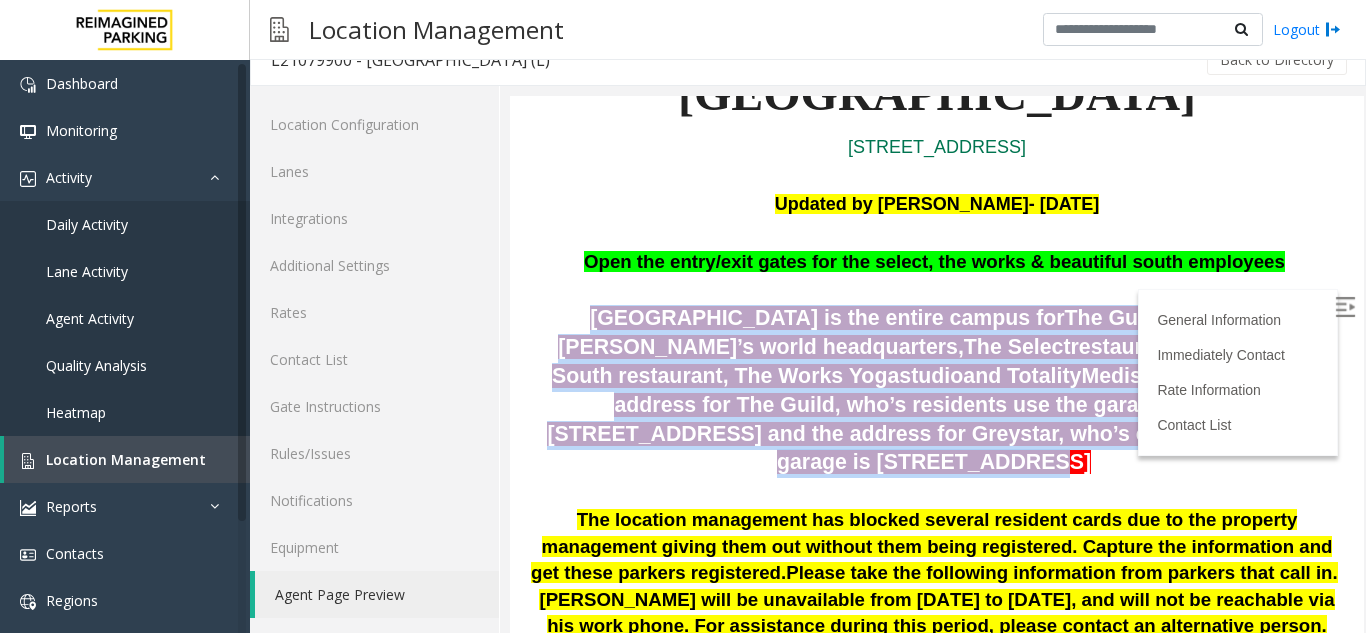 drag, startPoint x: 558, startPoint y: 323, endPoint x: 1287, endPoint y: 435, distance: 737.5534 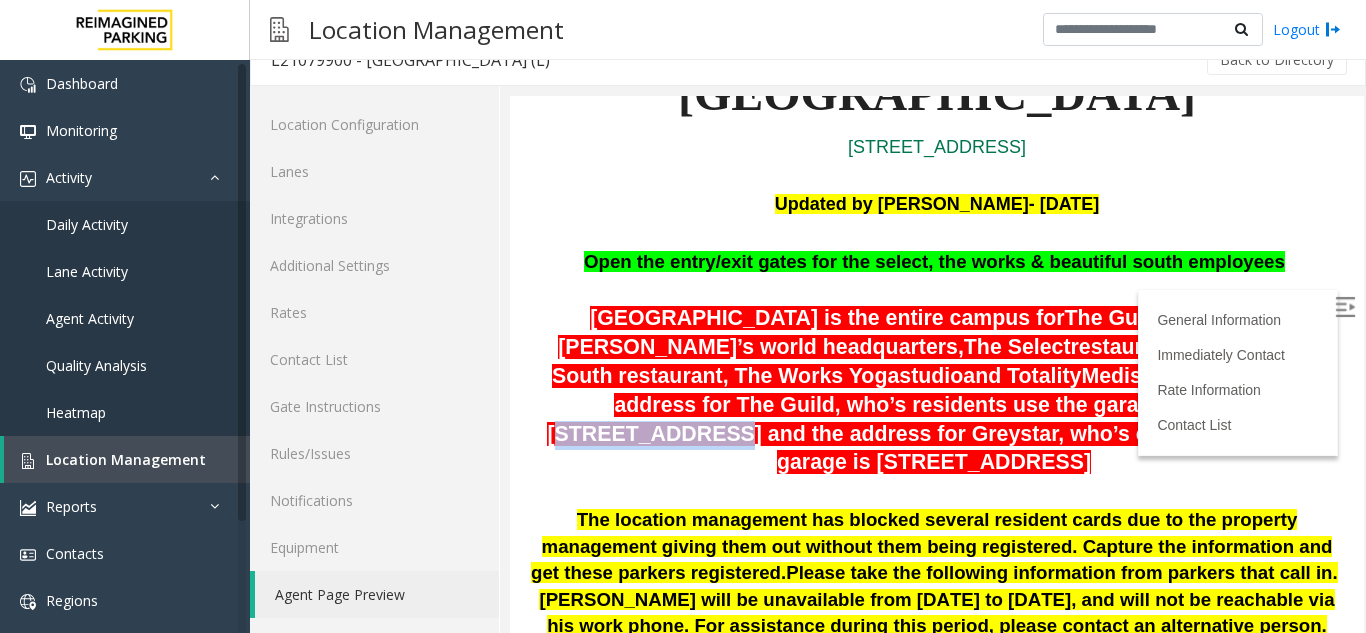 drag, startPoint x: 1063, startPoint y: 412, endPoint x: 1209, endPoint y: 411, distance: 146.00342 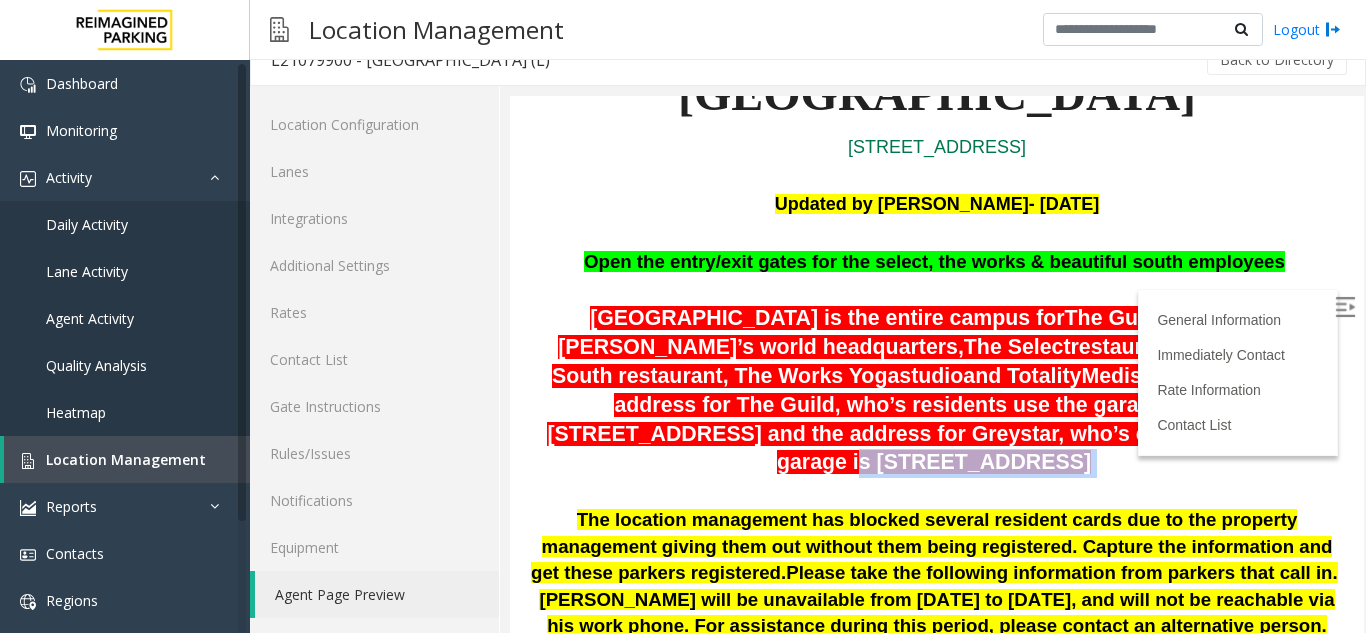 drag, startPoint x: 1126, startPoint y: 434, endPoint x: 1281, endPoint y: 466, distance: 158.26875 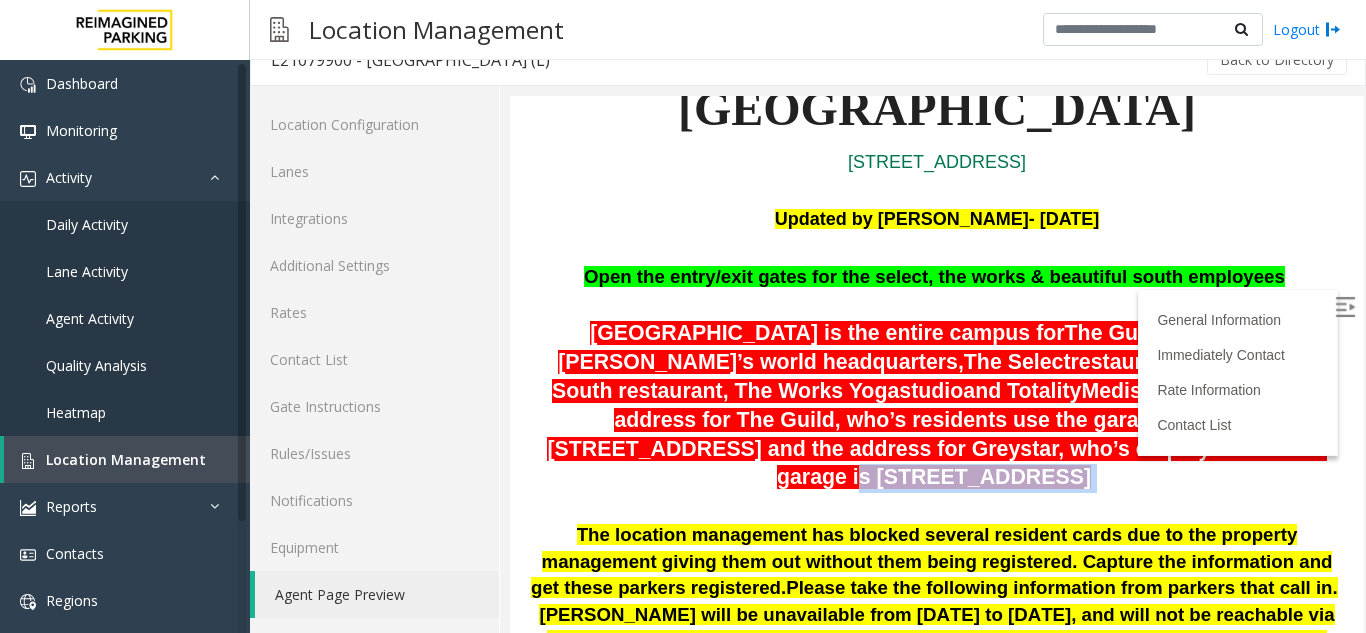 scroll, scrollTop: 200, scrollLeft: 0, axis: vertical 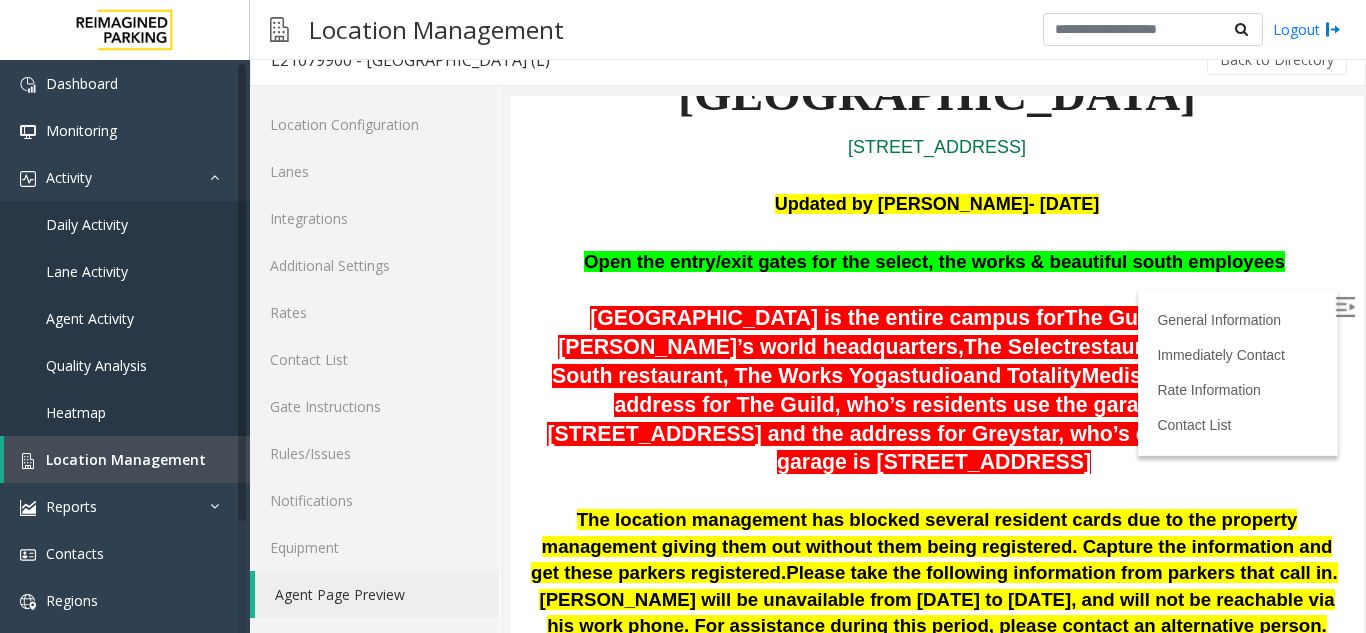 click at bounding box center (937, 233) 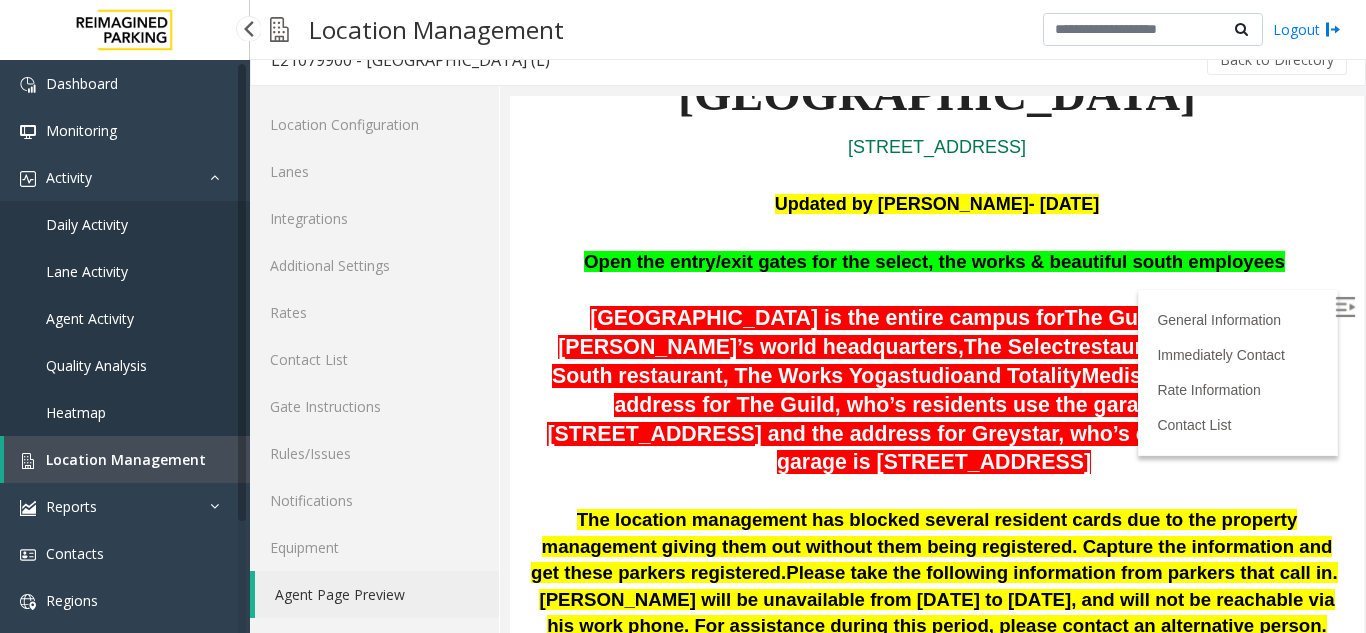 click on "Daily Activity" at bounding box center (125, 224) 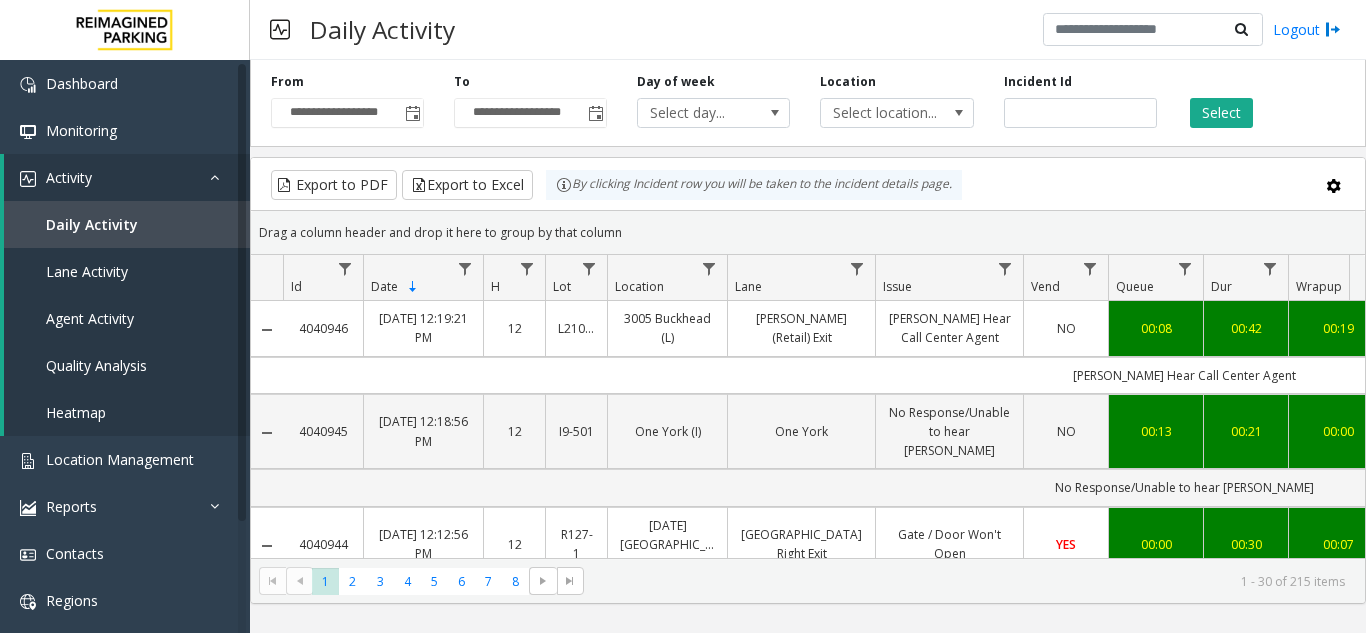 scroll, scrollTop: 0, scrollLeft: 60, axis: horizontal 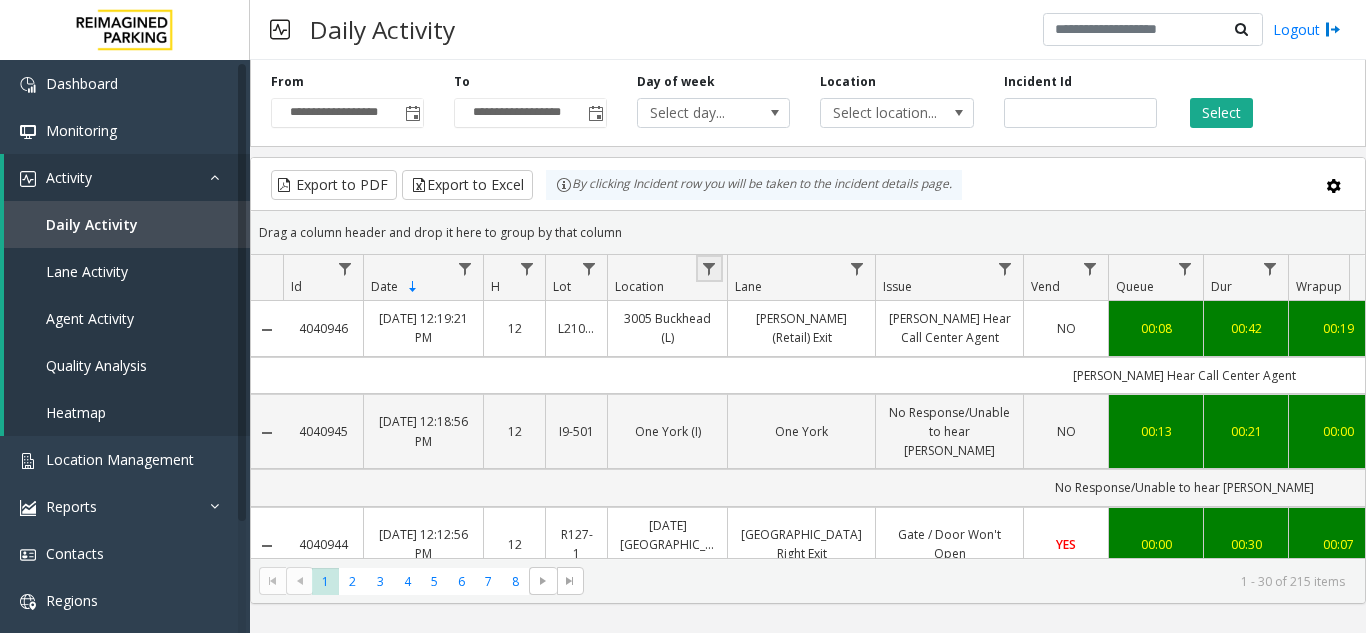 click 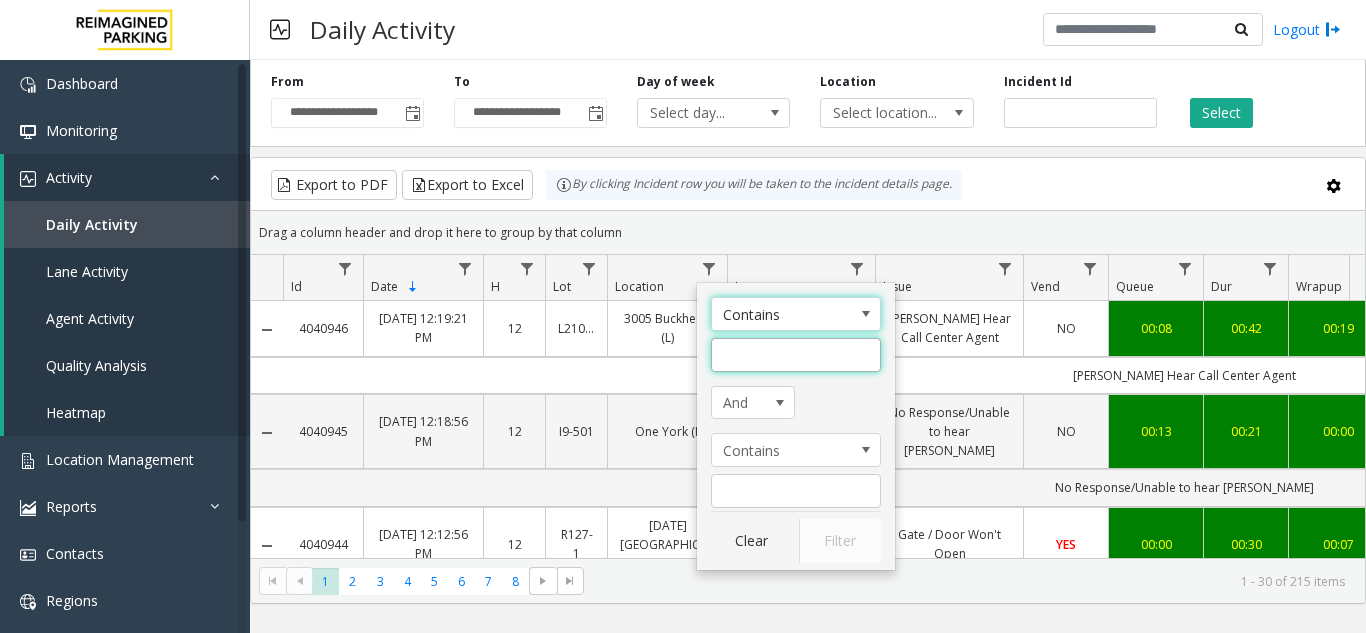 click 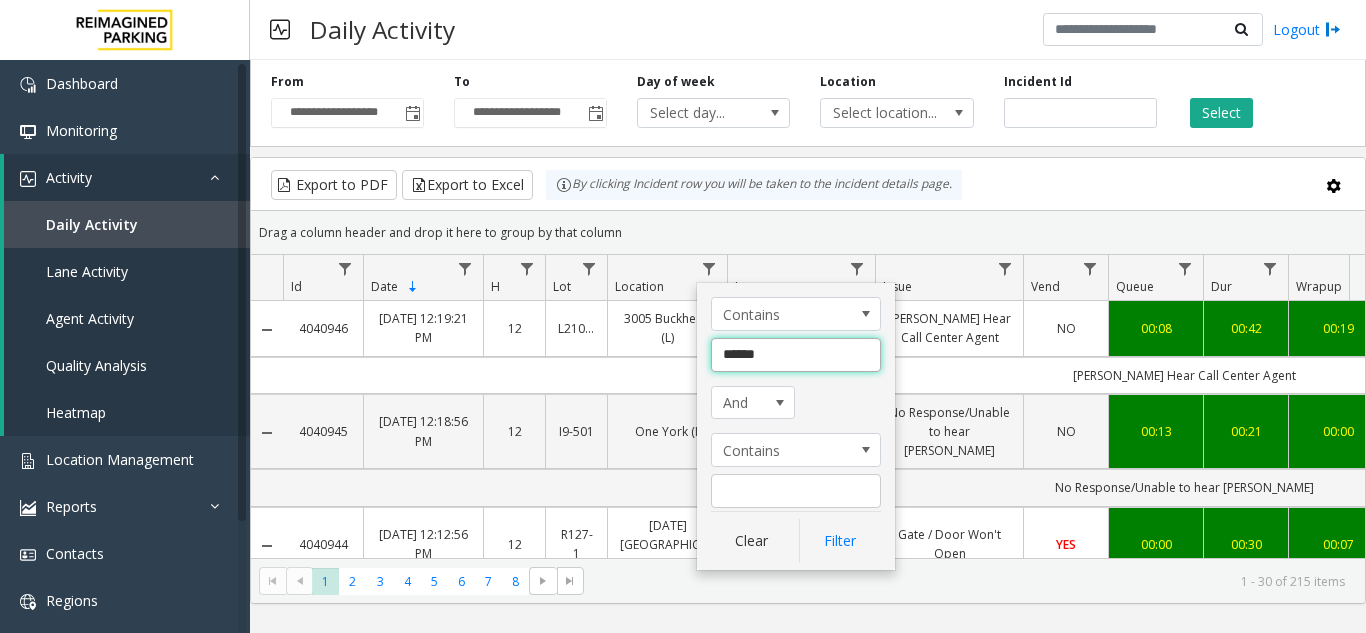 type on "*******" 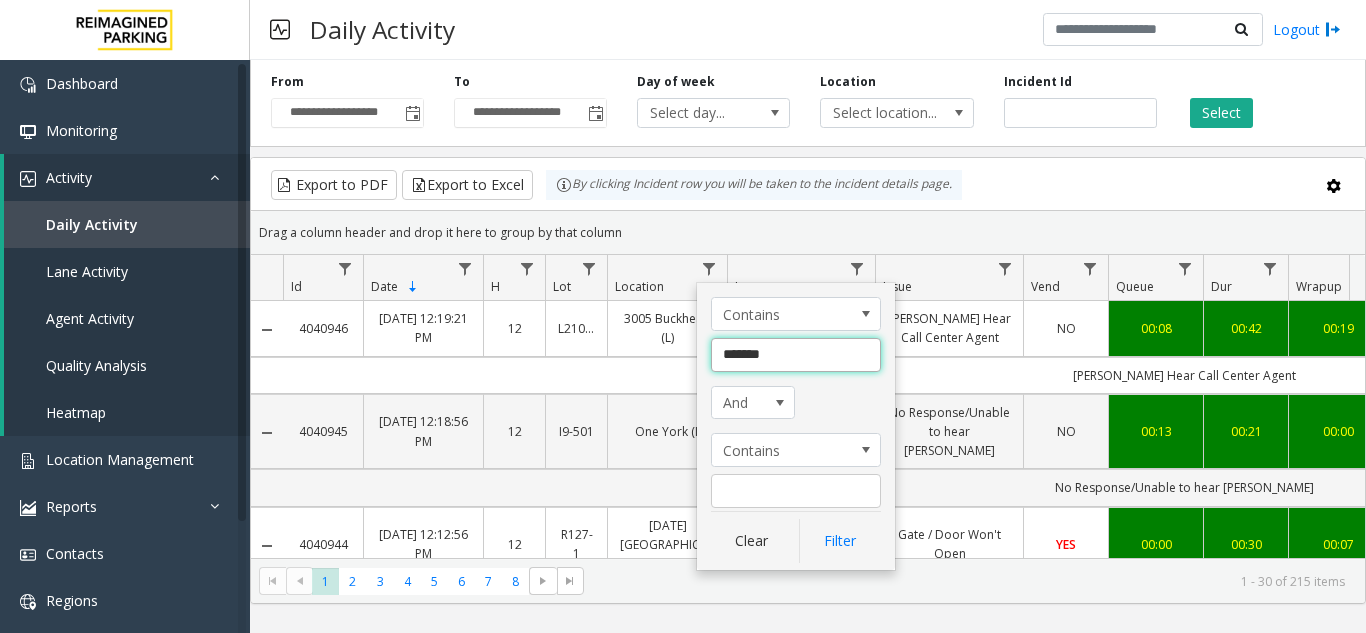 click on "Filter" 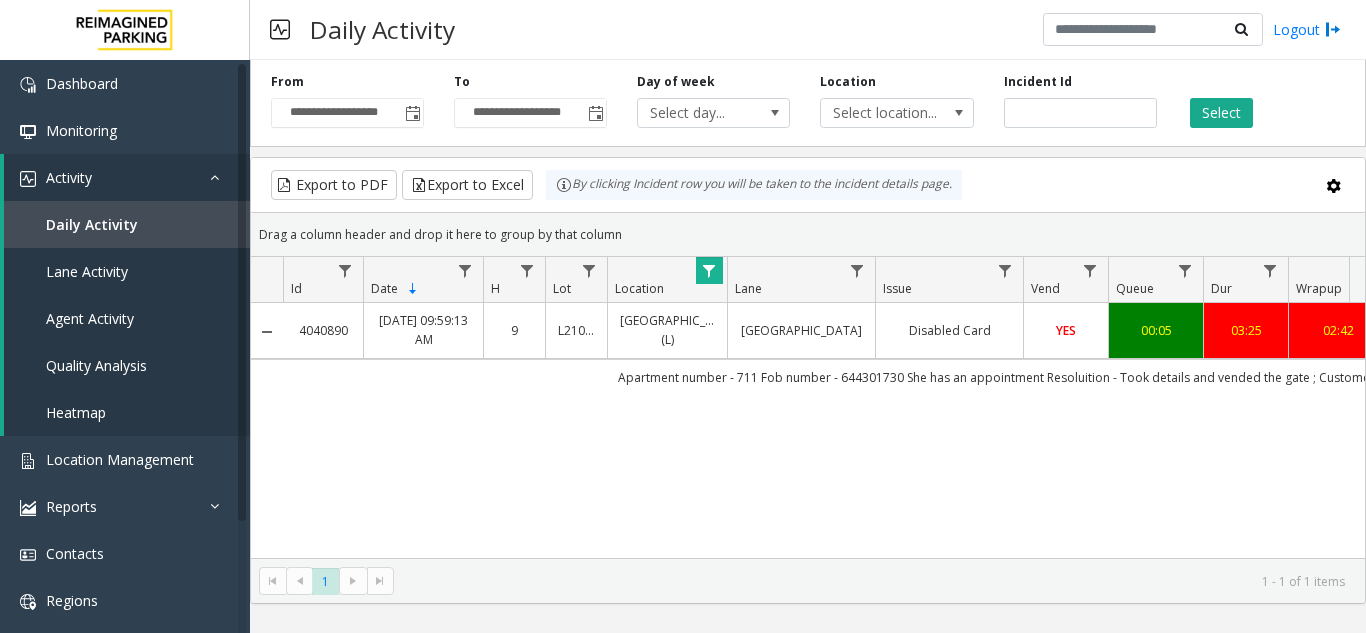 scroll, scrollTop: 0, scrollLeft: 73, axis: horizontal 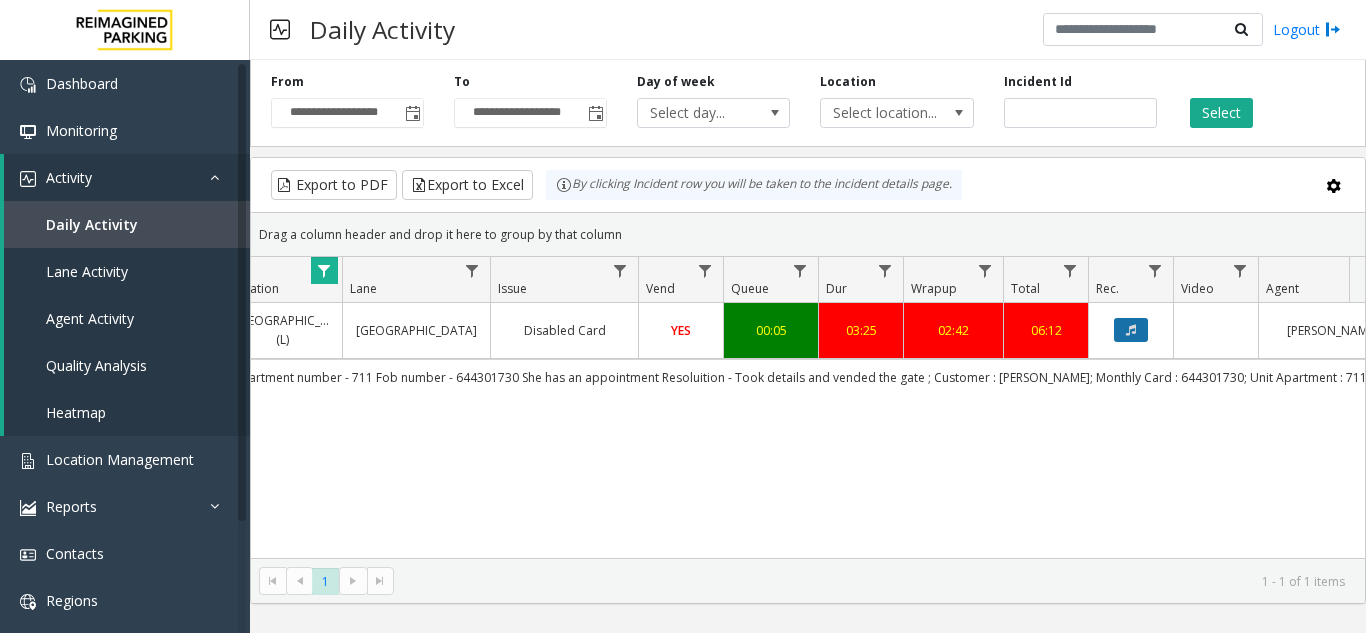 click 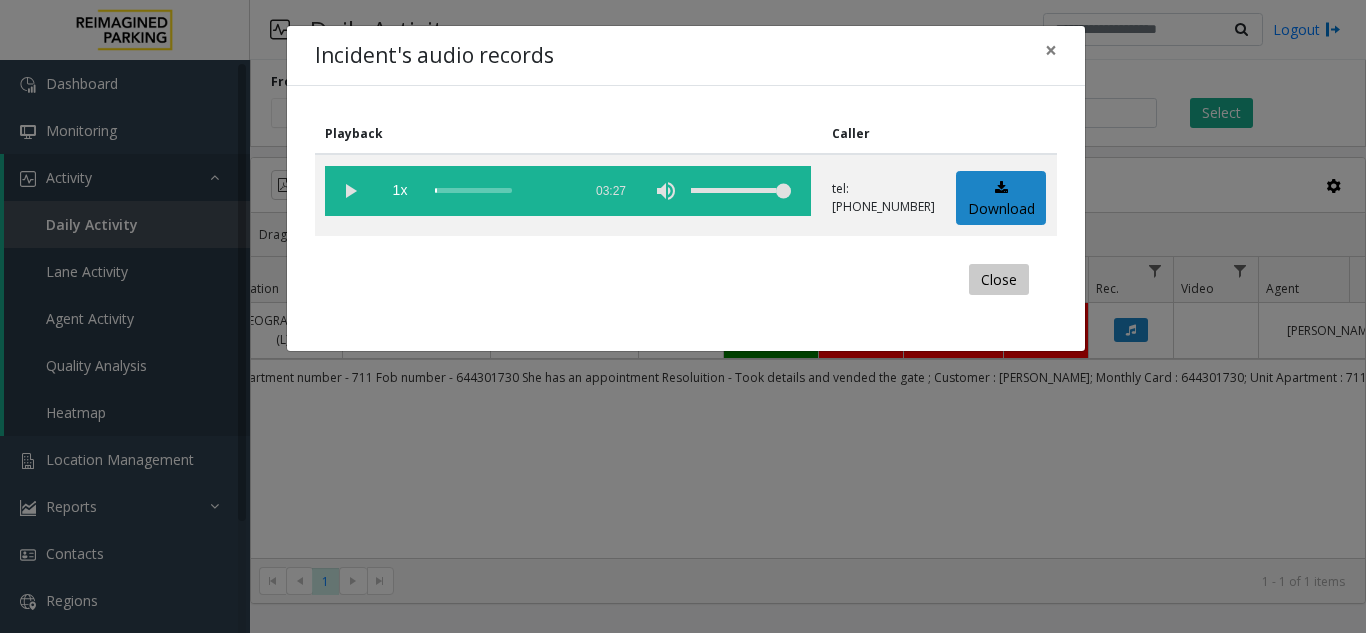 click on "Close" 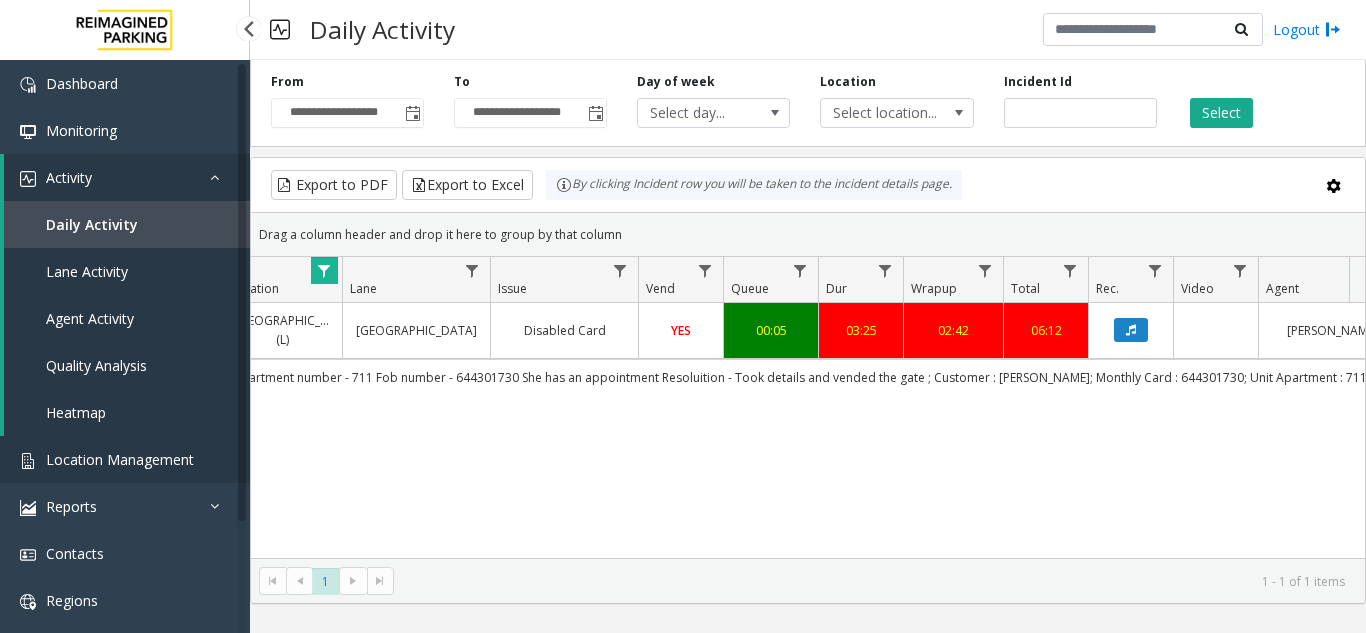 click on "Location Management" at bounding box center (120, 459) 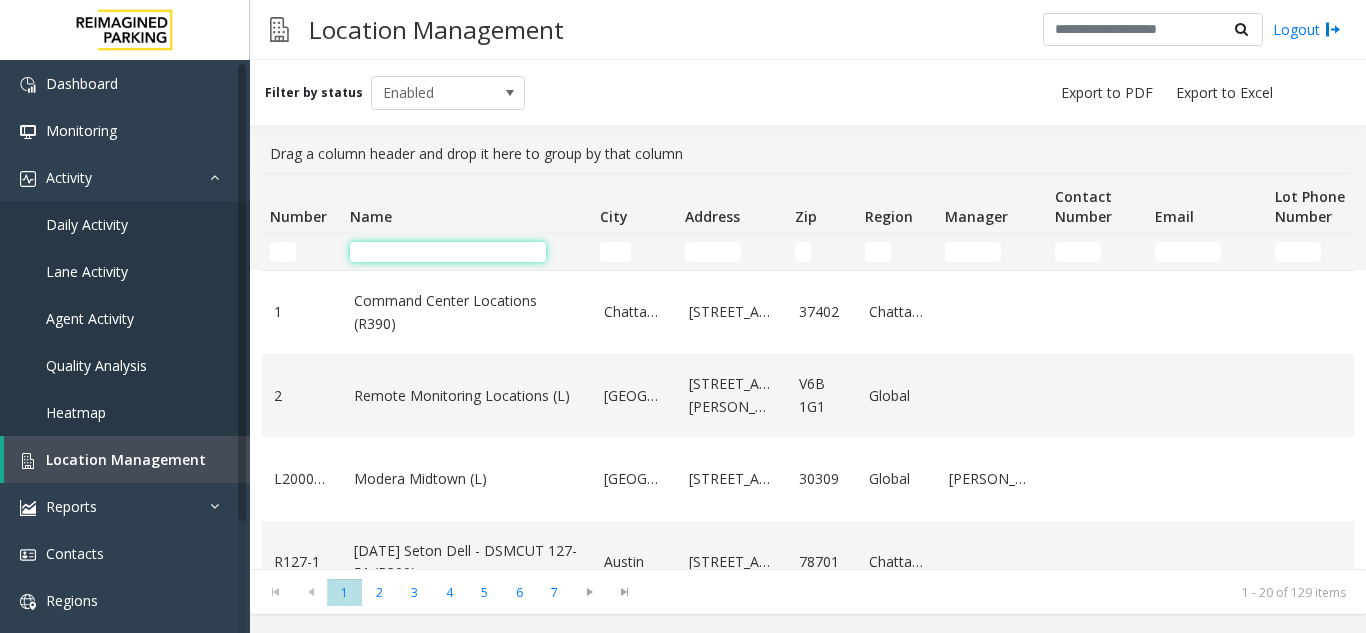 click 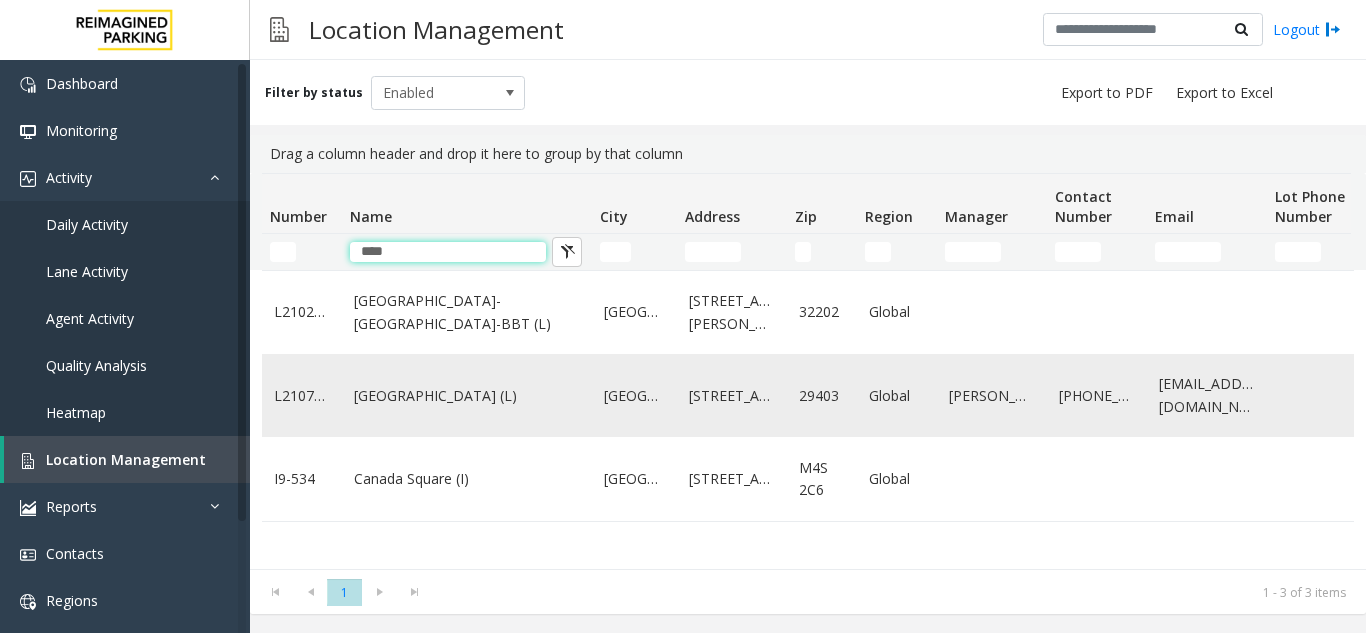 type on "****" 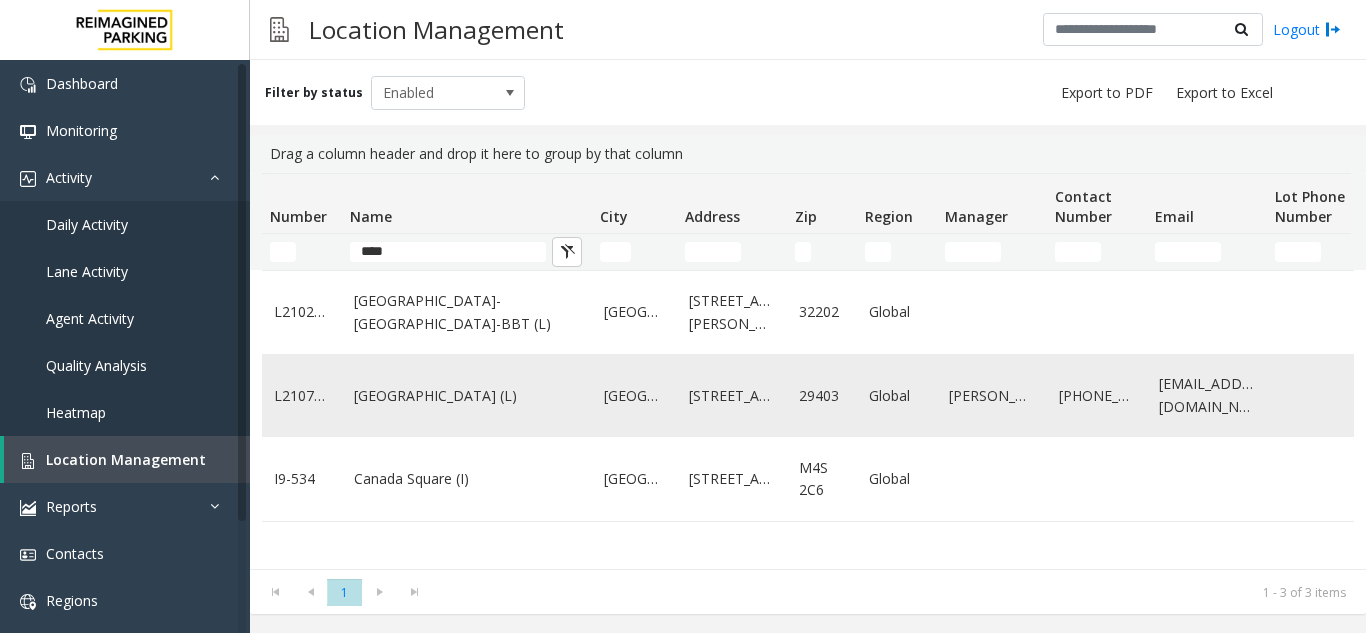 click on "[GEOGRAPHIC_DATA] (L)" 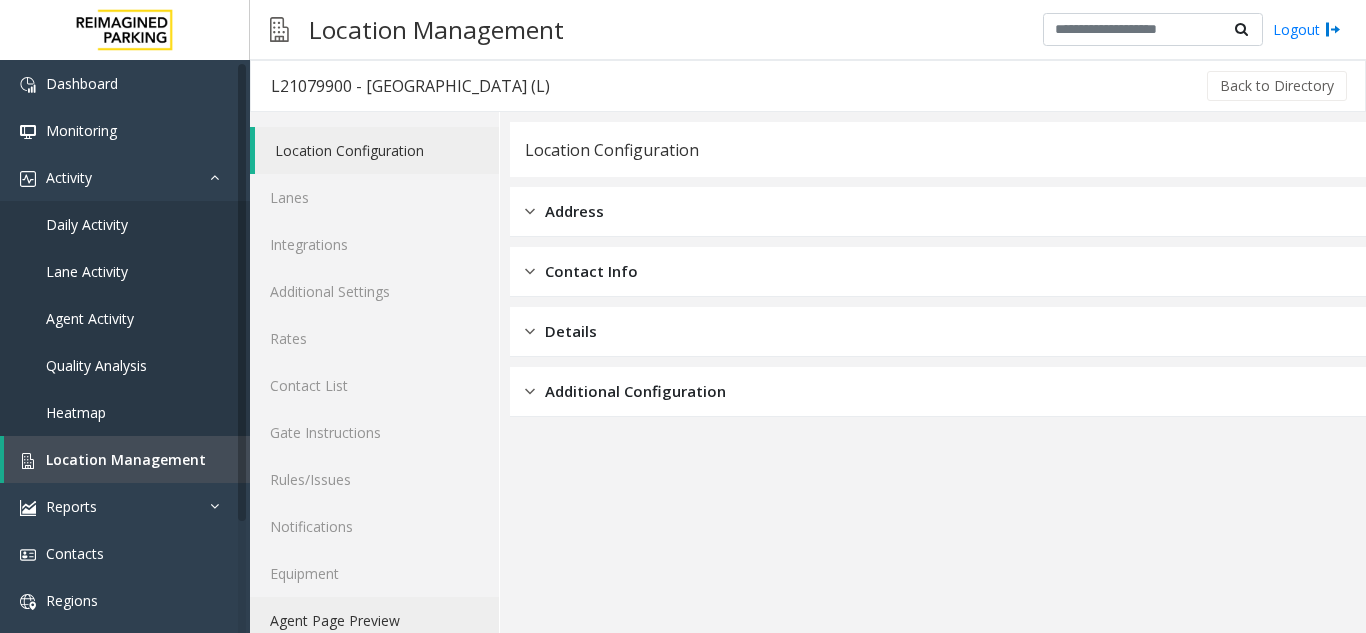 click on "Agent Page Preview" 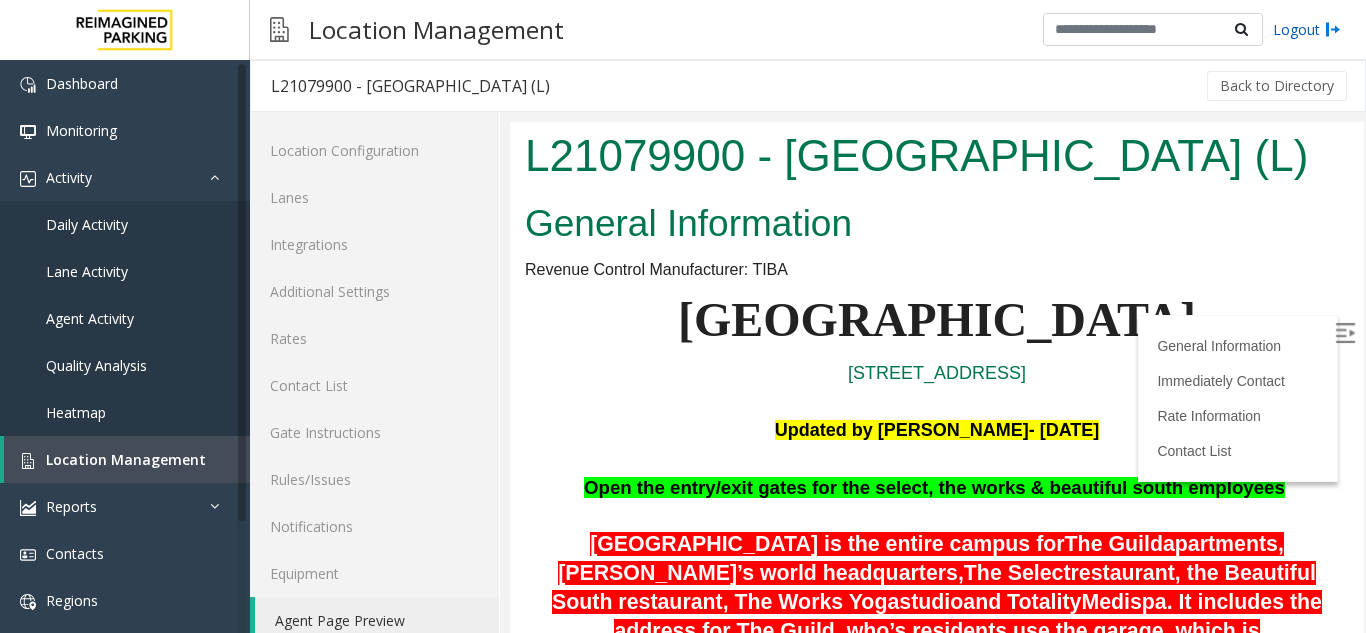 click on "Logout" at bounding box center [1307, 29] 